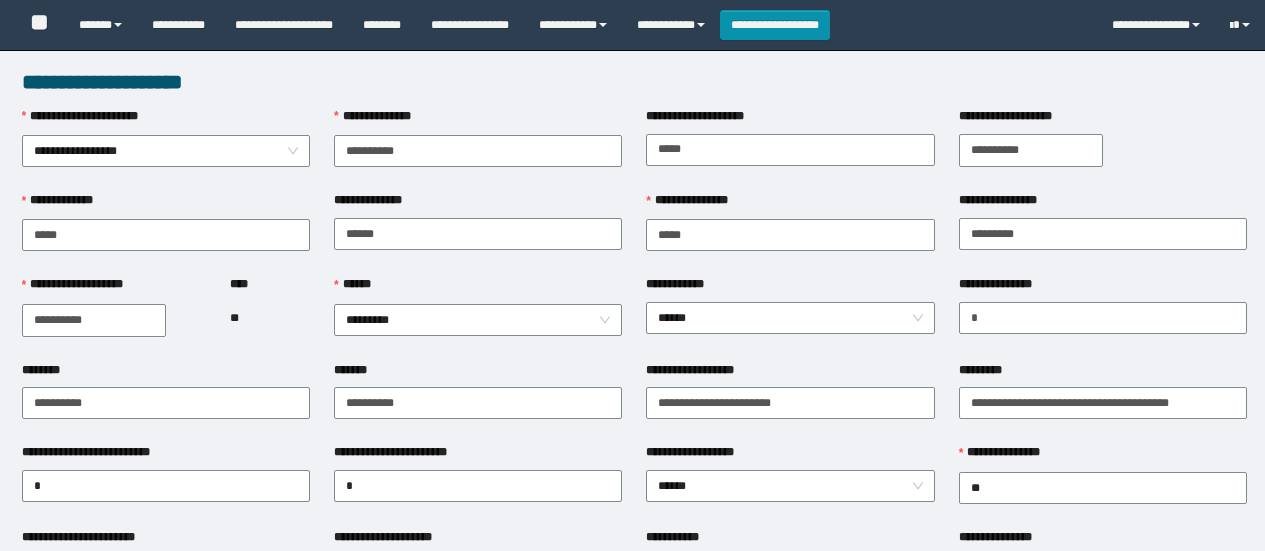 scroll, scrollTop: 0, scrollLeft: 0, axis: both 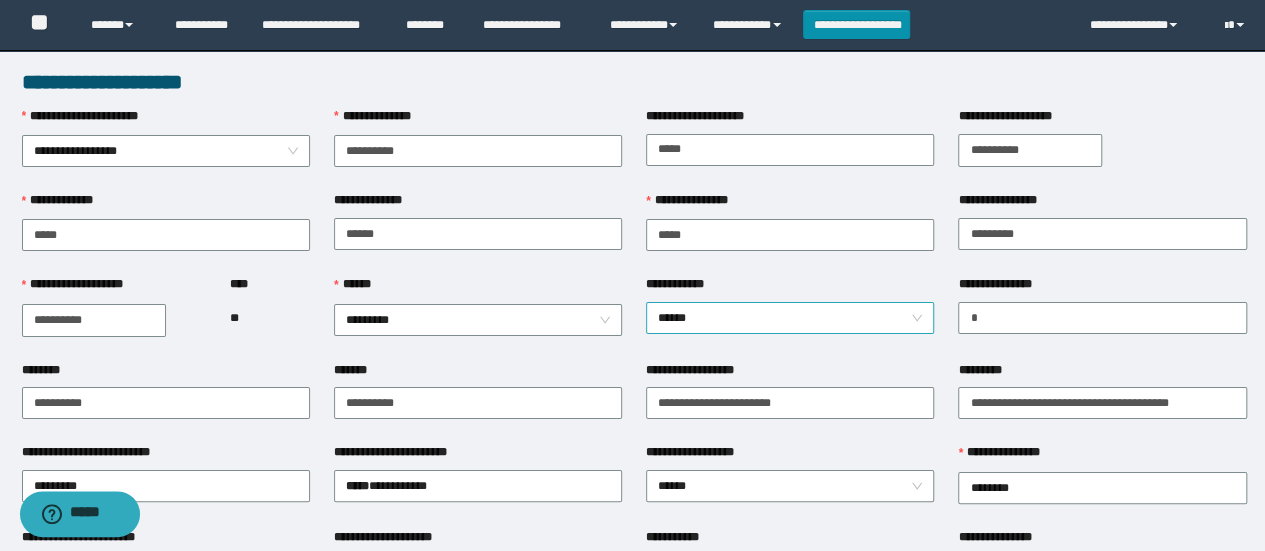 click on "******" at bounding box center (790, 318) 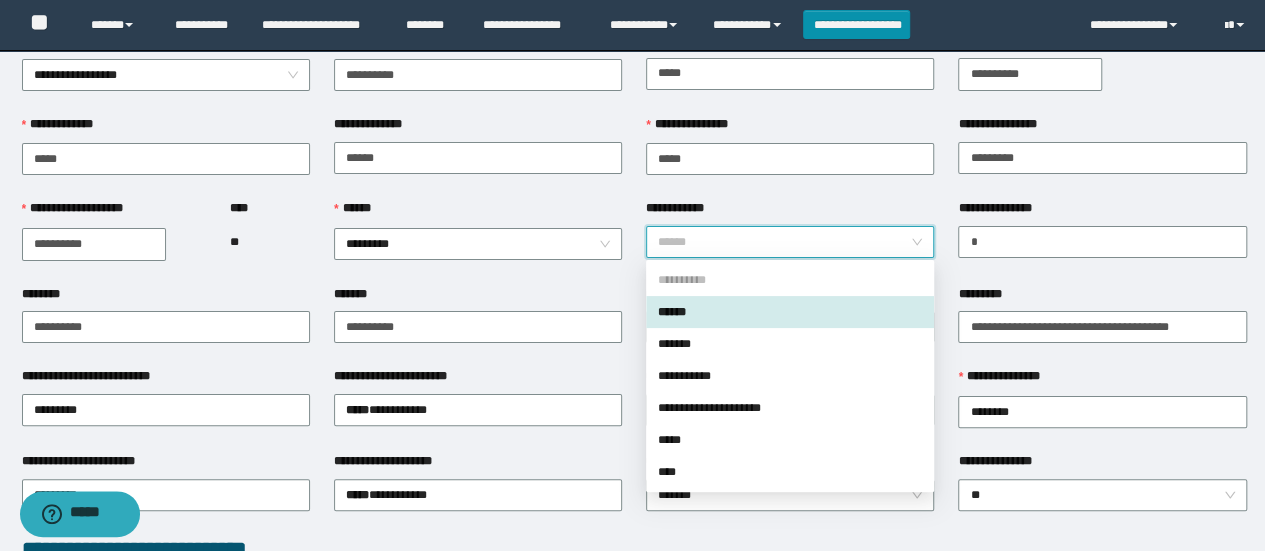 scroll, scrollTop: 100, scrollLeft: 0, axis: vertical 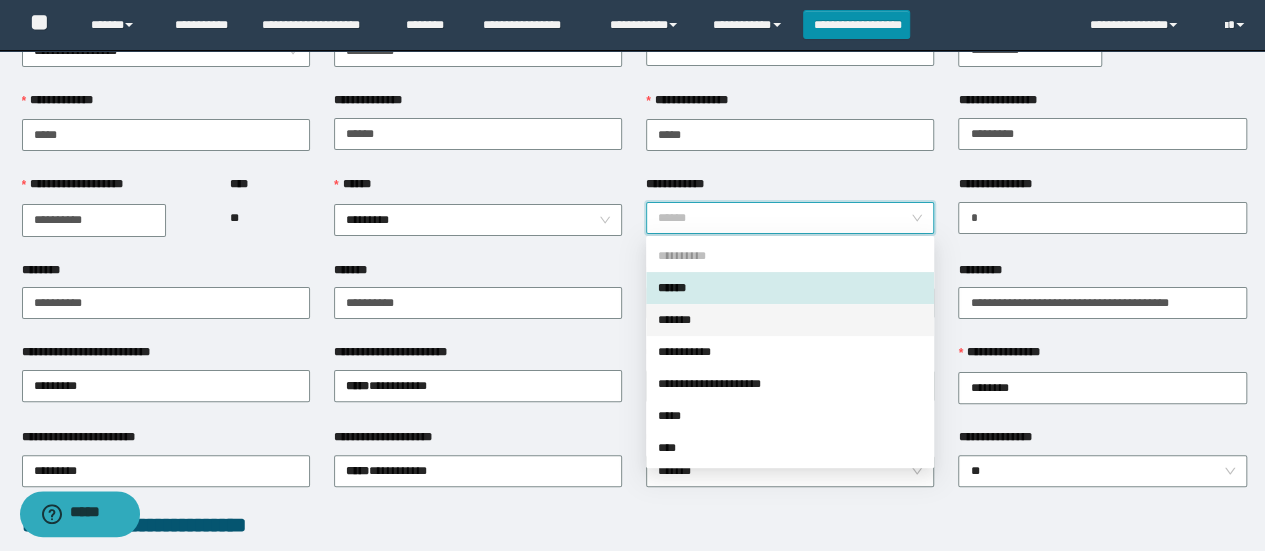 click on "*******" at bounding box center (790, 320) 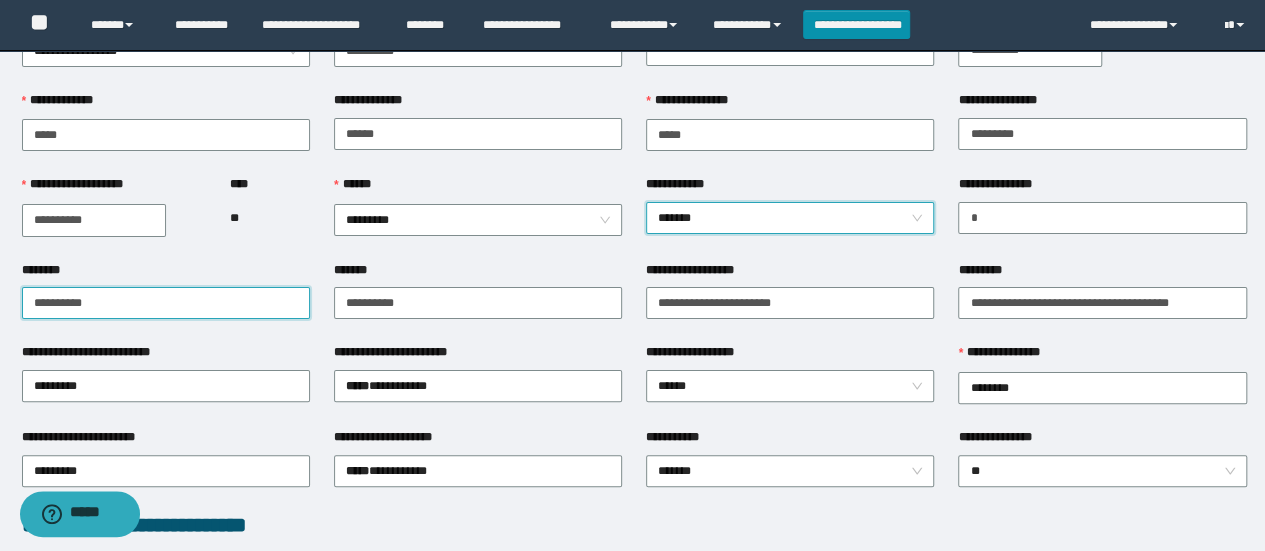 click on "**********" at bounding box center [166, 303] 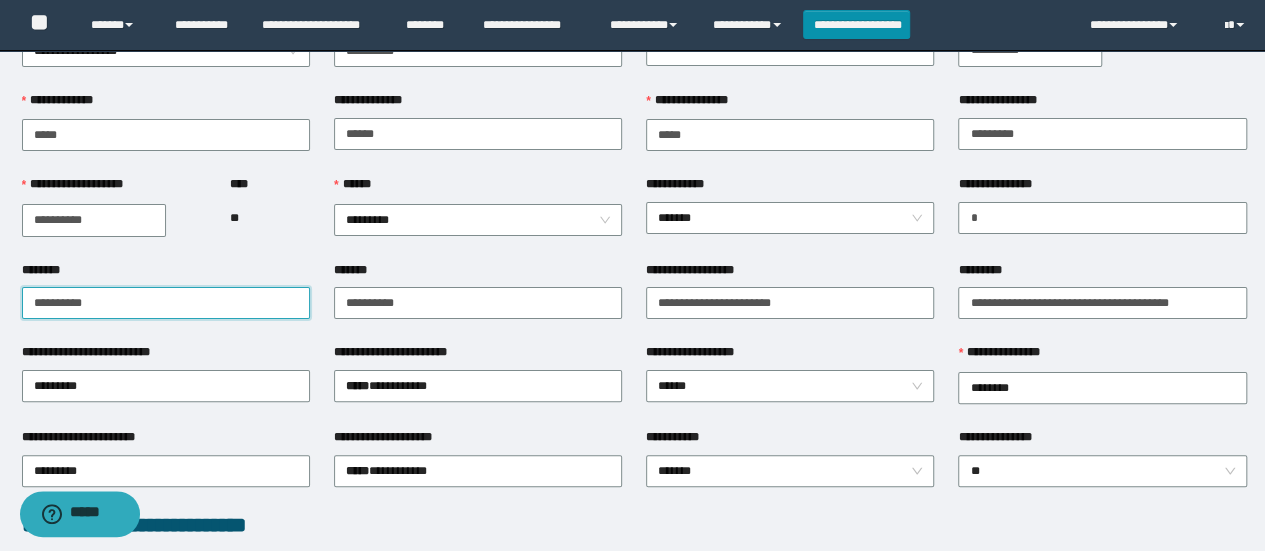 click on "**********" at bounding box center [166, 303] 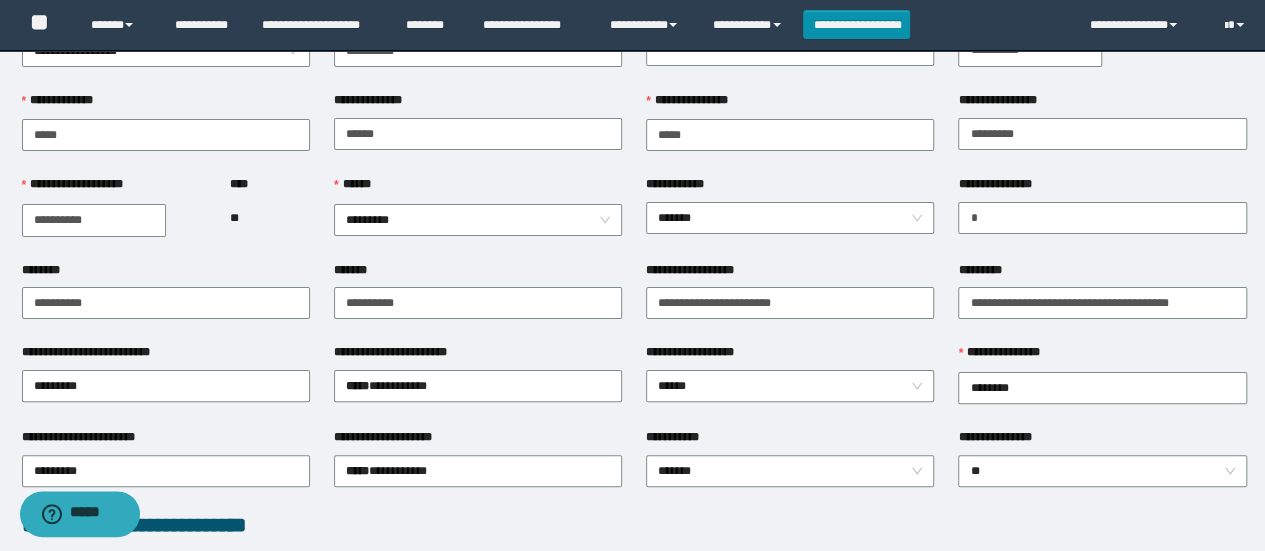 click on "*******" at bounding box center (478, 274) 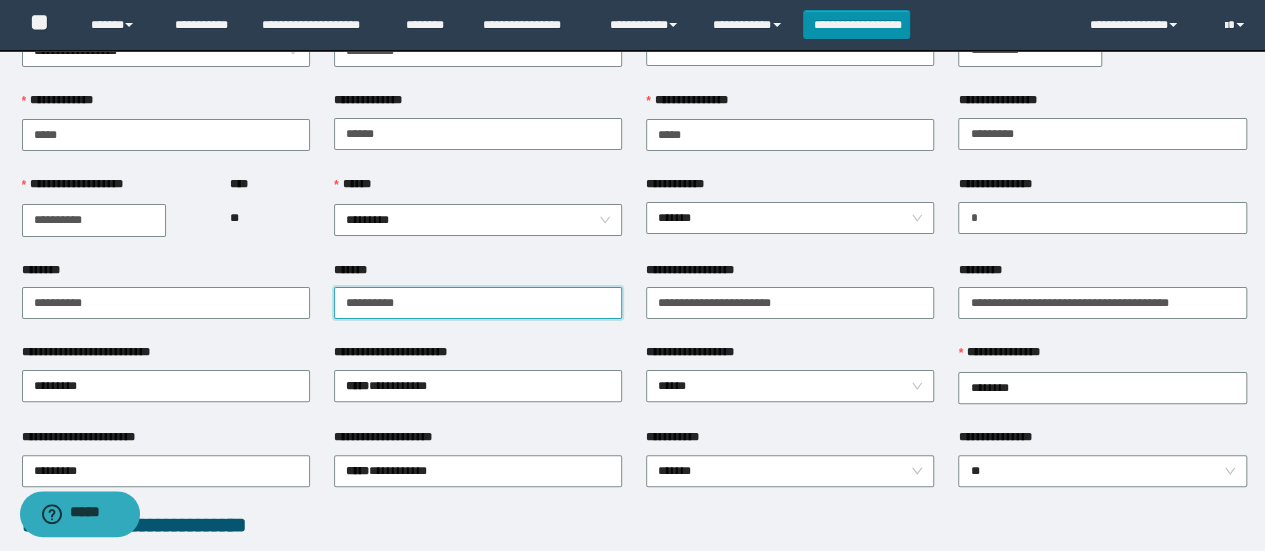 click on "**********" at bounding box center (478, 303) 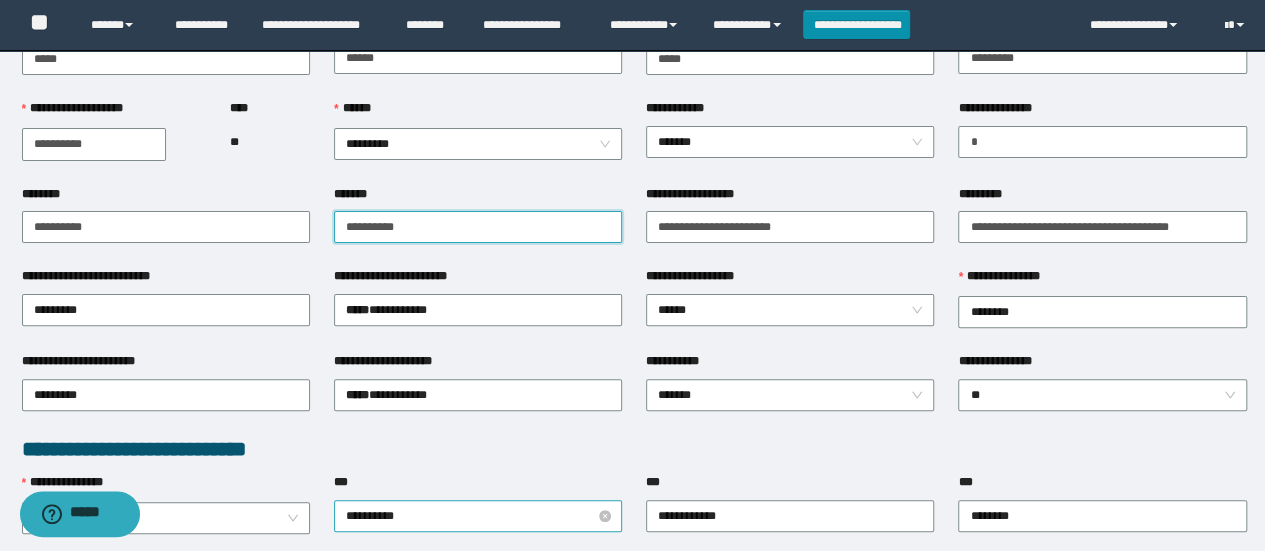 scroll, scrollTop: 300, scrollLeft: 0, axis: vertical 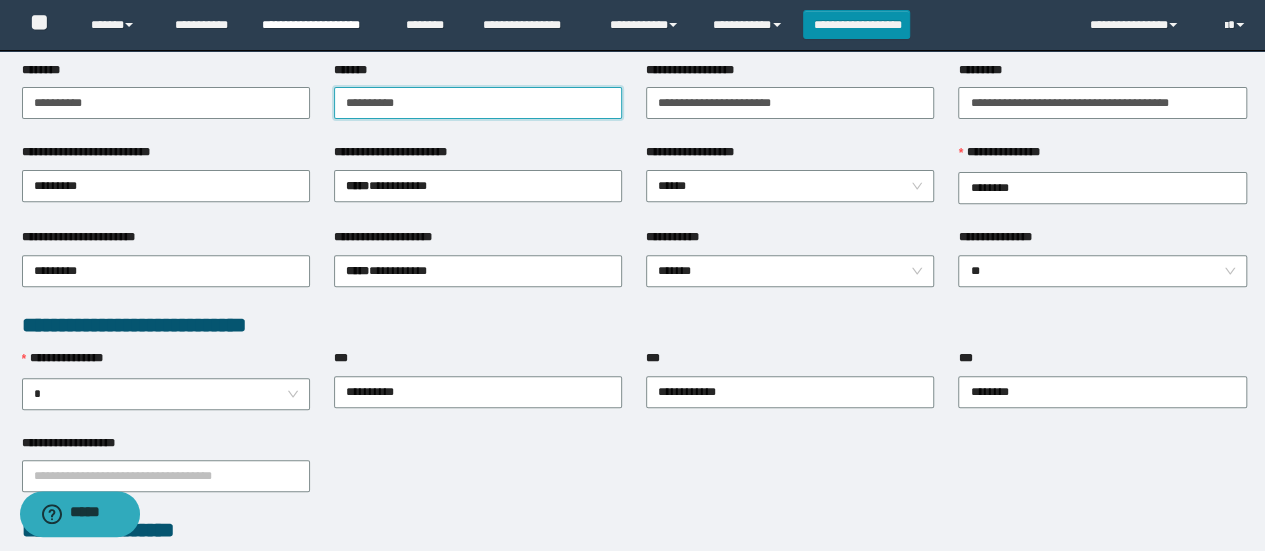 type on "**********" 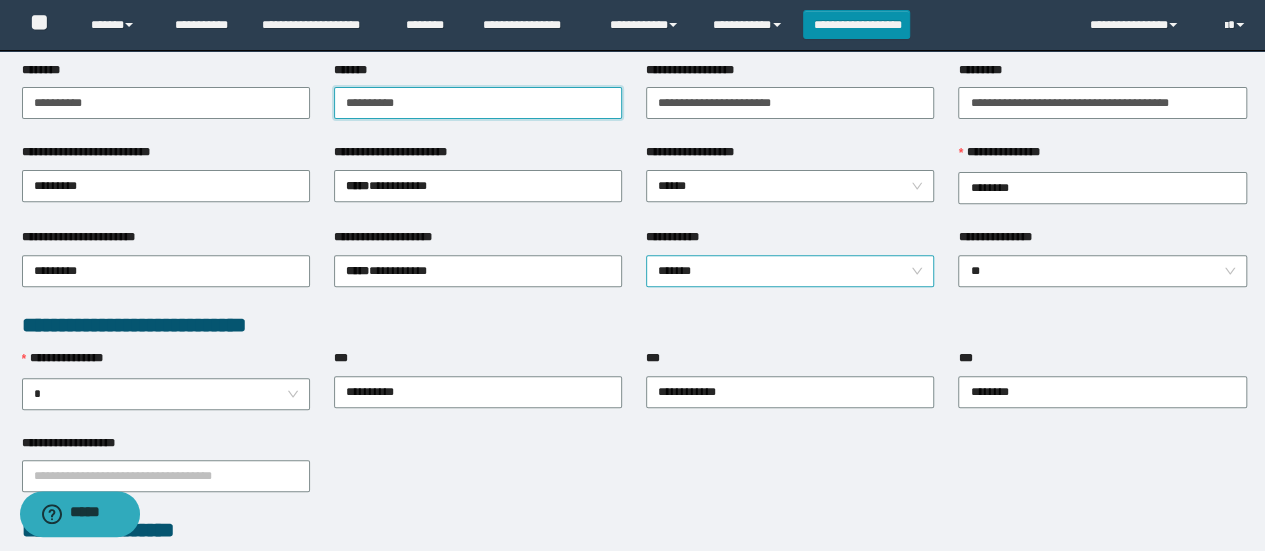 click on "*******" at bounding box center [790, 271] 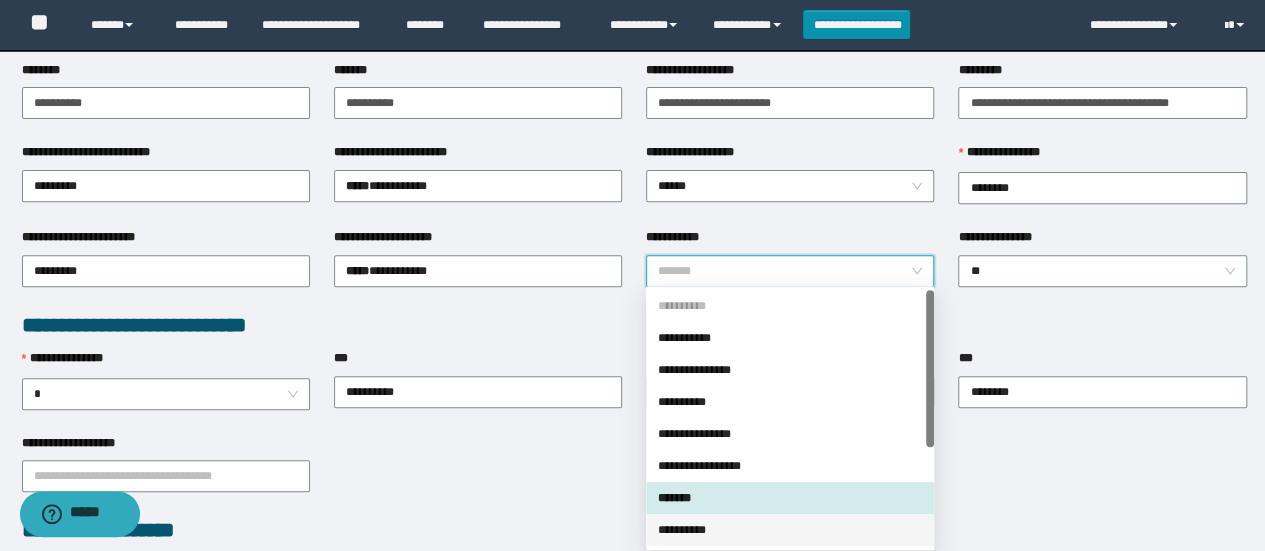 click on "**********" at bounding box center [790, 530] 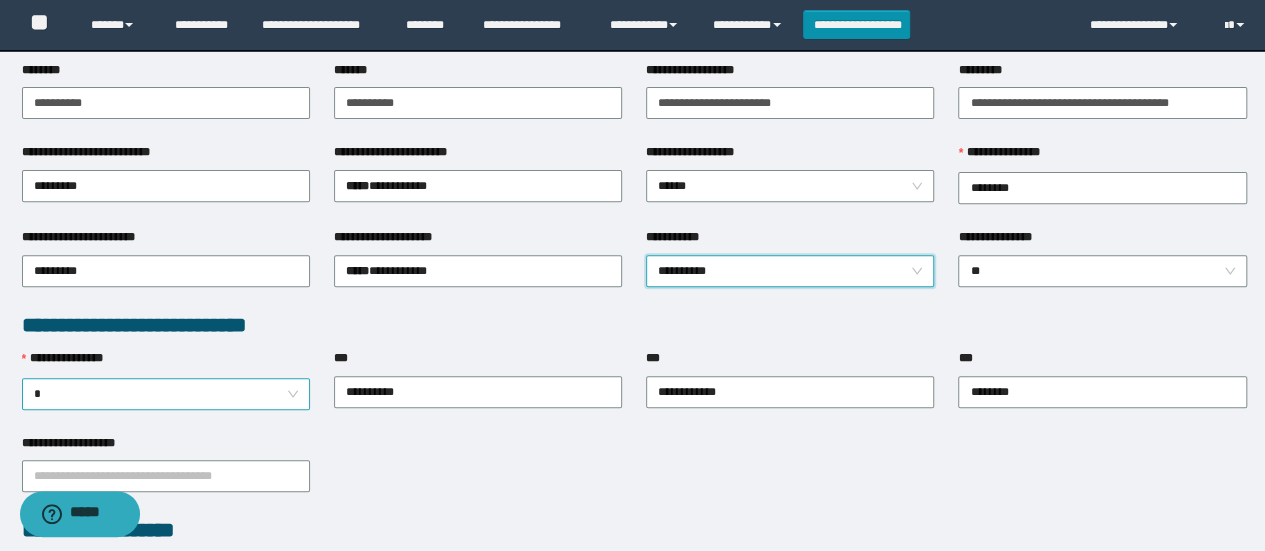 drag, startPoint x: 172, startPoint y: 389, endPoint x: 160, endPoint y: 398, distance: 15 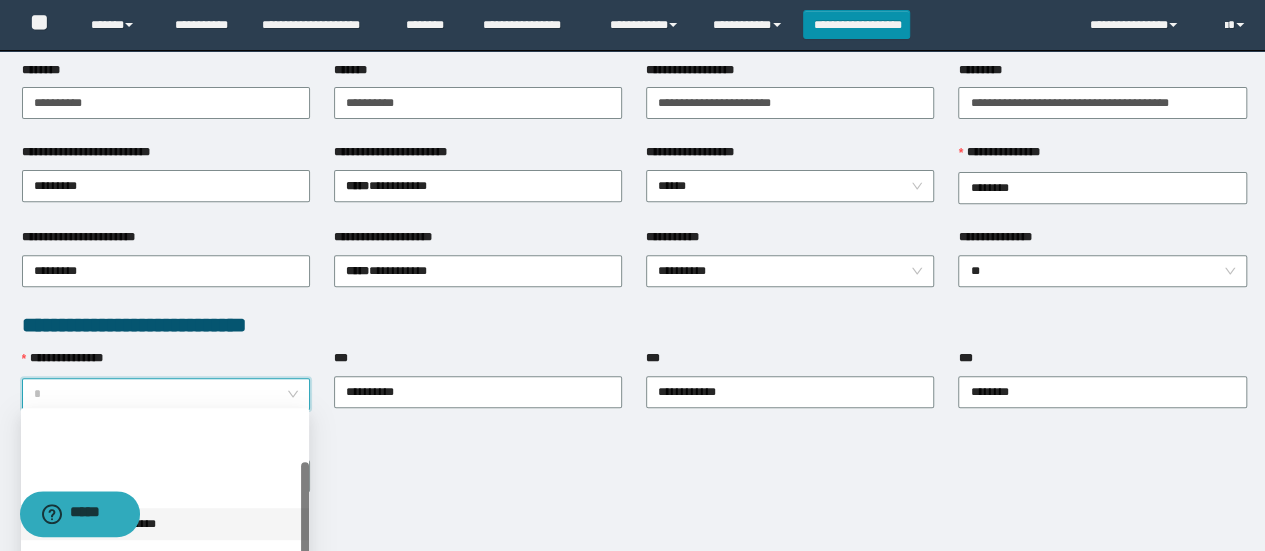 scroll, scrollTop: 100, scrollLeft: 0, axis: vertical 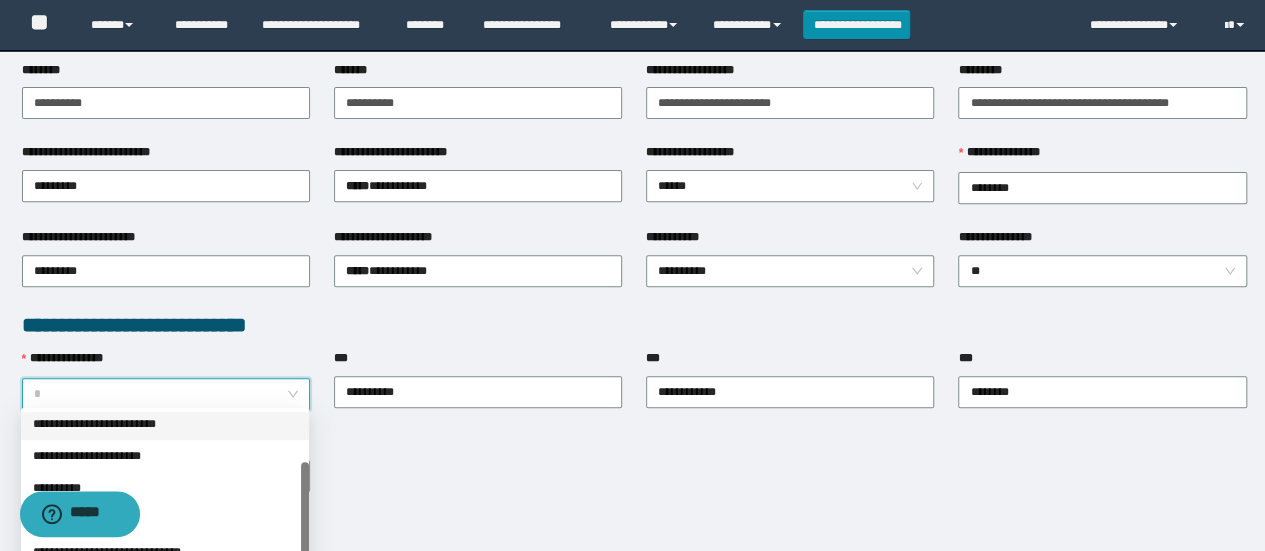 click on "**********" at bounding box center (165, 424) 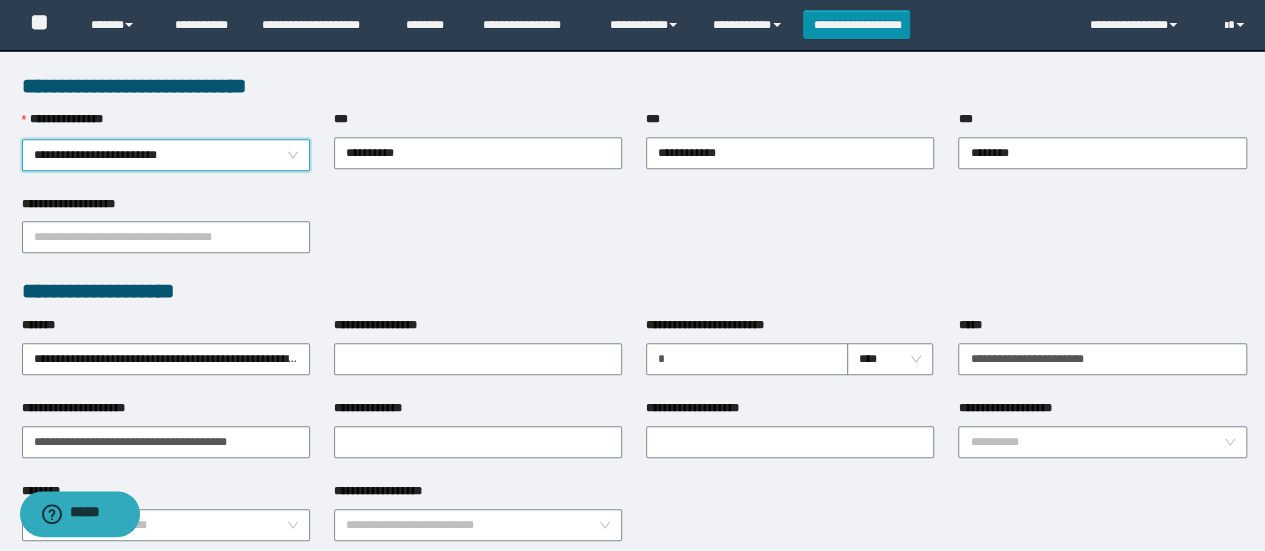 scroll, scrollTop: 600, scrollLeft: 0, axis: vertical 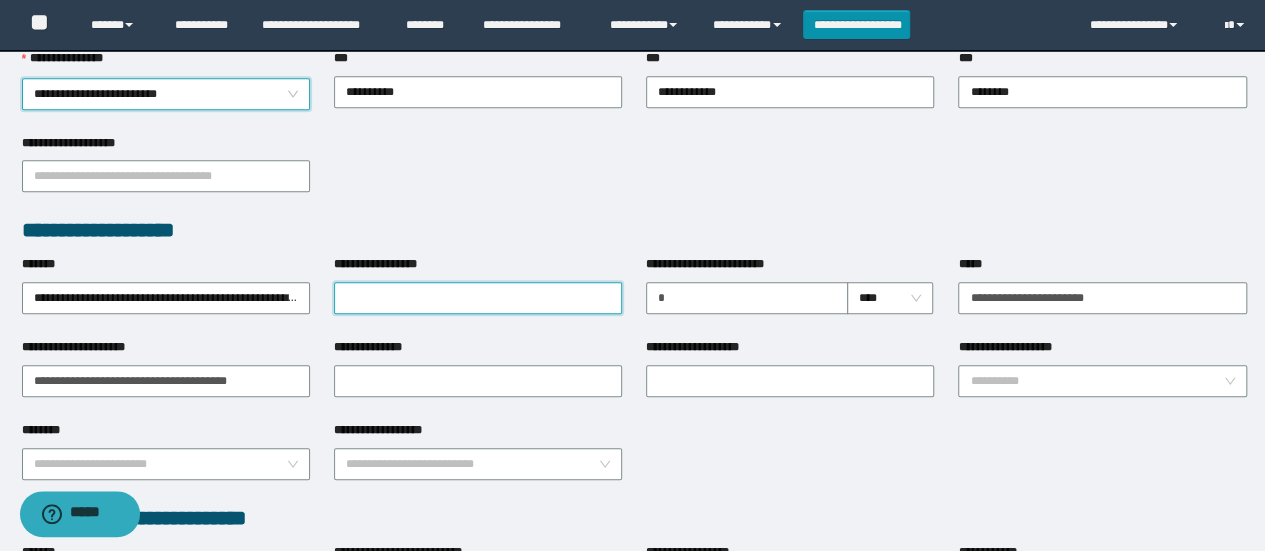 click on "**********" at bounding box center [478, 298] 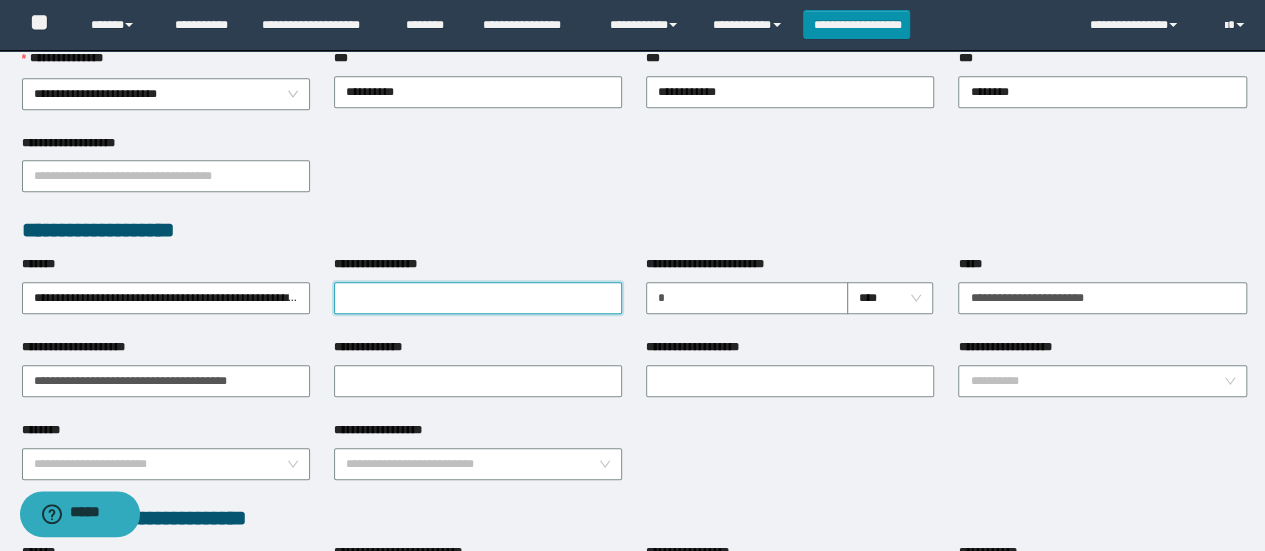 paste on "**********" 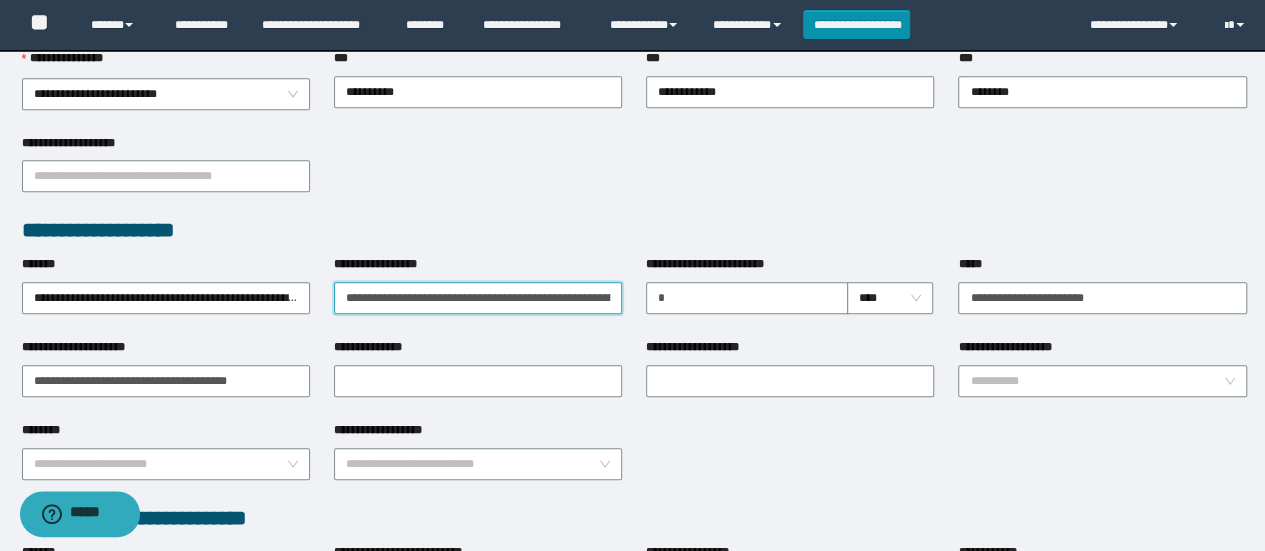 scroll, scrollTop: 0, scrollLeft: 56, axis: horizontal 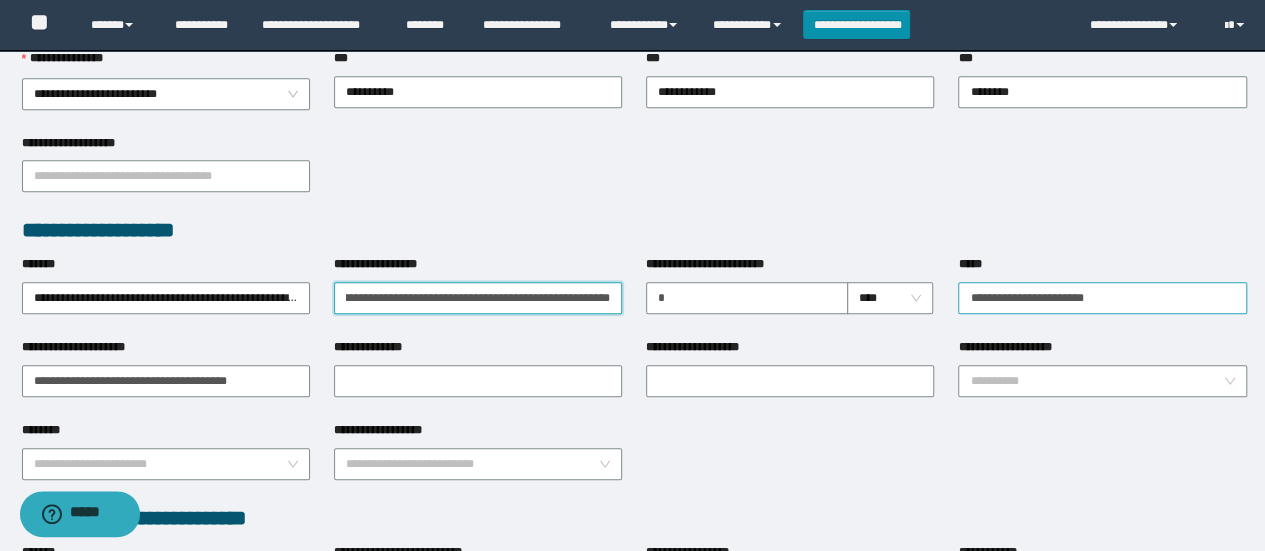 type on "**********" 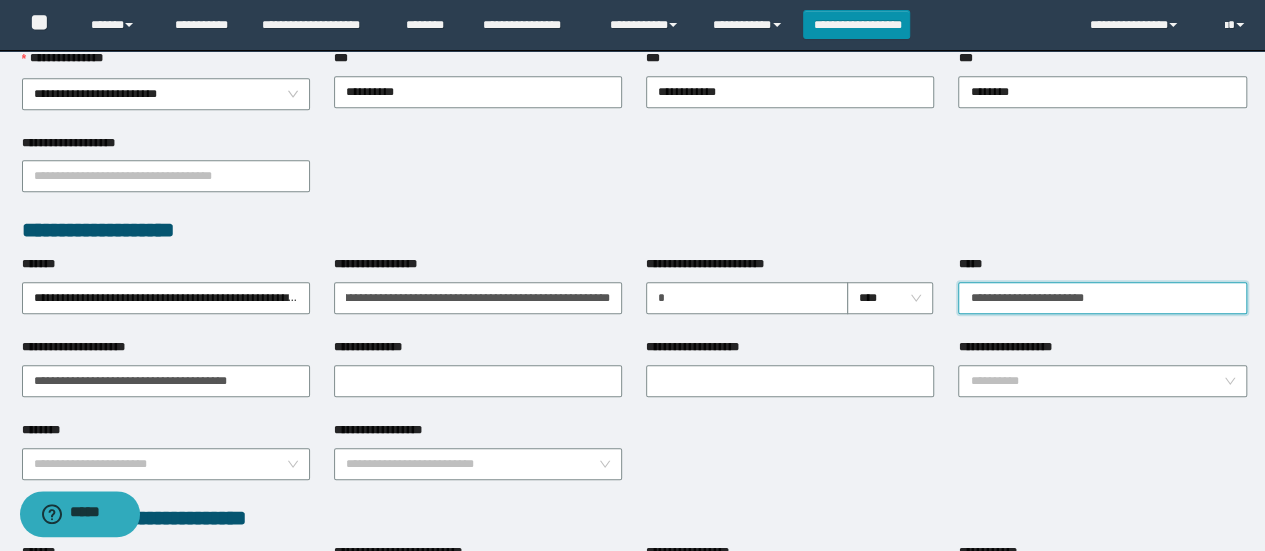 click on "**********" at bounding box center [1102, 298] 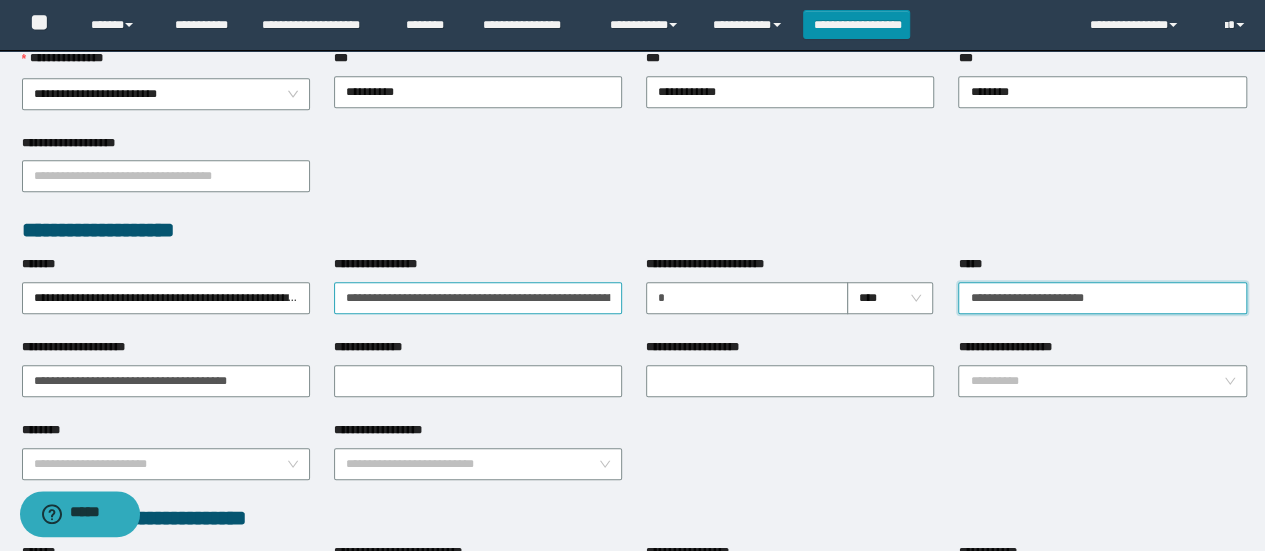 type on "**********" 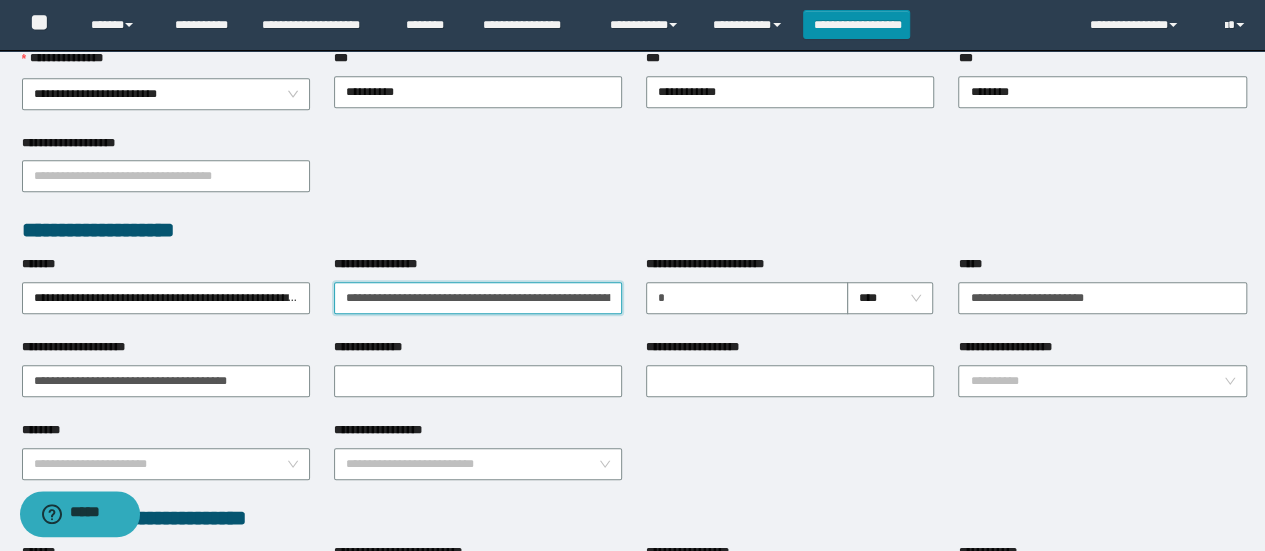 click on "**********" at bounding box center [478, 297] 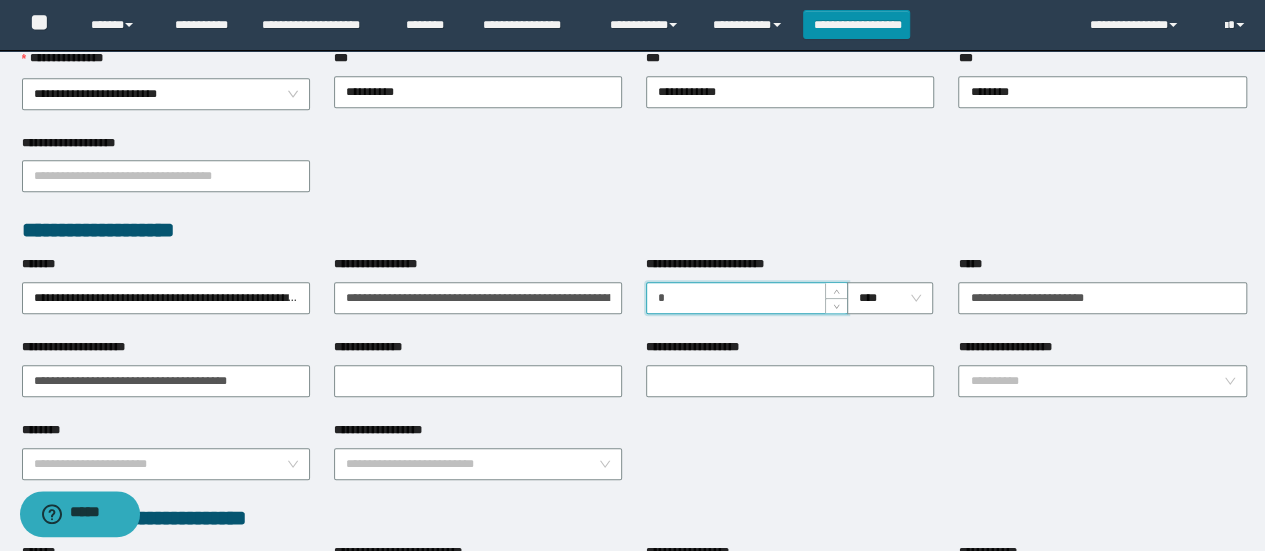 click on "*" at bounding box center [747, 298] 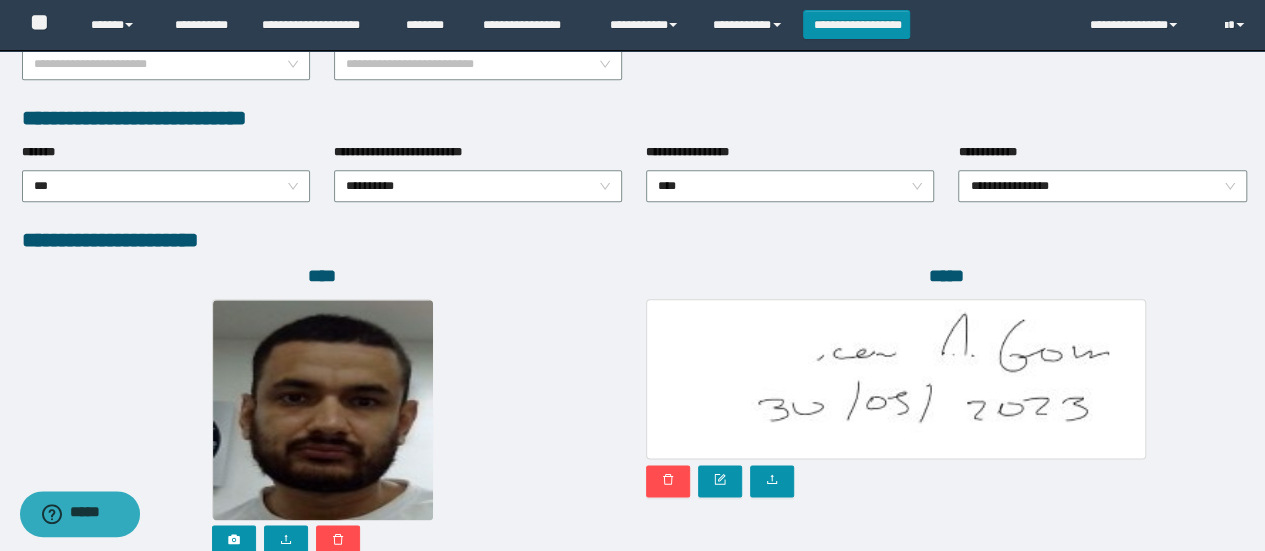 scroll, scrollTop: 1184, scrollLeft: 0, axis: vertical 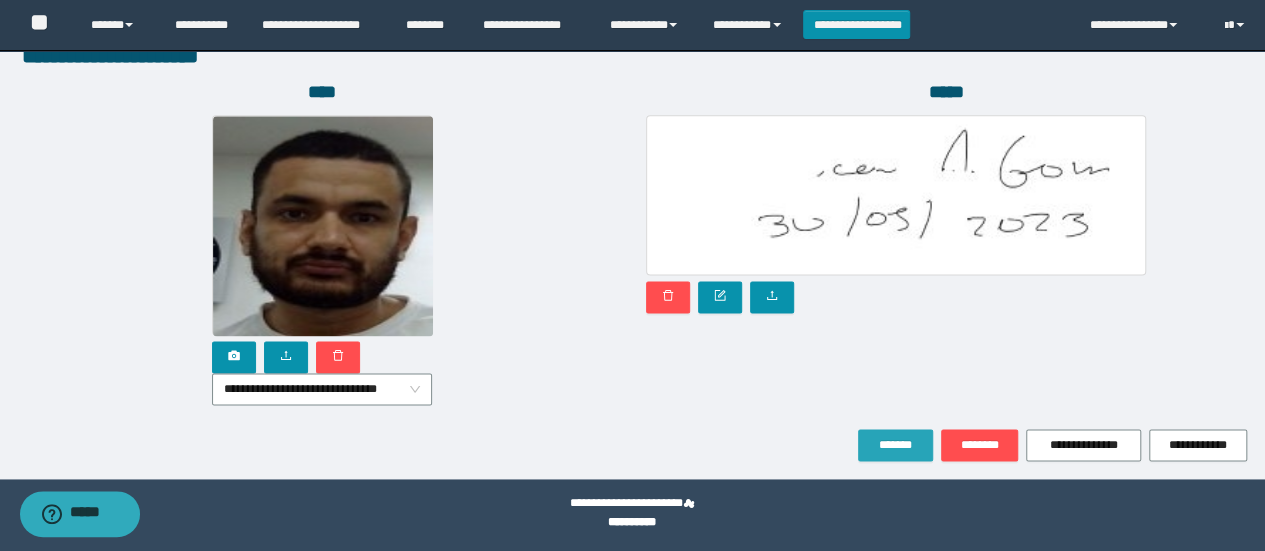 type on "*" 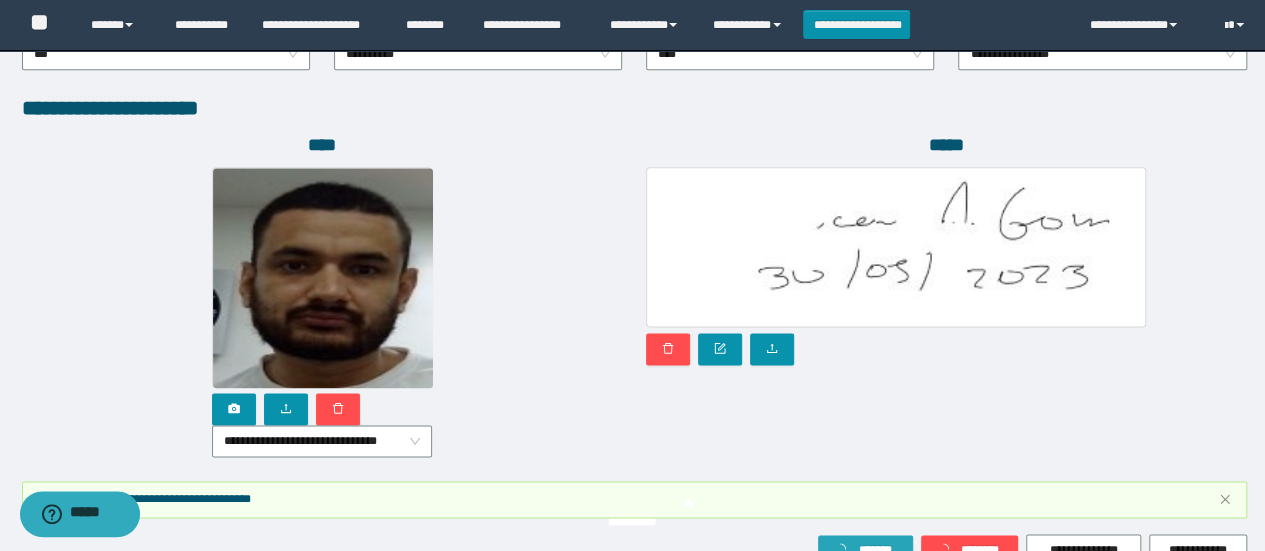 scroll, scrollTop: 1236, scrollLeft: 0, axis: vertical 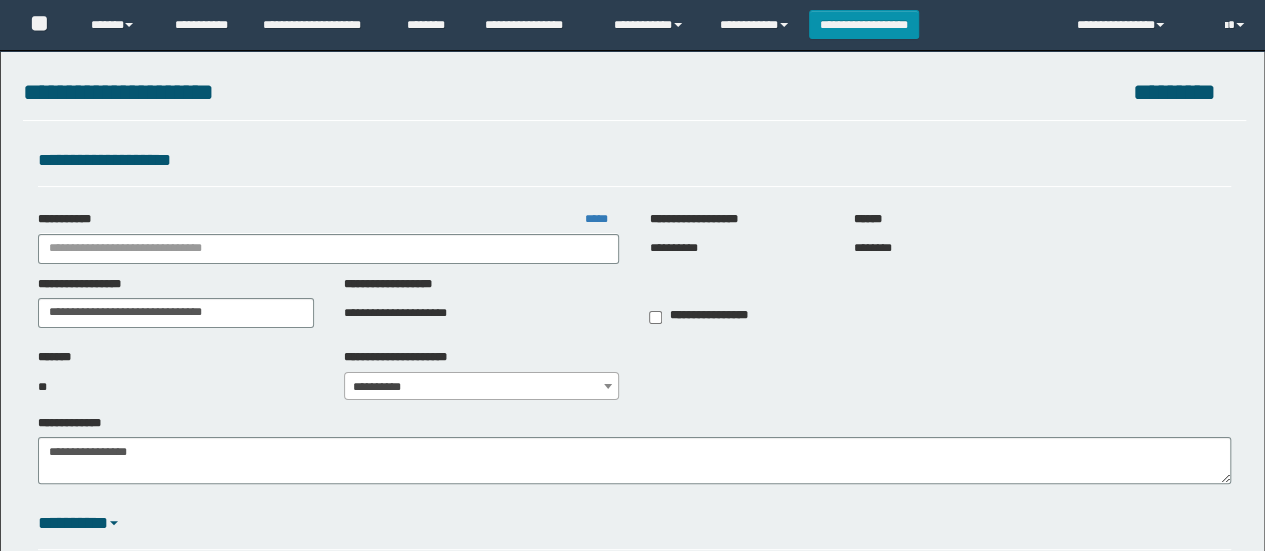 type on "**********" 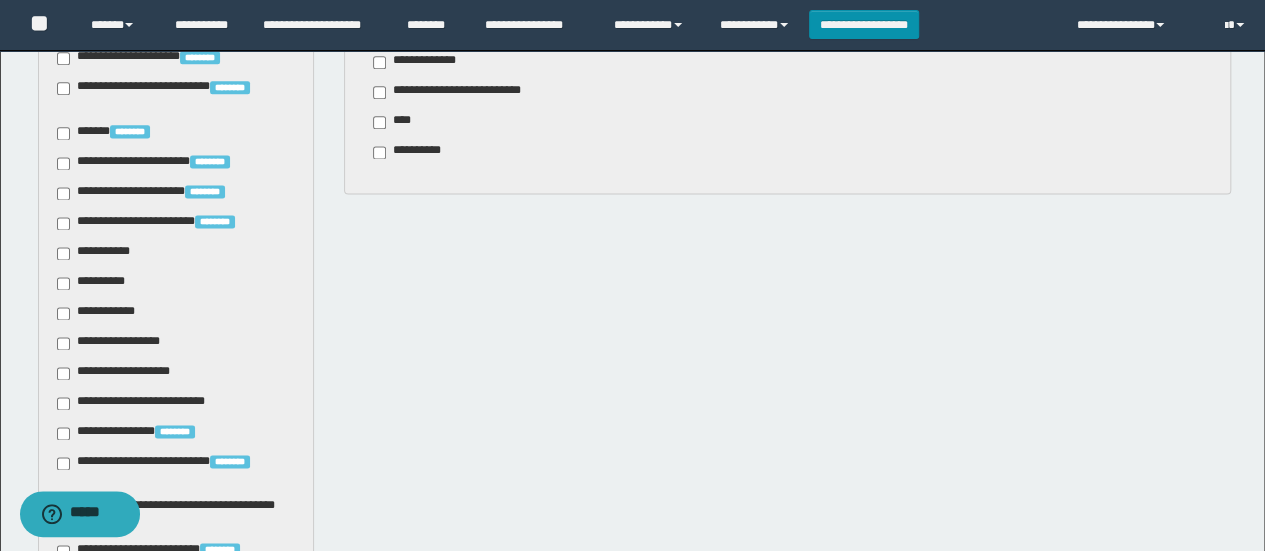 scroll, scrollTop: 1300, scrollLeft: 0, axis: vertical 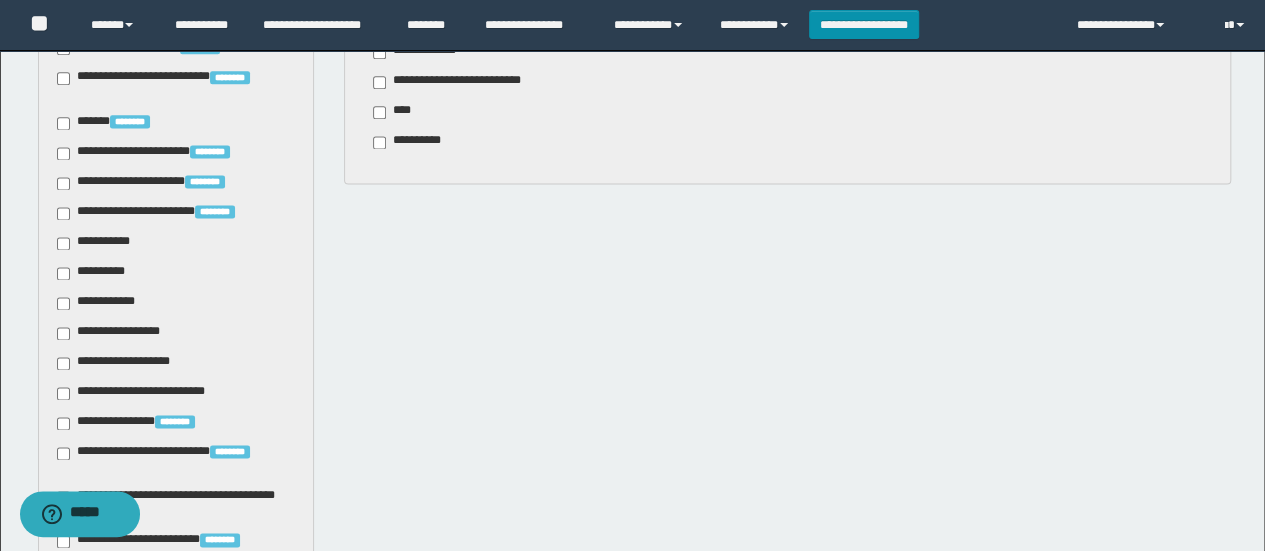 click on "**********" at bounding box center (118, 363) 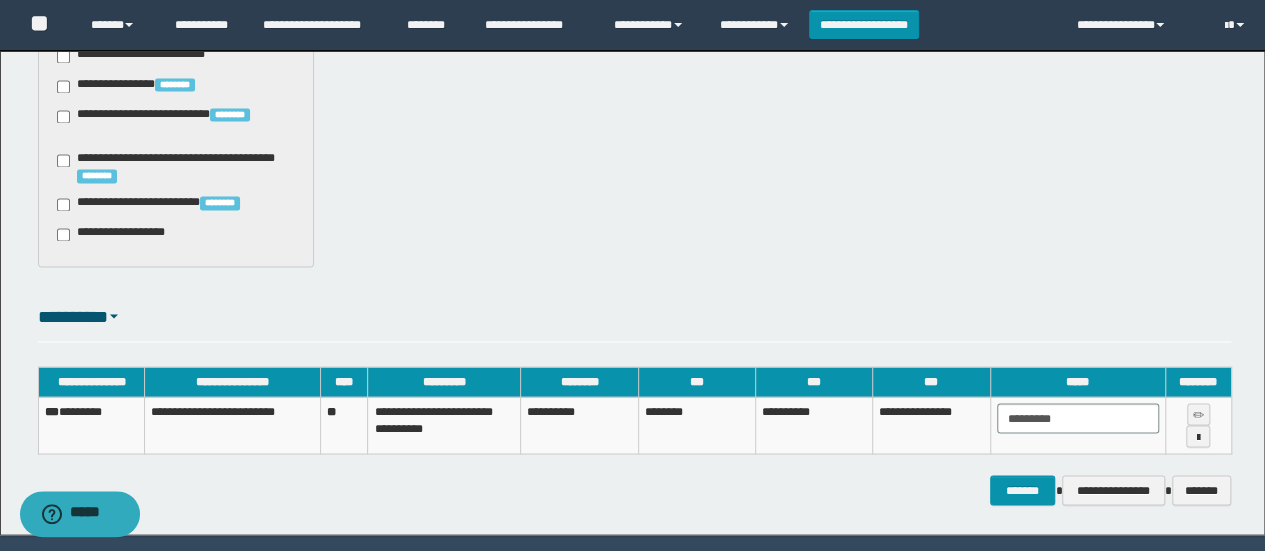 scroll, scrollTop: 1695, scrollLeft: 0, axis: vertical 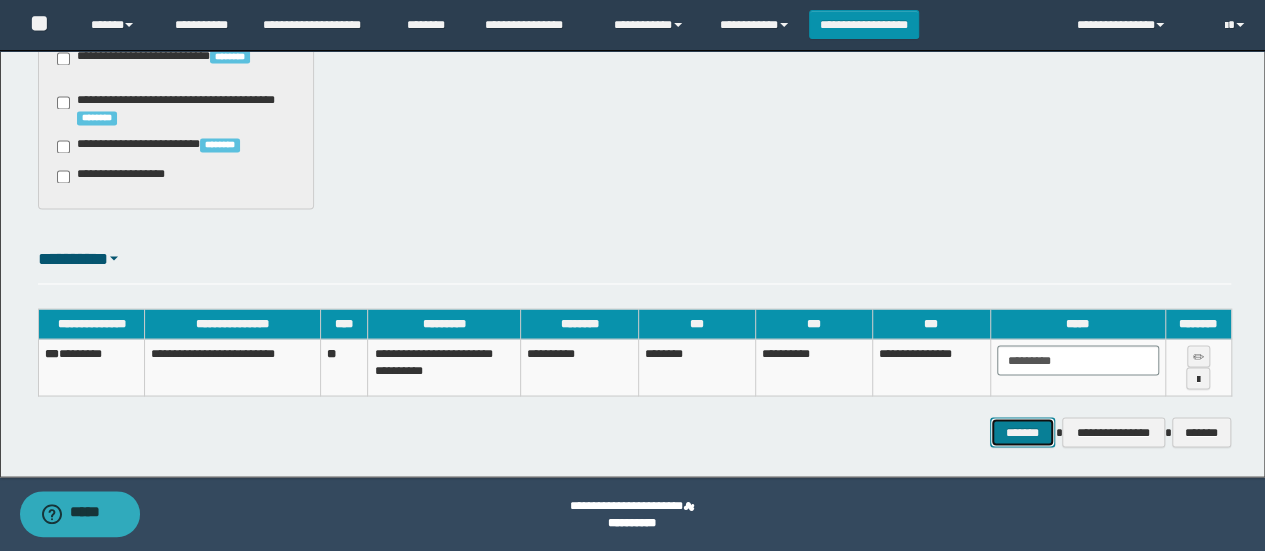click on "*******" at bounding box center [1022, 431] 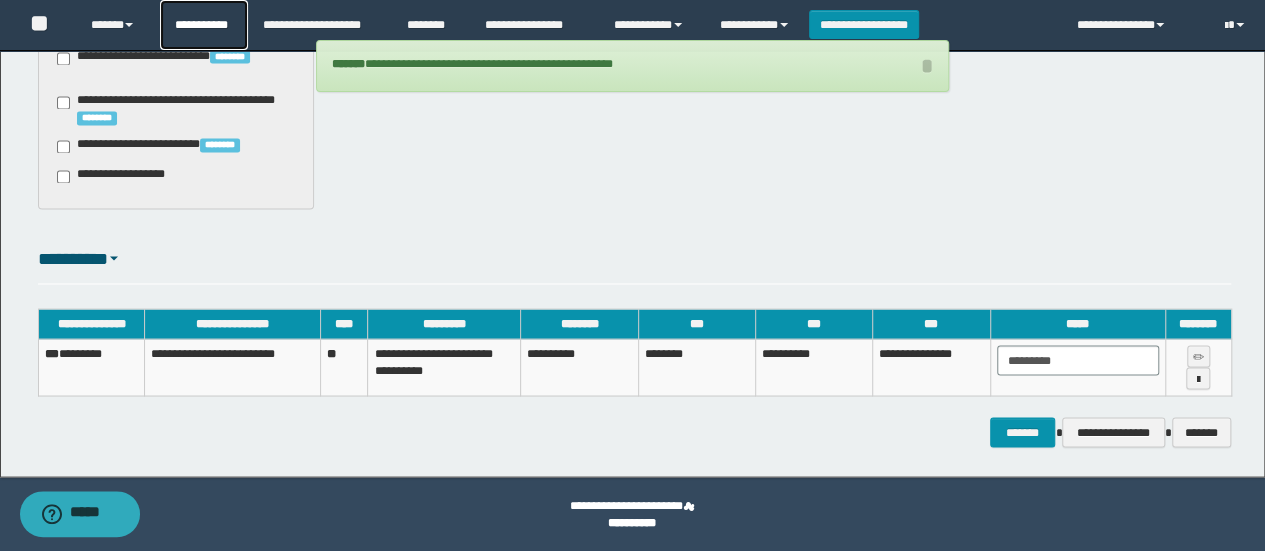 click on "**********" at bounding box center [204, 25] 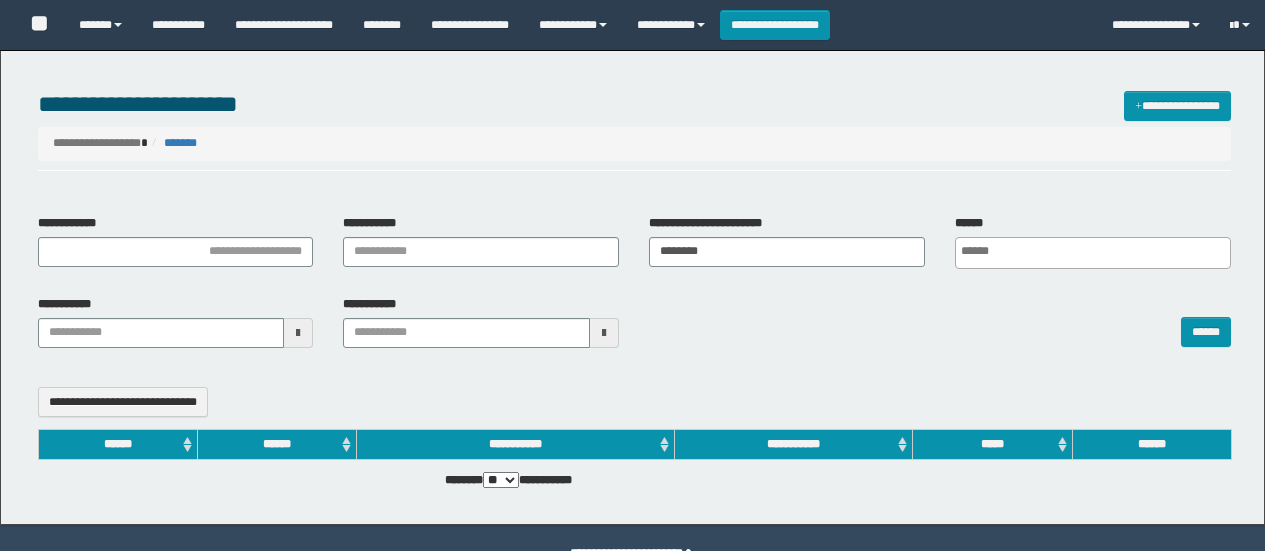 select 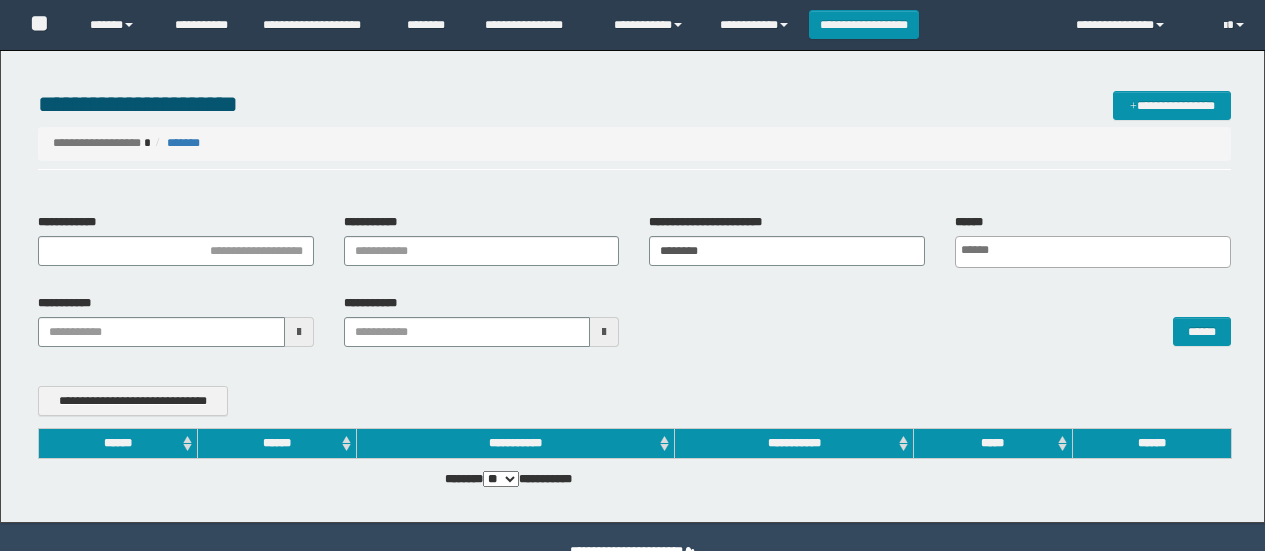 scroll, scrollTop: 0, scrollLeft: 0, axis: both 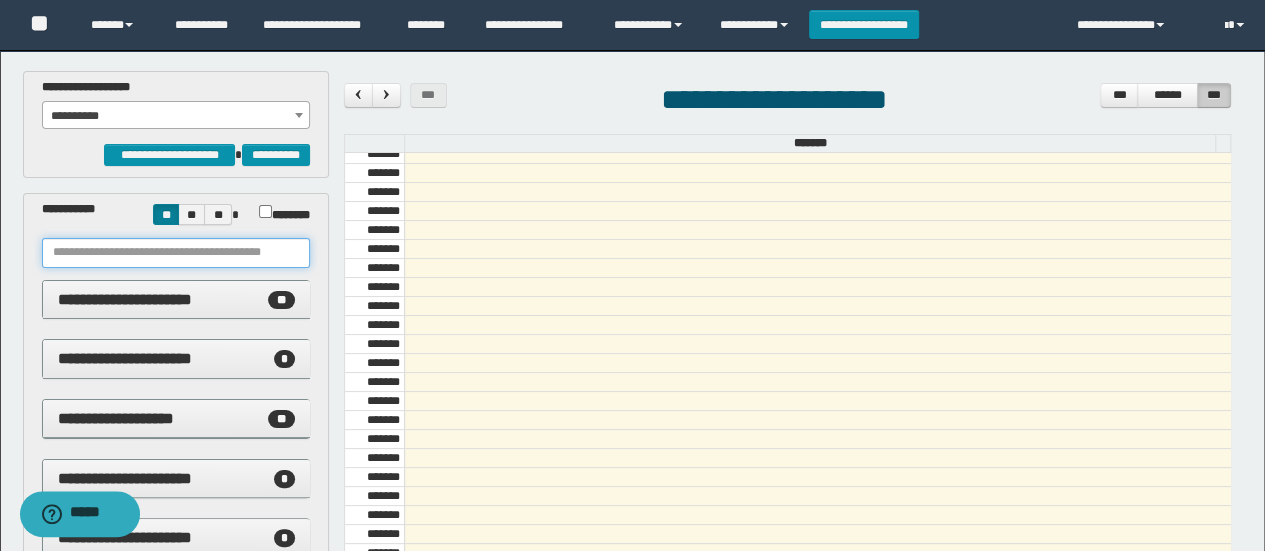 click at bounding box center (176, 253) 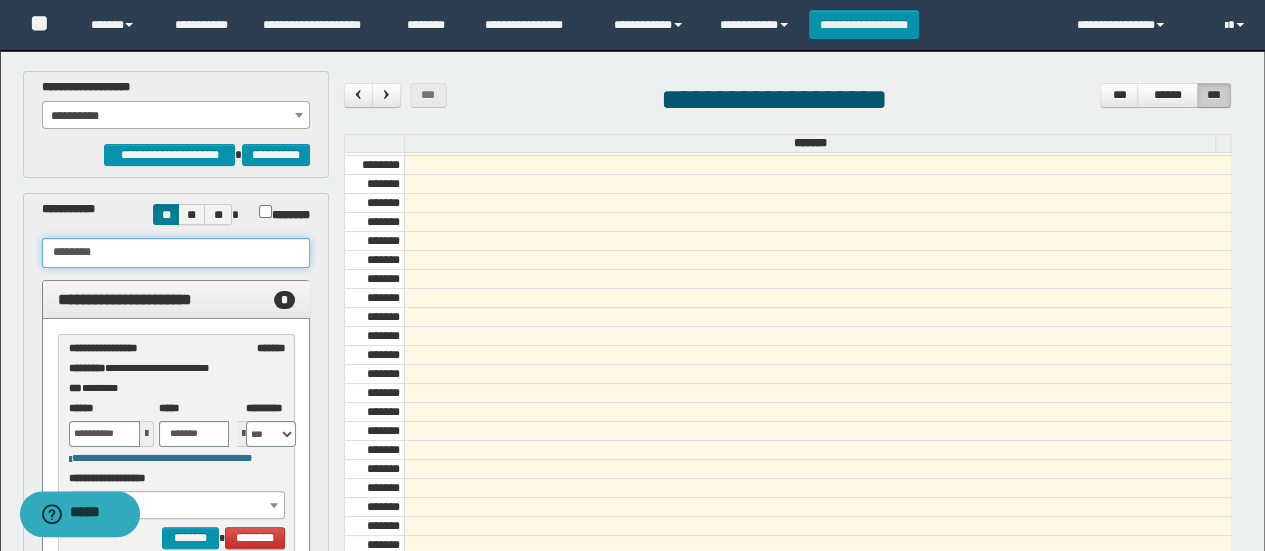 scroll, scrollTop: 300, scrollLeft: 0, axis: vertical 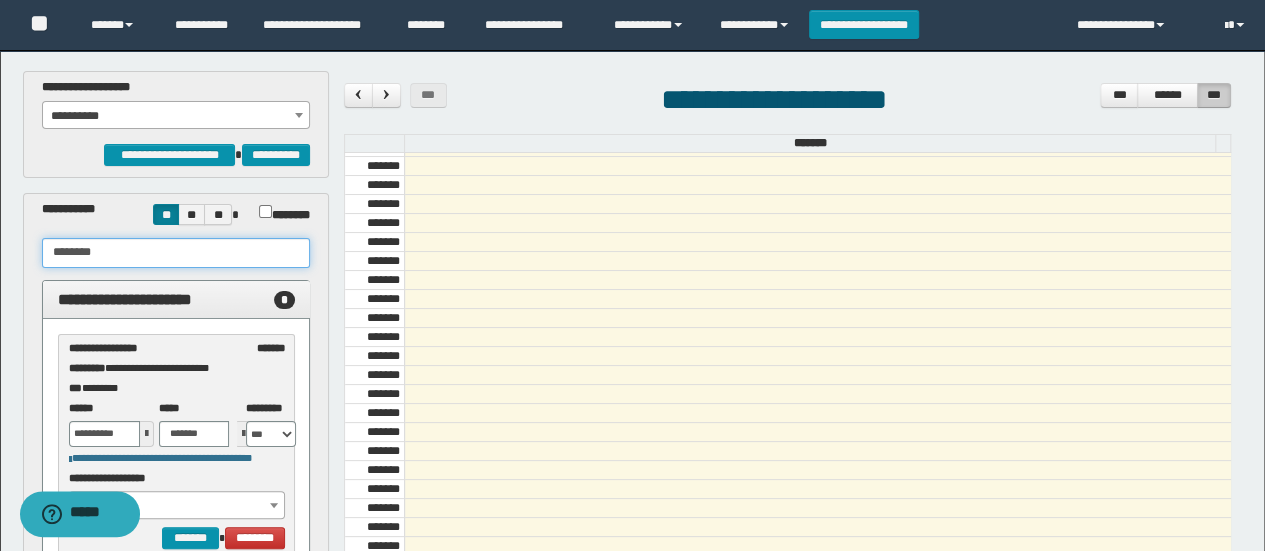 type on "********" 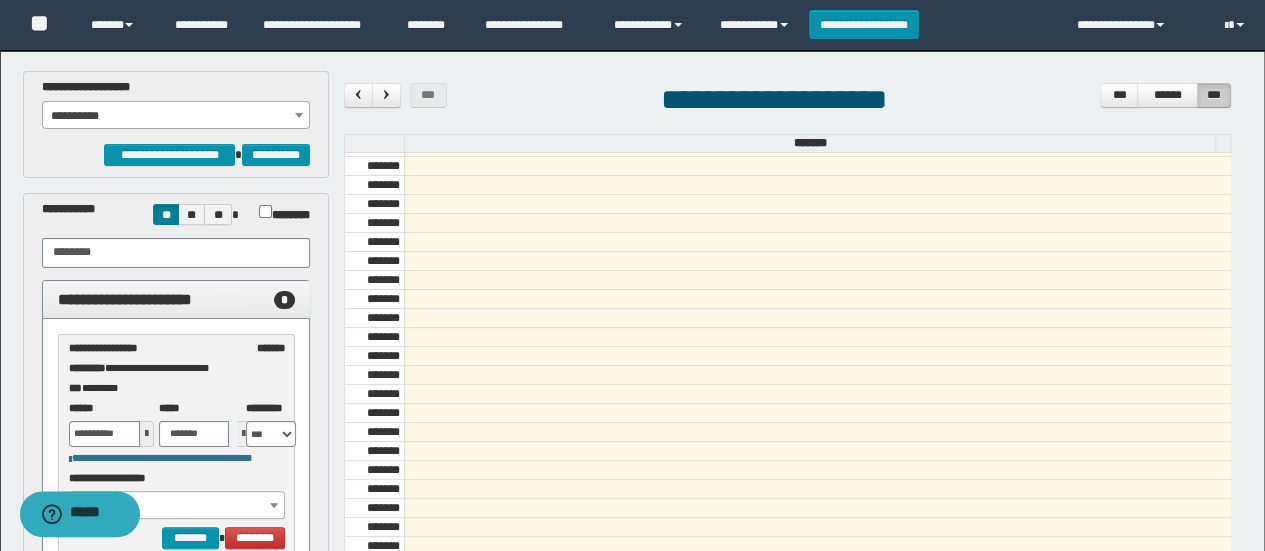 click on "**********" at bounding box center (176, 116) 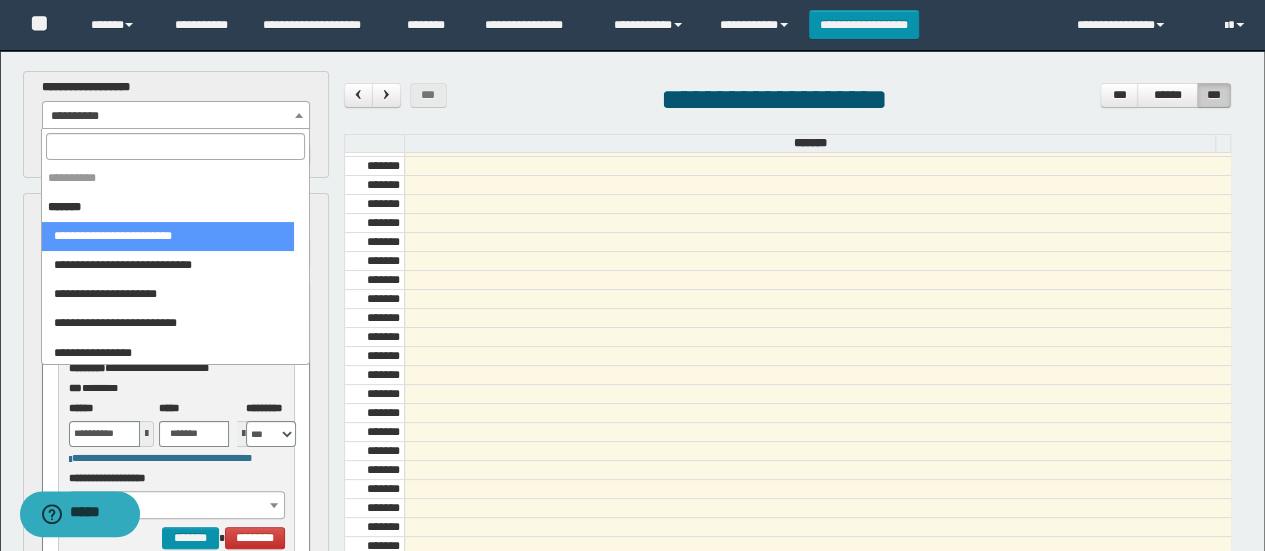 click at bounding box center (175, 146) 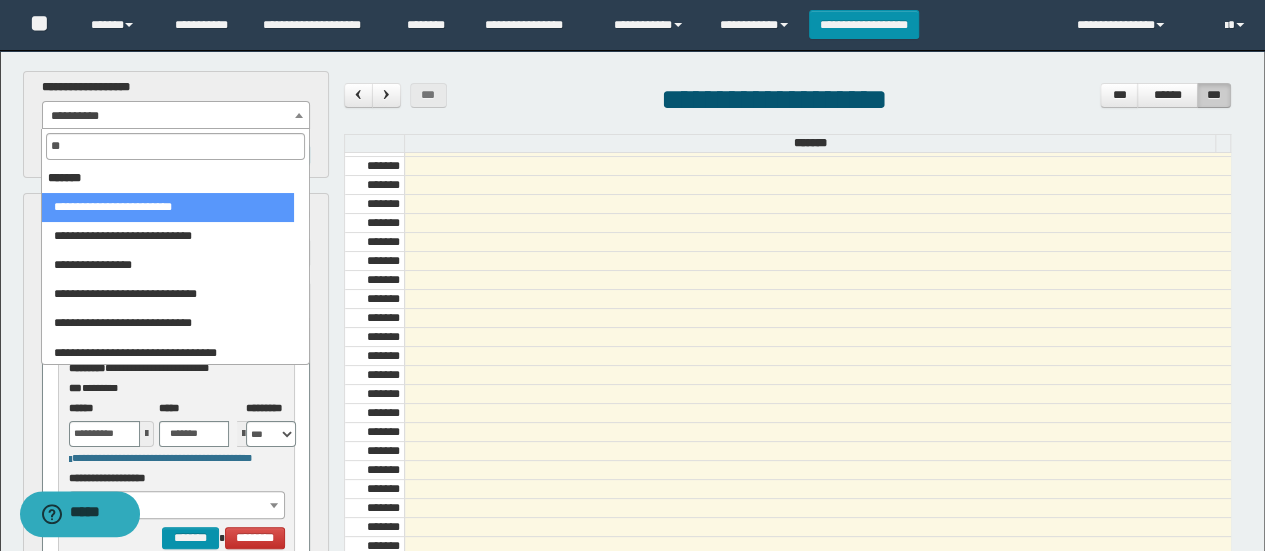 type on "***" 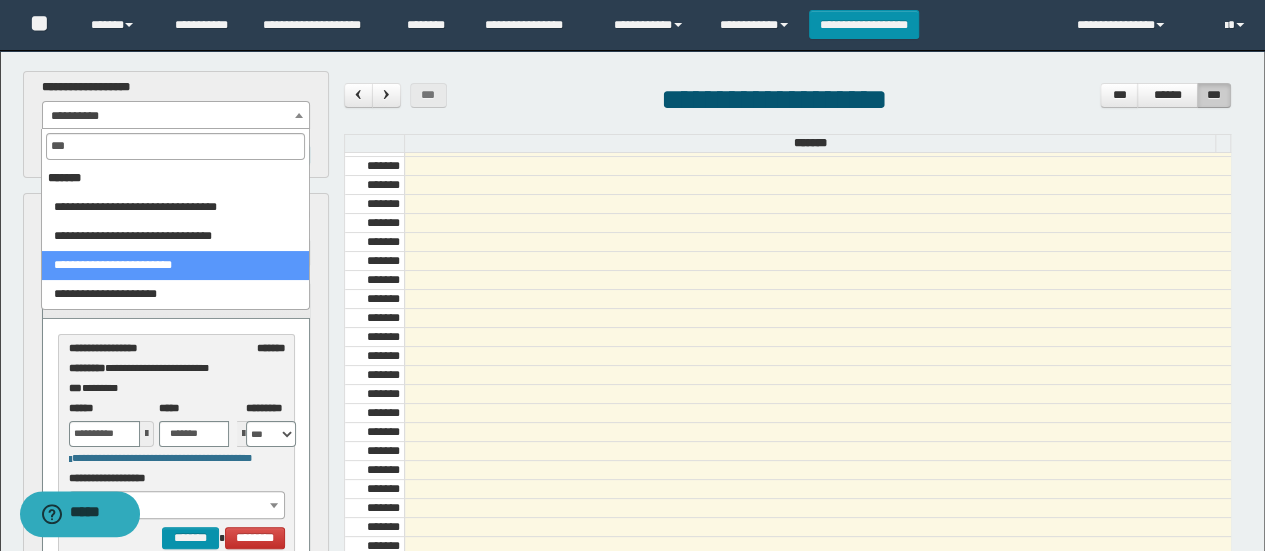 select on "******" 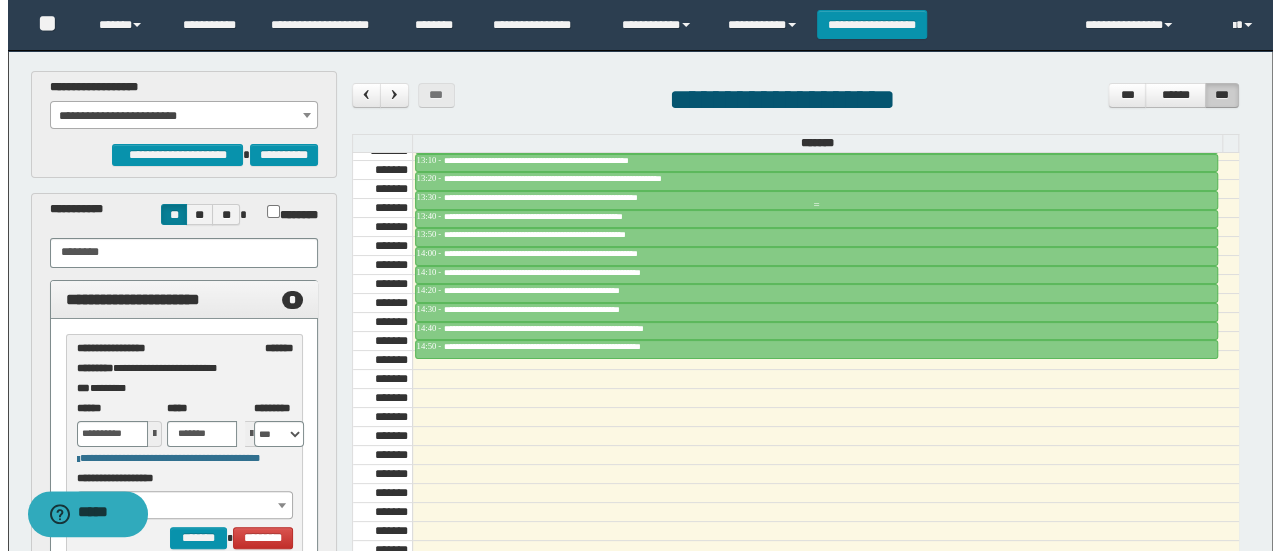 scroll, scrollTop: 1600, scrollLeft: 0, axis: vertical 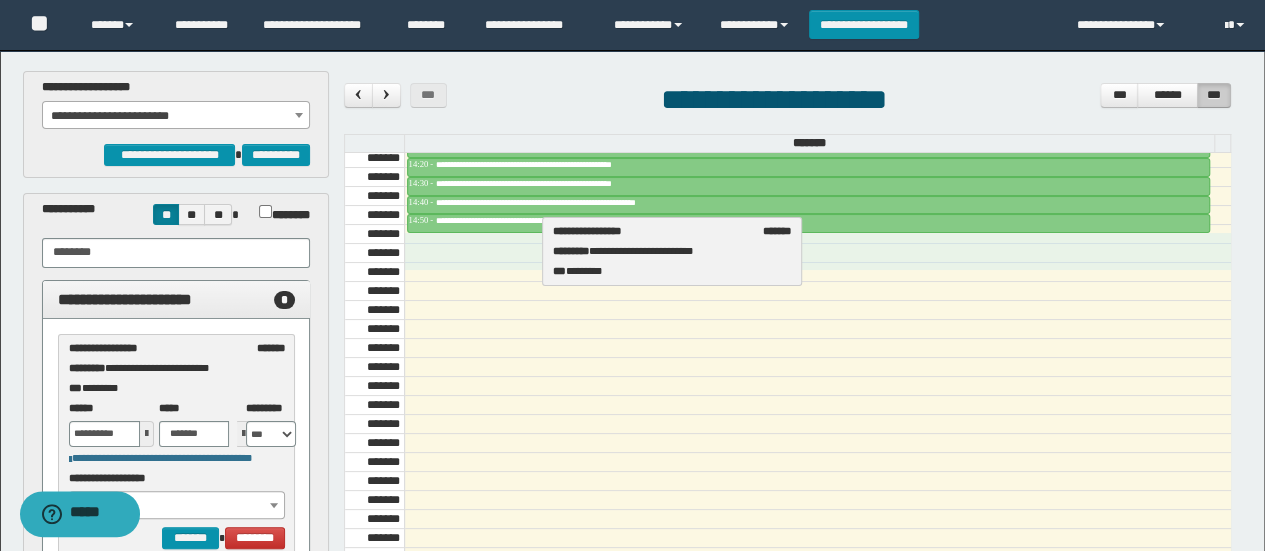 drag, startPoint x: 146, startPoint y: 362, endPoint x: 626, endPoint y: 247, distance: 493.58383 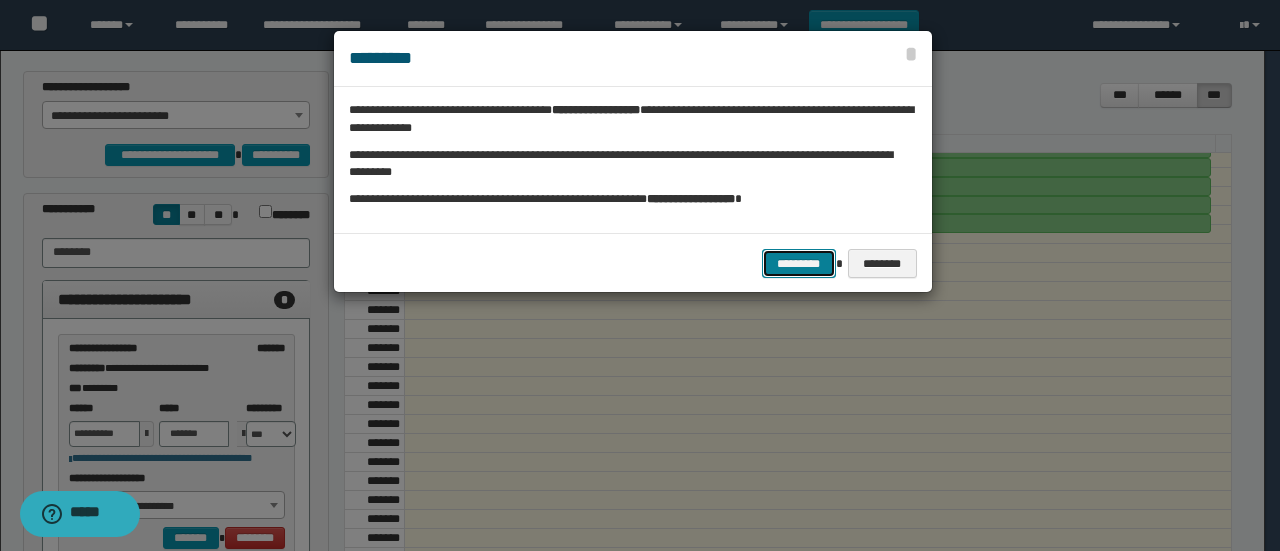click on "*********" at bounding box center (799, 263) 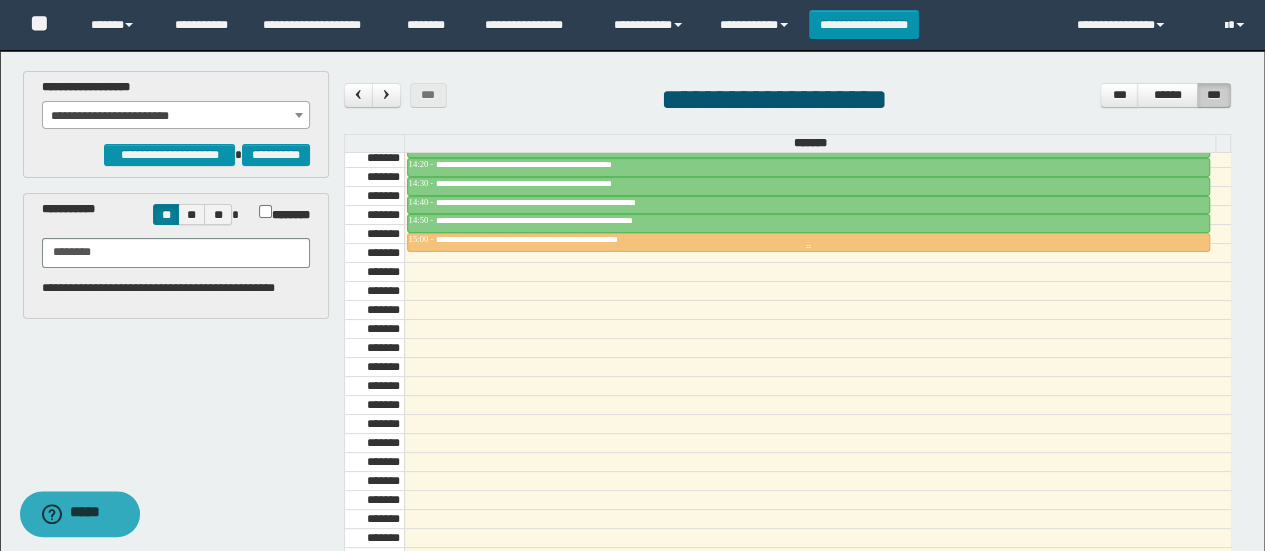 click at bounding box center (809, 247) 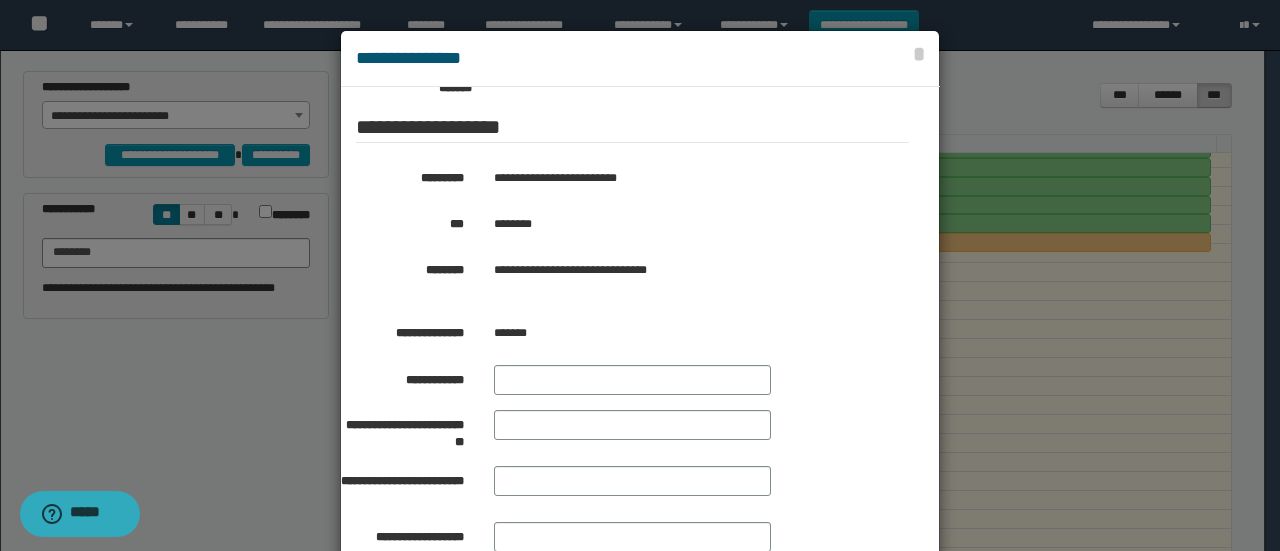 scroll, scrollTop: 388, scrollLeft: 0, axis: vertical 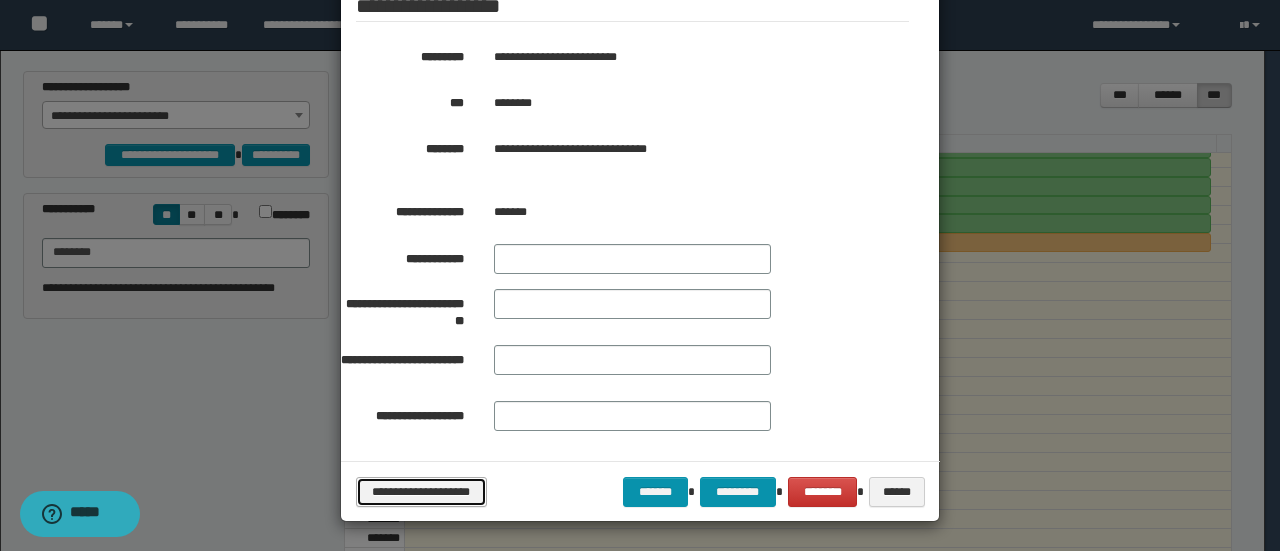 drag, startPoint x: 426, startPoint y: 492, endPoint x: 386, endPoint y: 491, distance: 40.012497 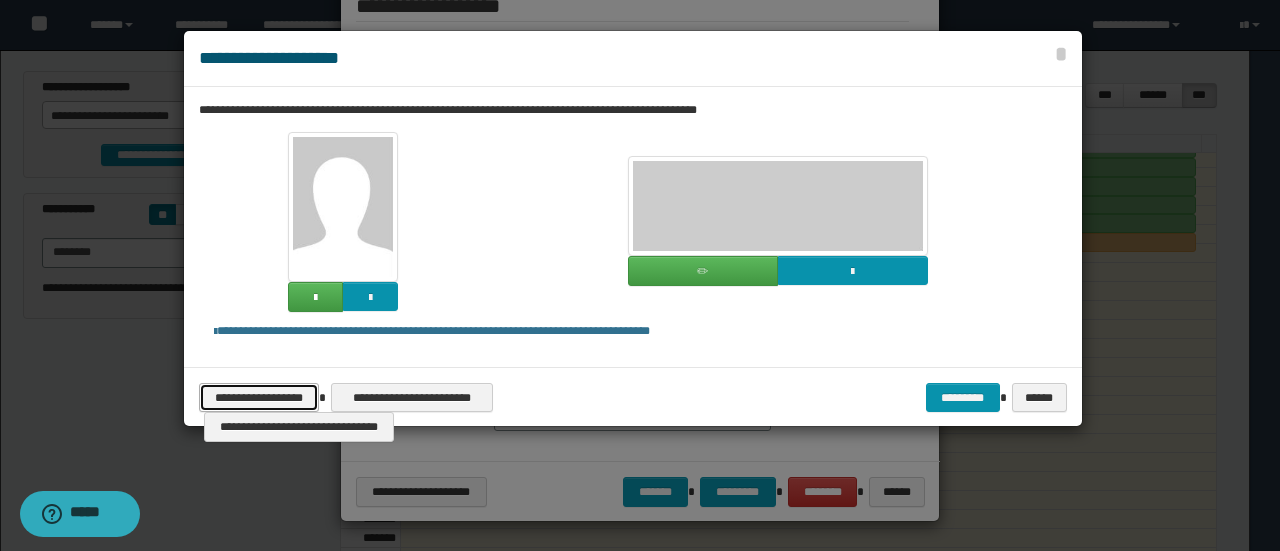 click on "**********" at bounding box center [259, 397] 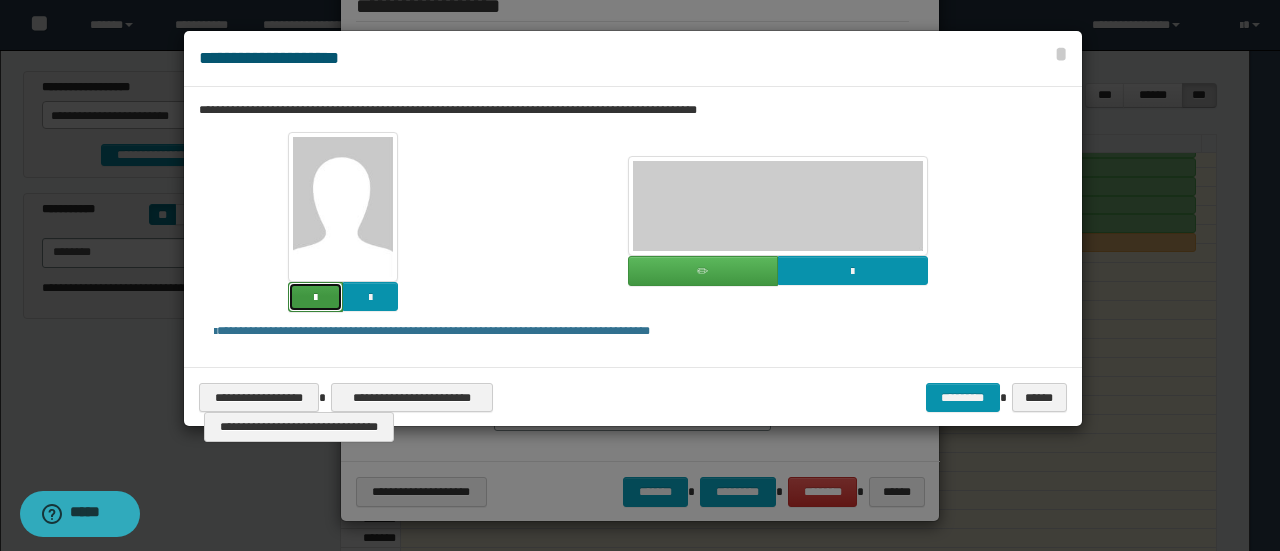 click at bounding box center [315, 297] 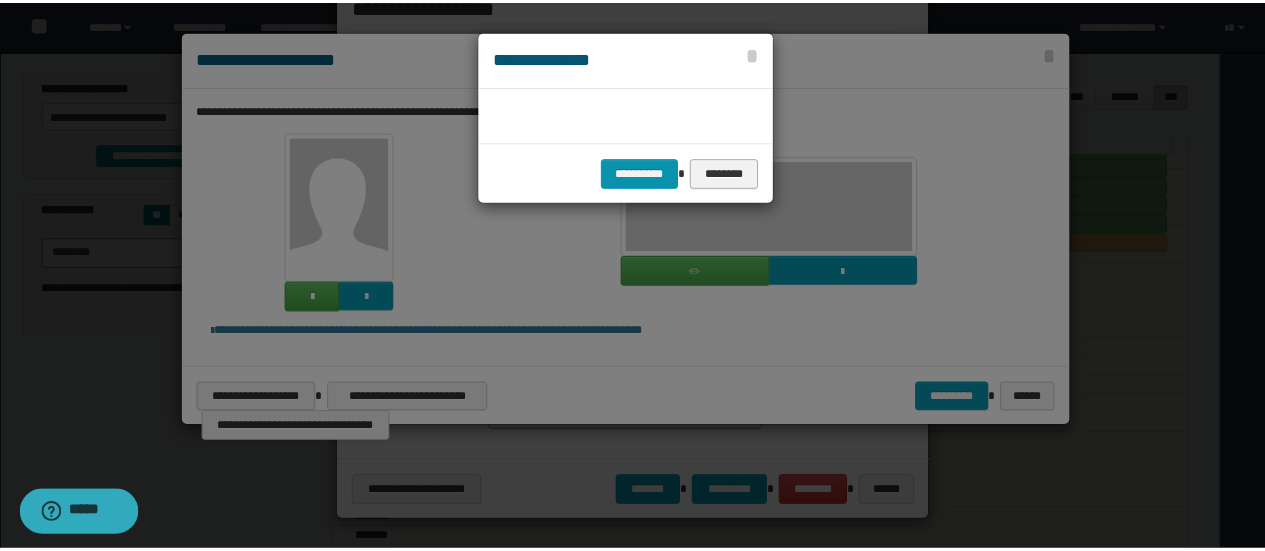 scroll, scrollTop: 45, scrollLeft: 105, axis: both 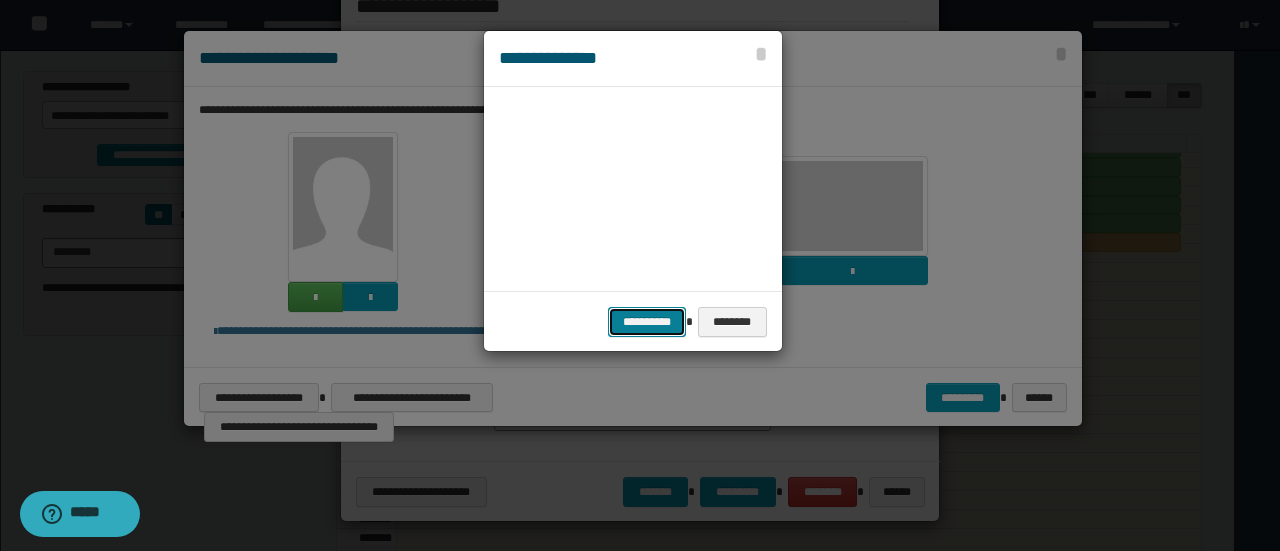 click on "**********" at bounding box center [647, 321] 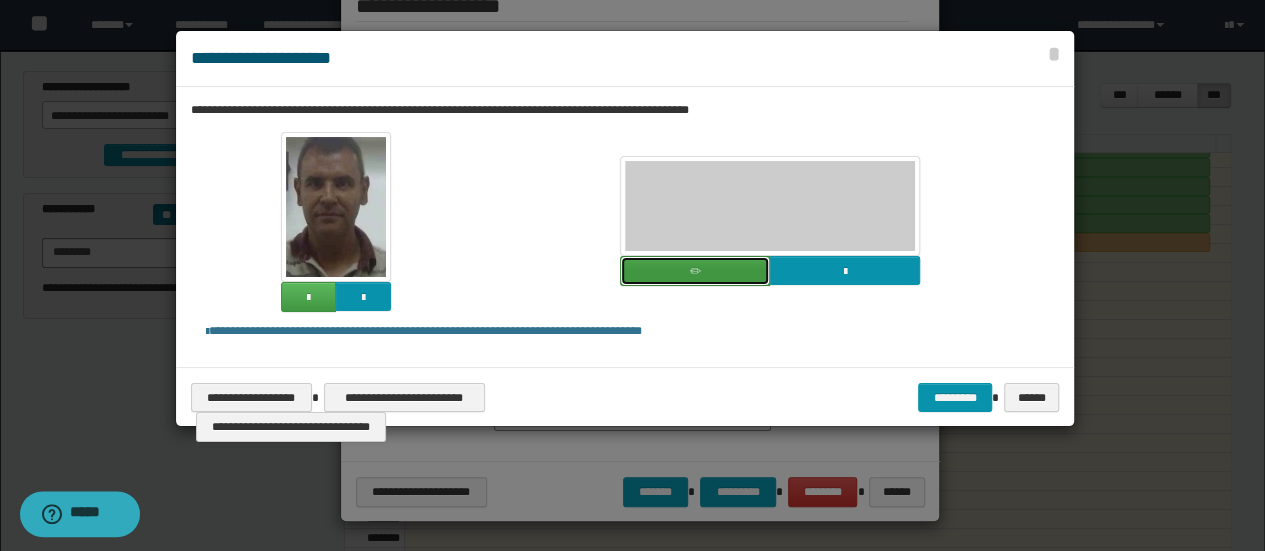 click at bounding box center (695, 271) 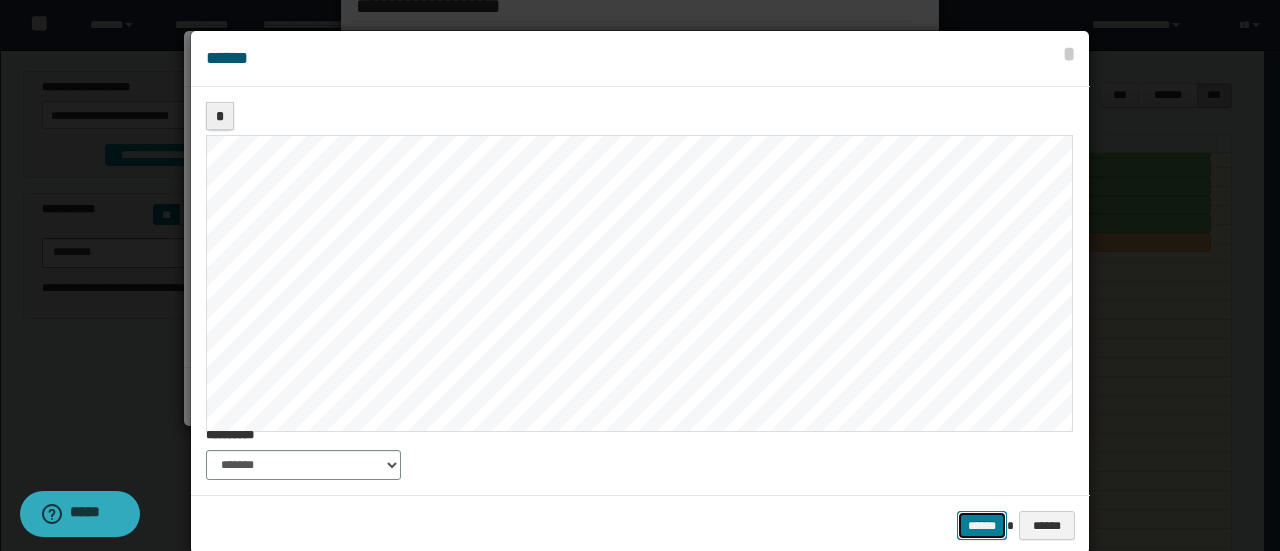 click on "******" at bounding box center (982, 525) 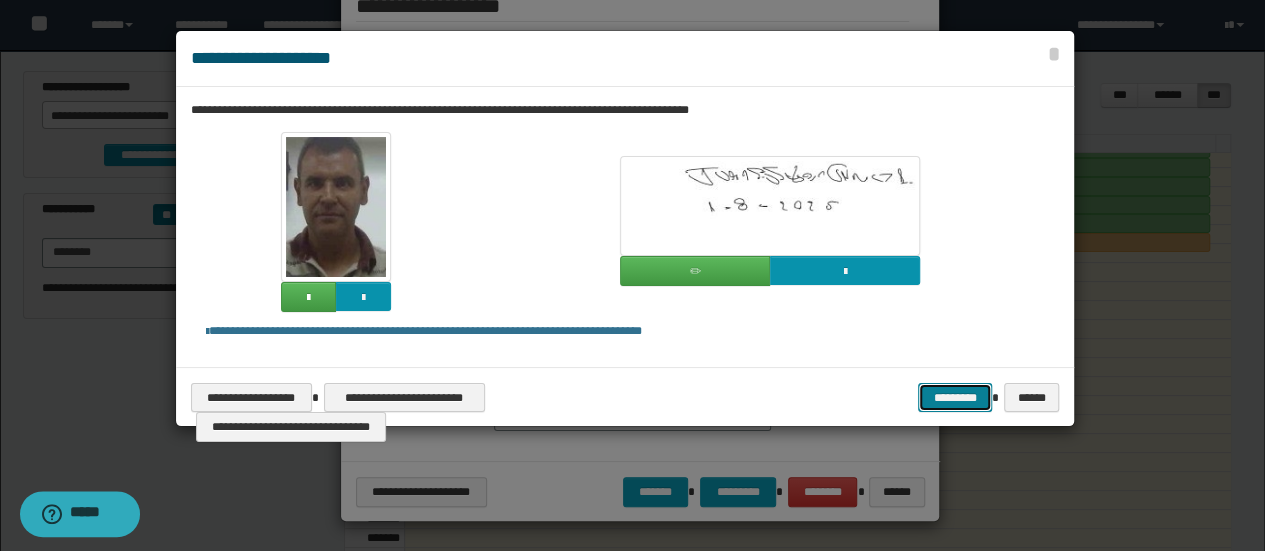 click on "*********" at bounding box center (955, 397) 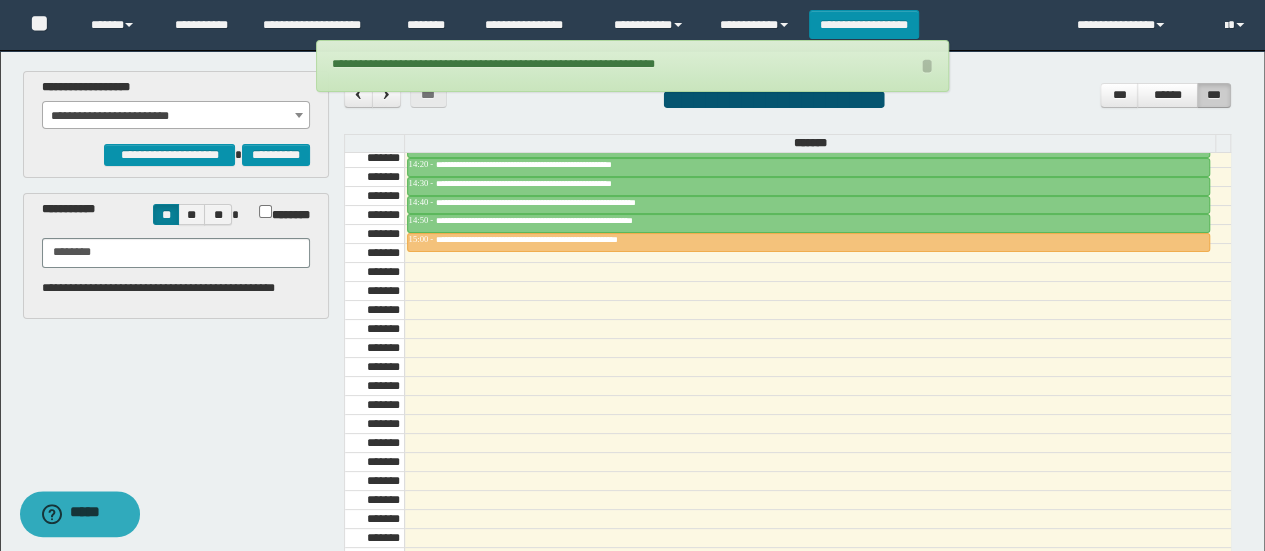 click on "**********" at bounding box center (176, 116) 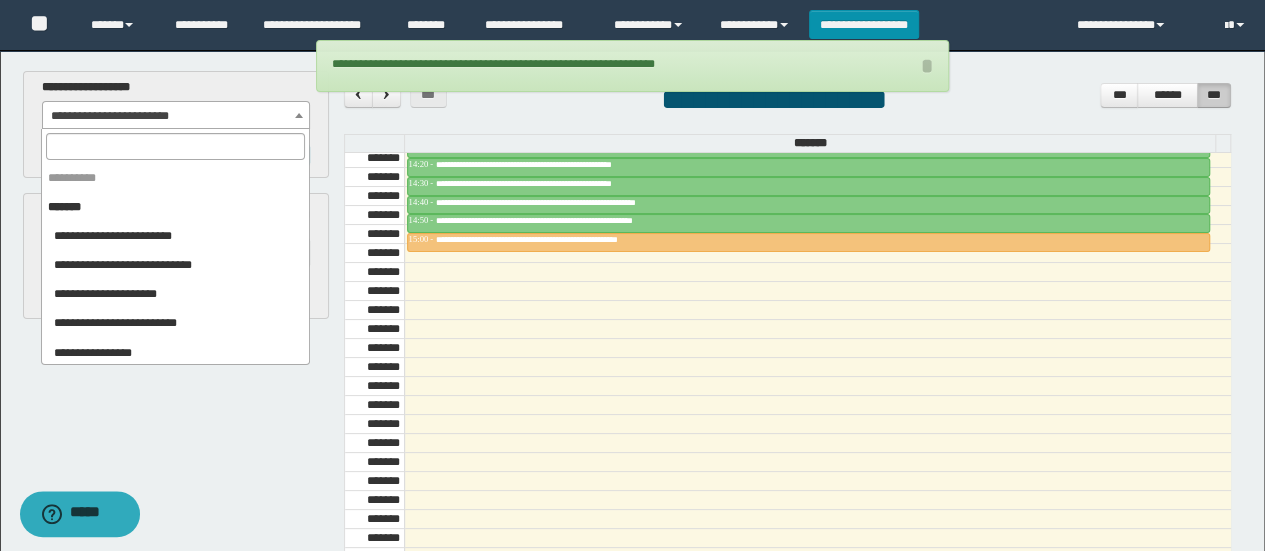 scroll, scrollTop: 646, scrollLeft: 0, axis: vertical 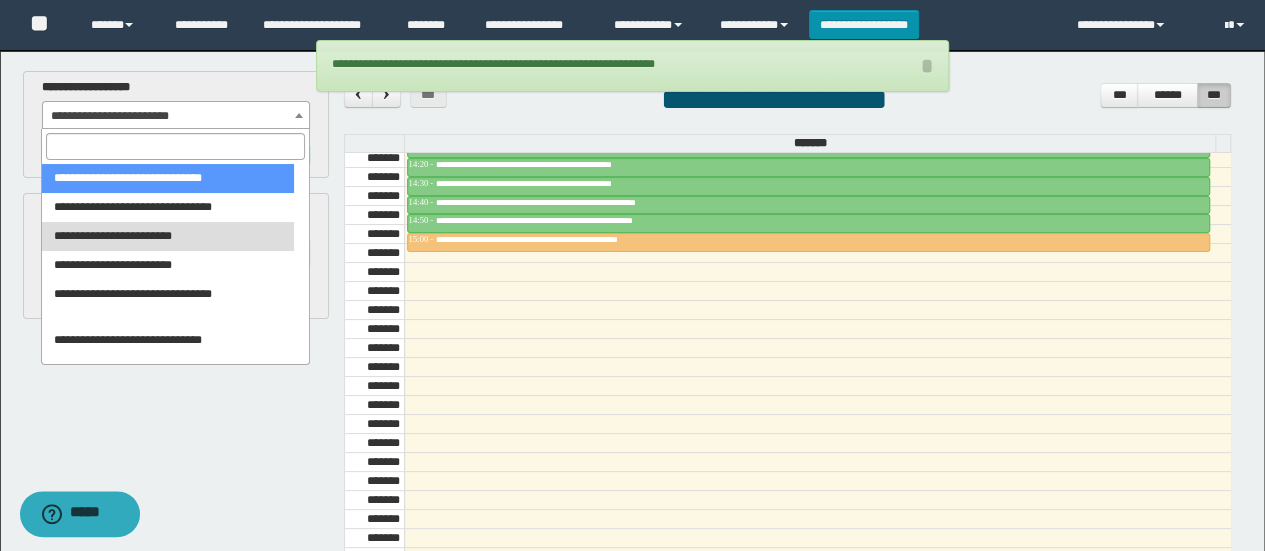 click at bounding box center (175, 146) 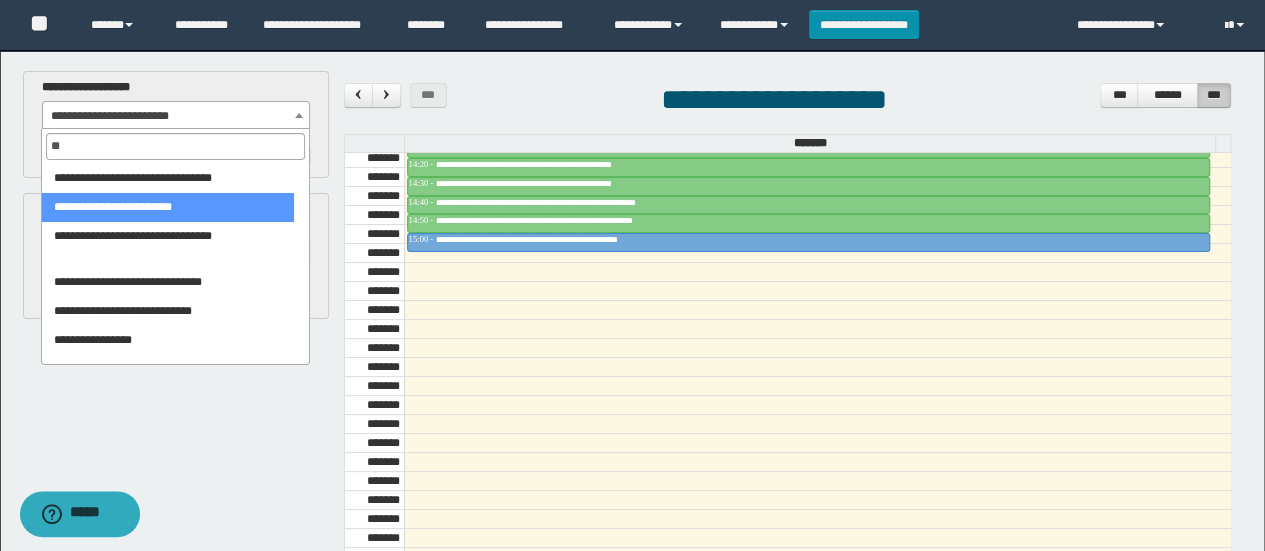 scroll, scrollTop: 0, scrollLeft: 0, axis: both 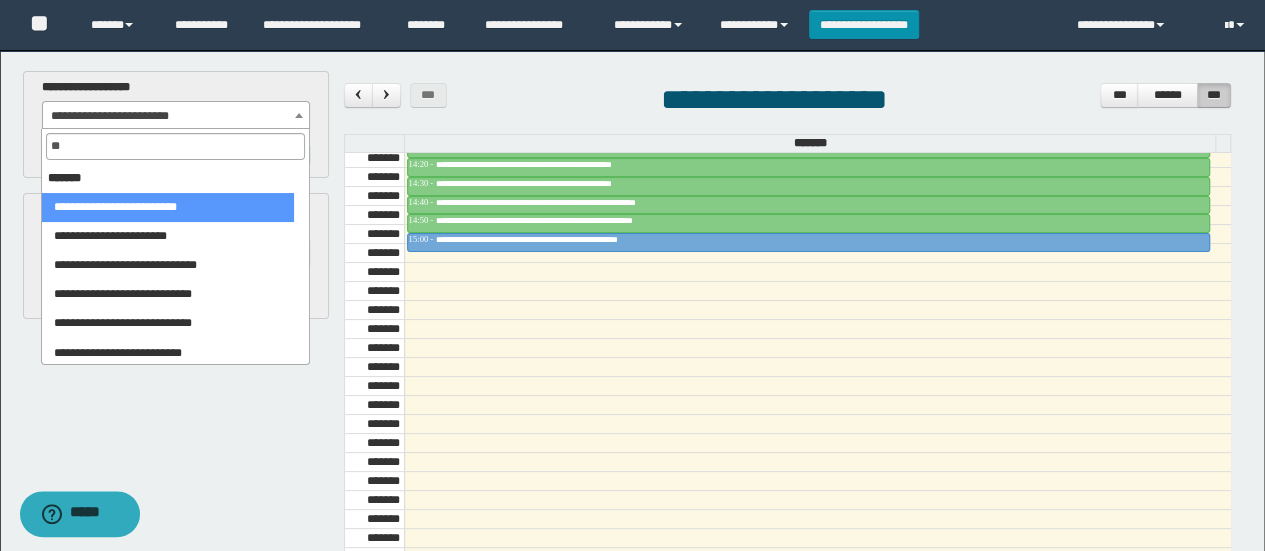 type on "*" 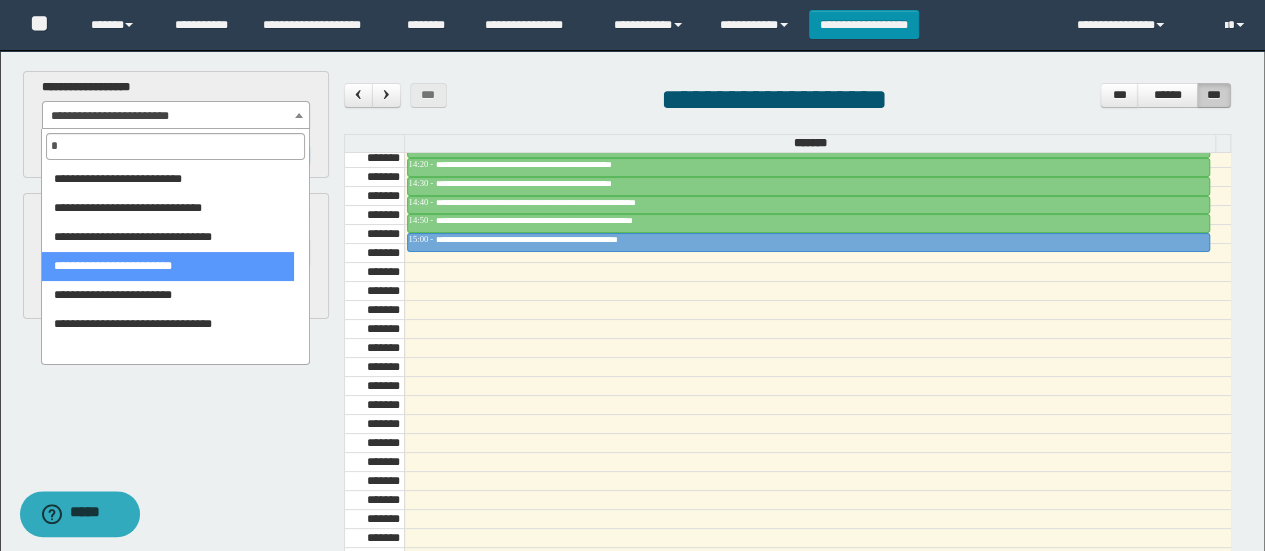 scroll, scrollTop: 0, scrollLeft: 0, axis: both 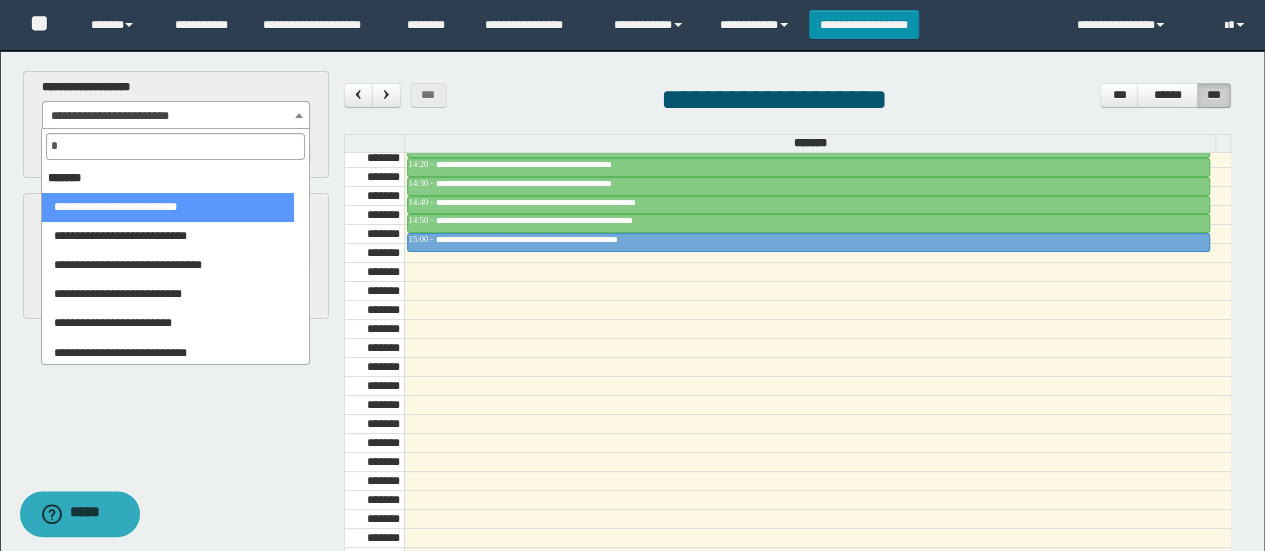 type on "**" 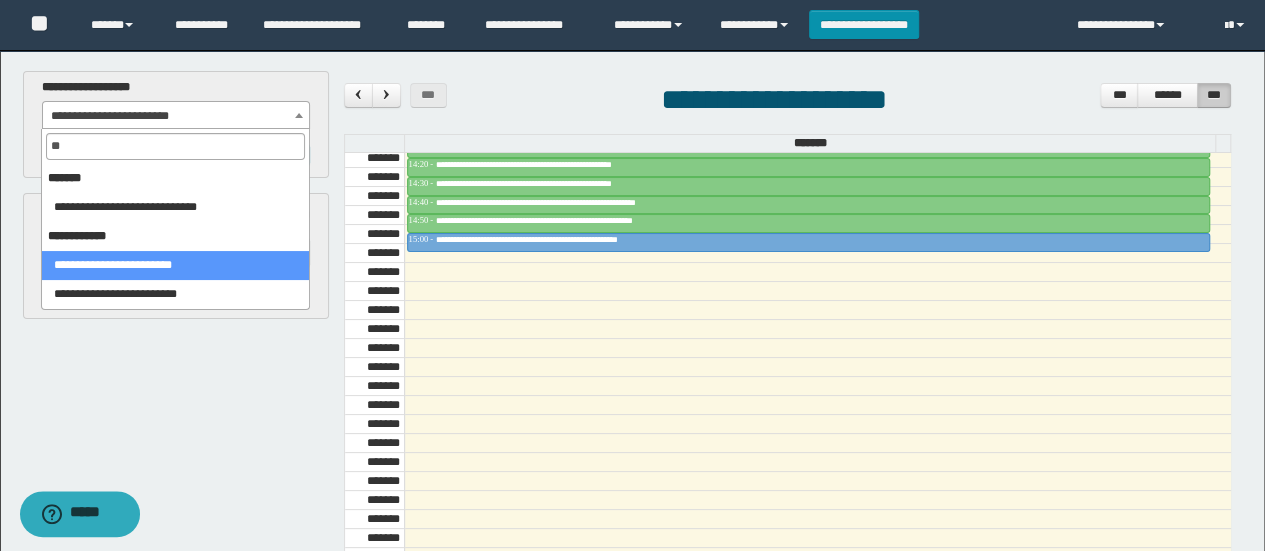 select on "****" 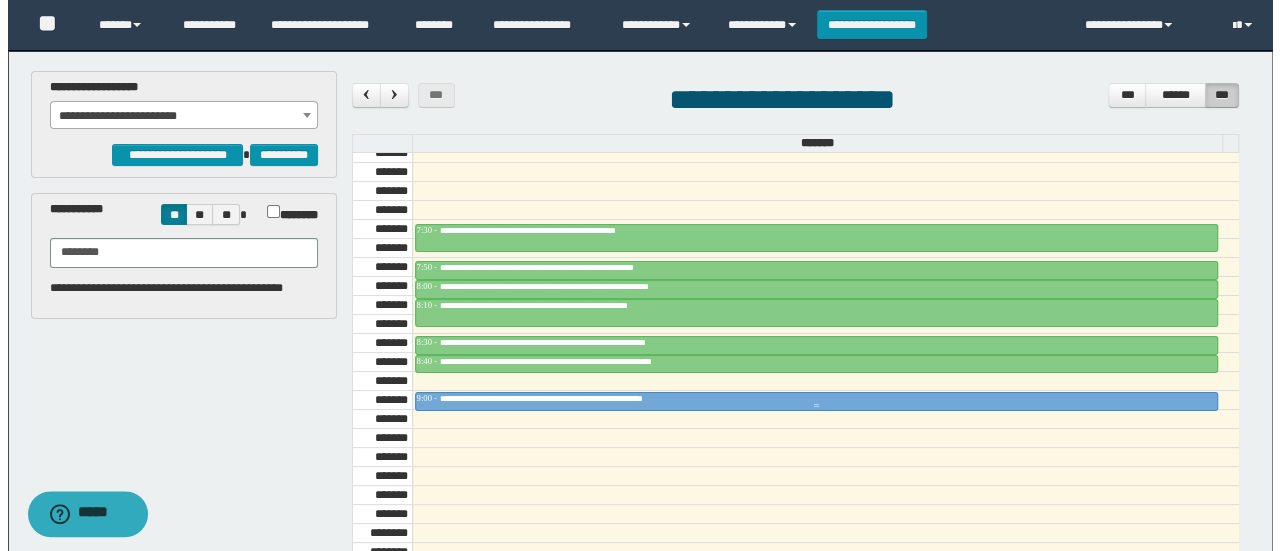 scroll, scrollTop: 800, scrollLeft: 0, axis: vertical 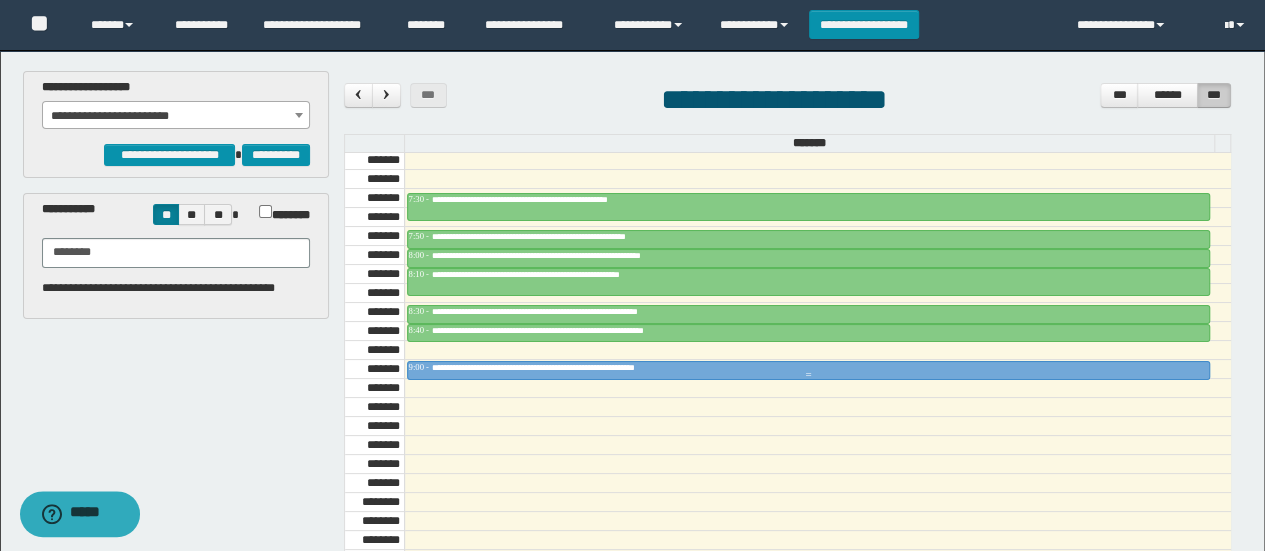 click on "**********" at bounding box center (575, 367) 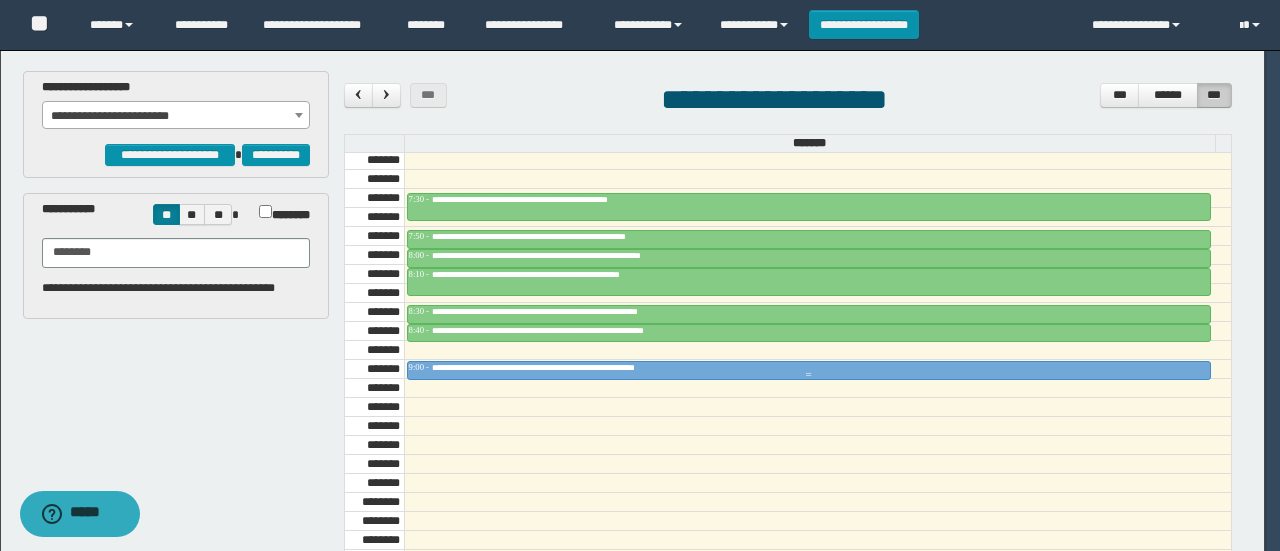 scroll, scrollTop: 0, scrollLeft: 0, axis: both 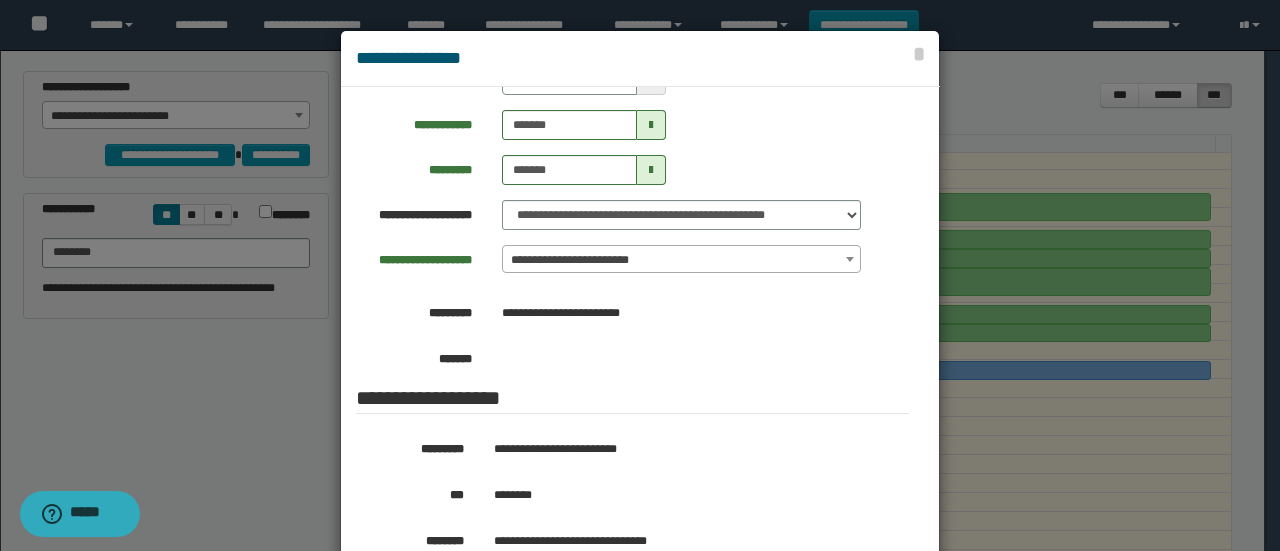click on "**********" at bounding box center [682, 260] 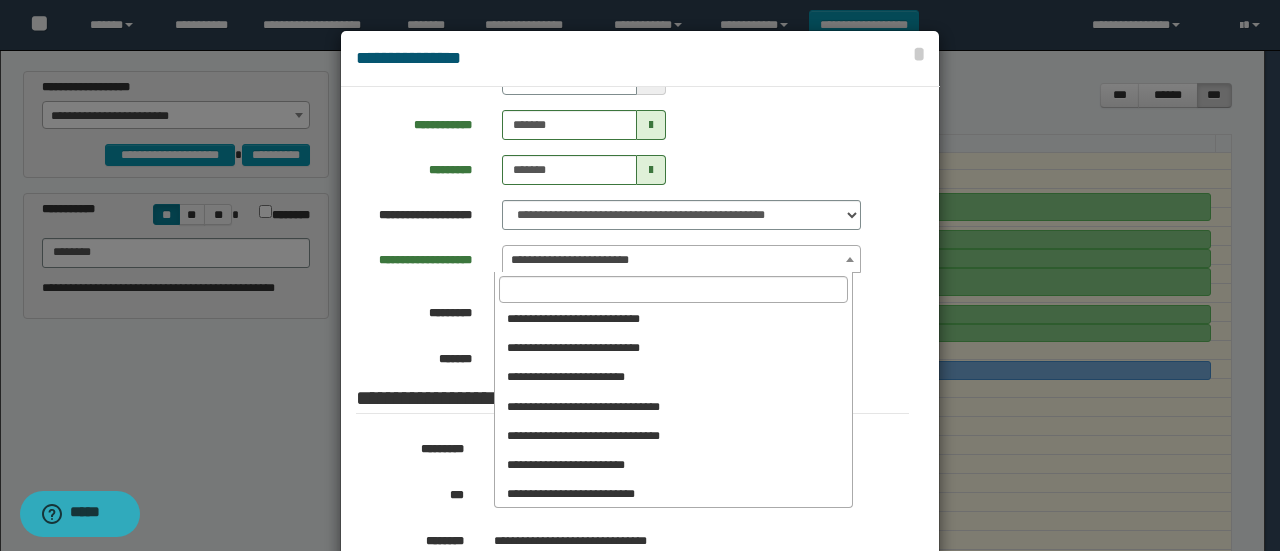 scroll, scrollTop: 889, scrollLeft: 0, axis: vertical 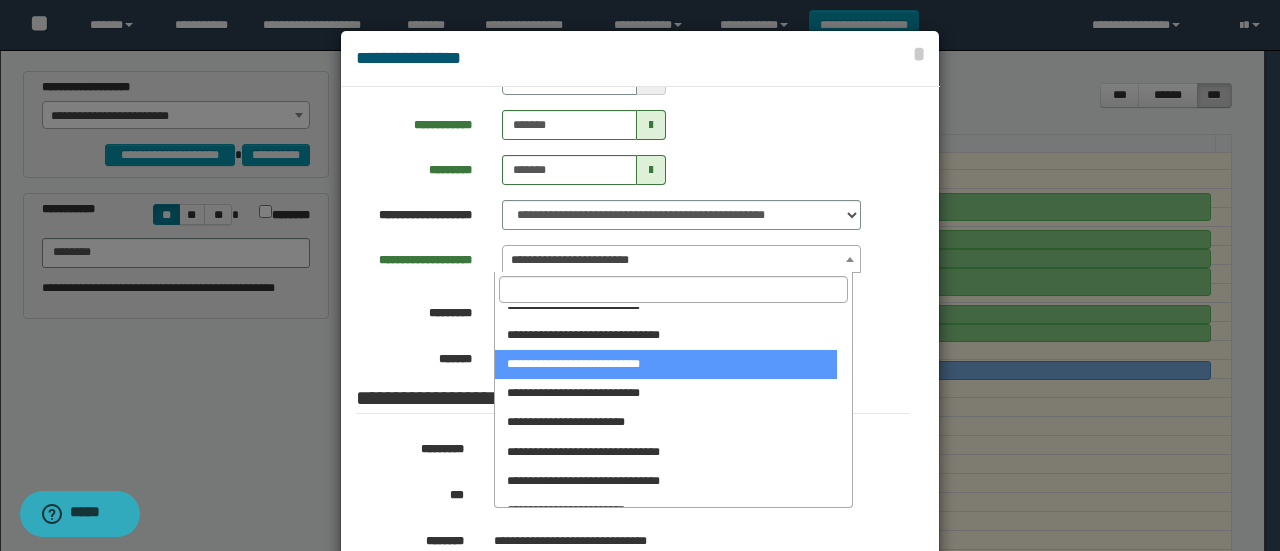 select on "******" 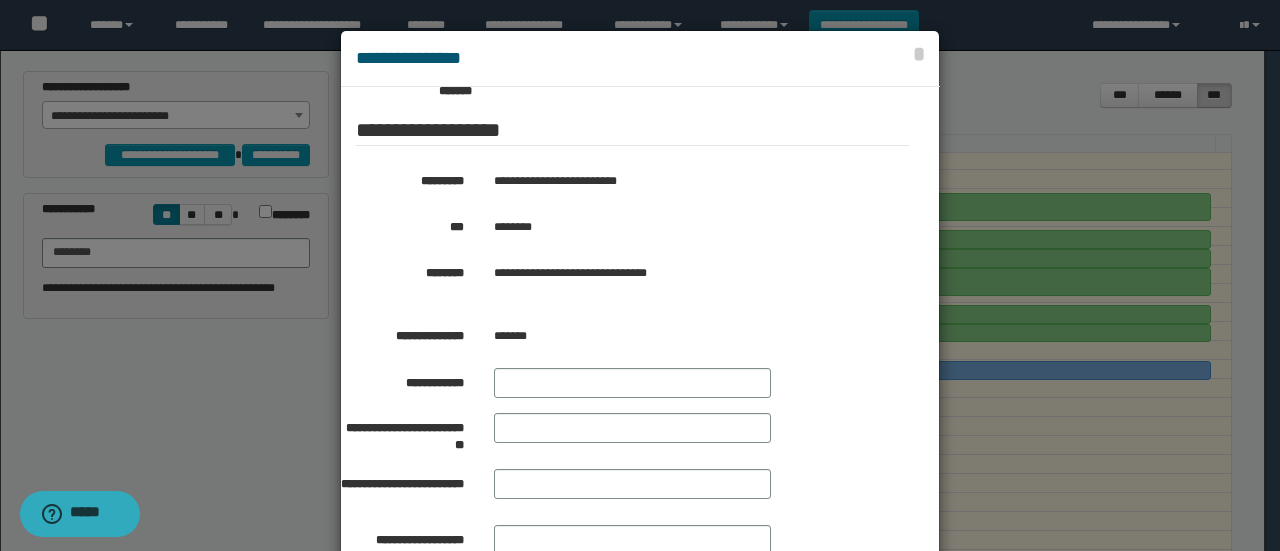 scroll, scrollTop: 388, scrollLeft: 0, axis: vertical 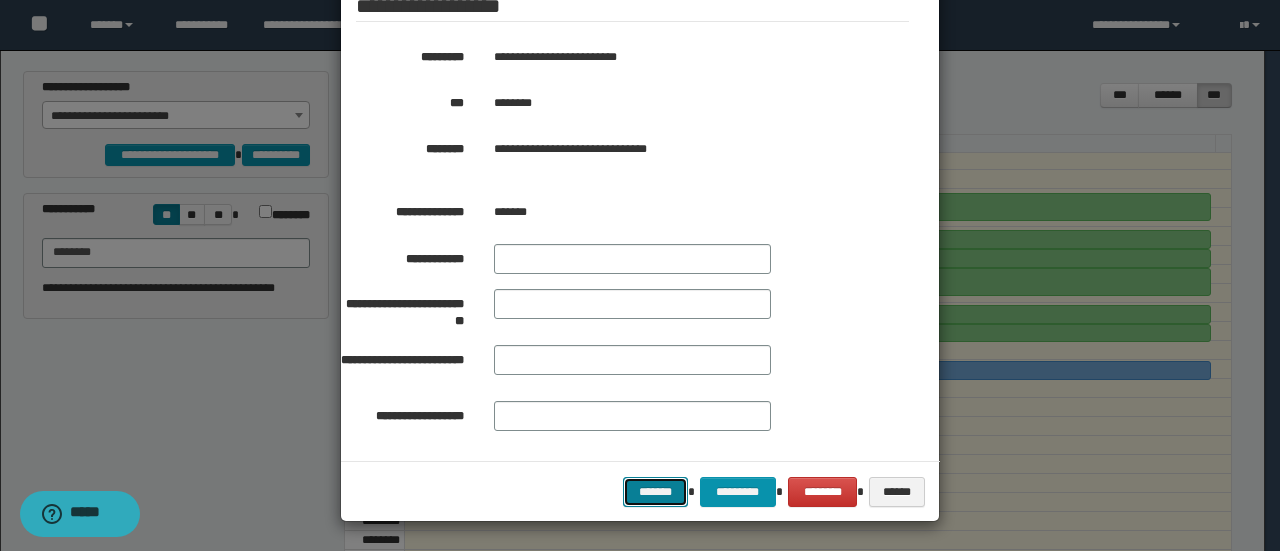 click on "*******" at bounding box center (655, 491) 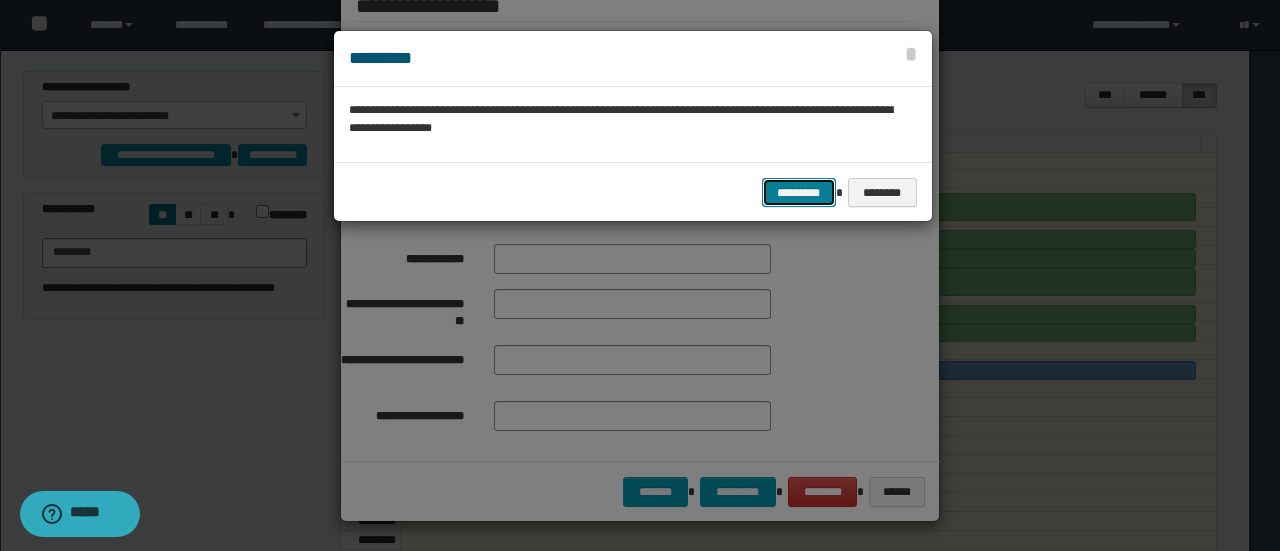 click on "*********" at bounding box center [799, 192] 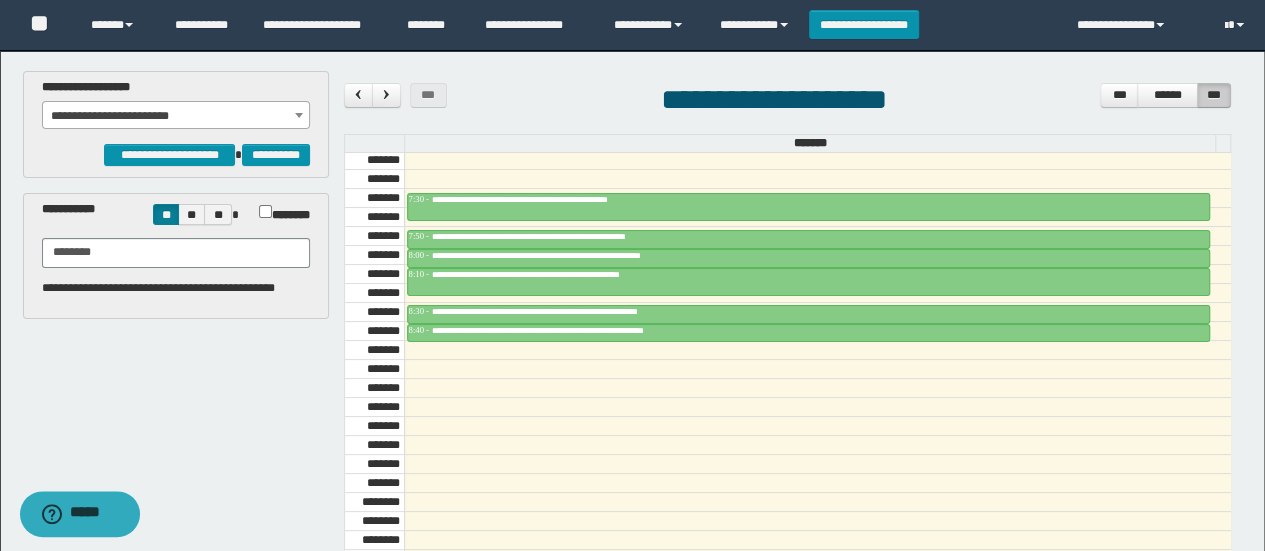 click on "**********" at bounding box center [176, 116] 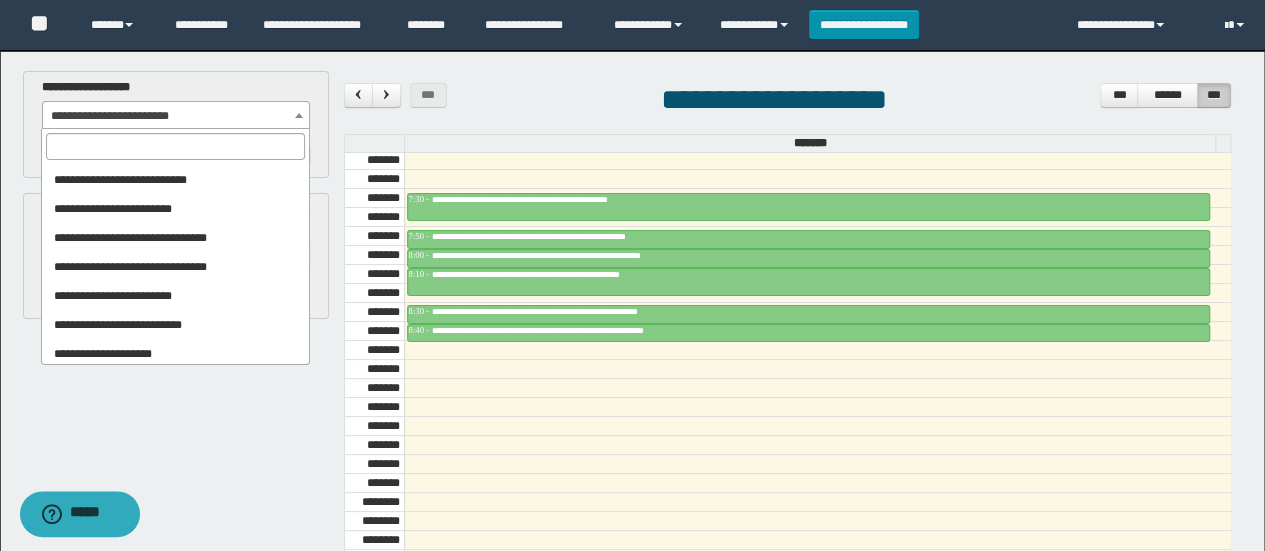 scroll, scrollTop: 986, scrollLeft: 0, axis: vertical 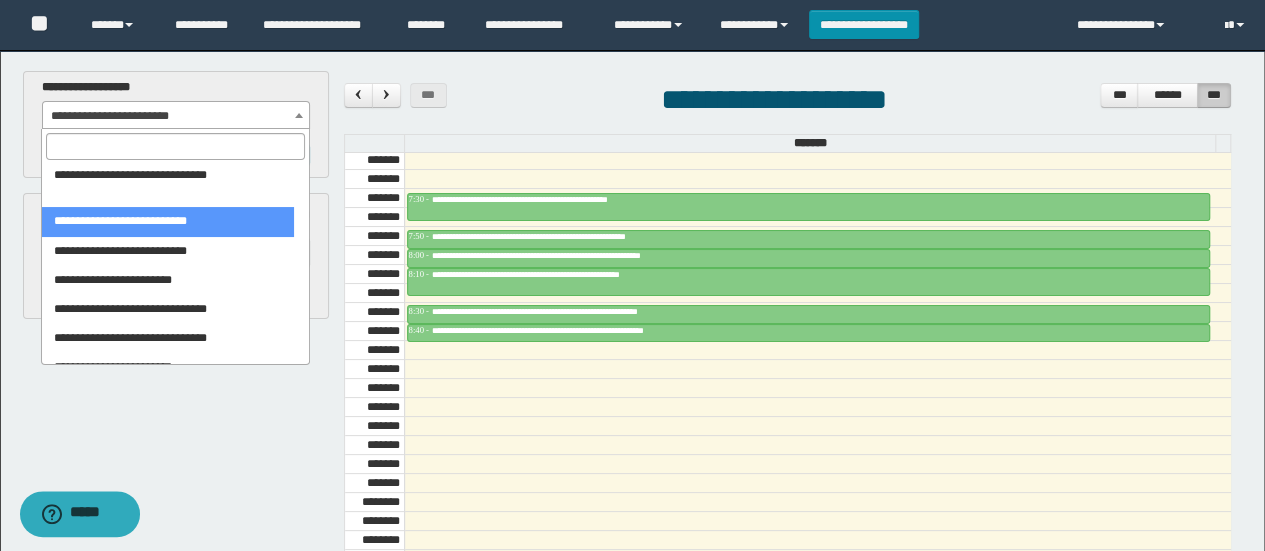 select on "******" 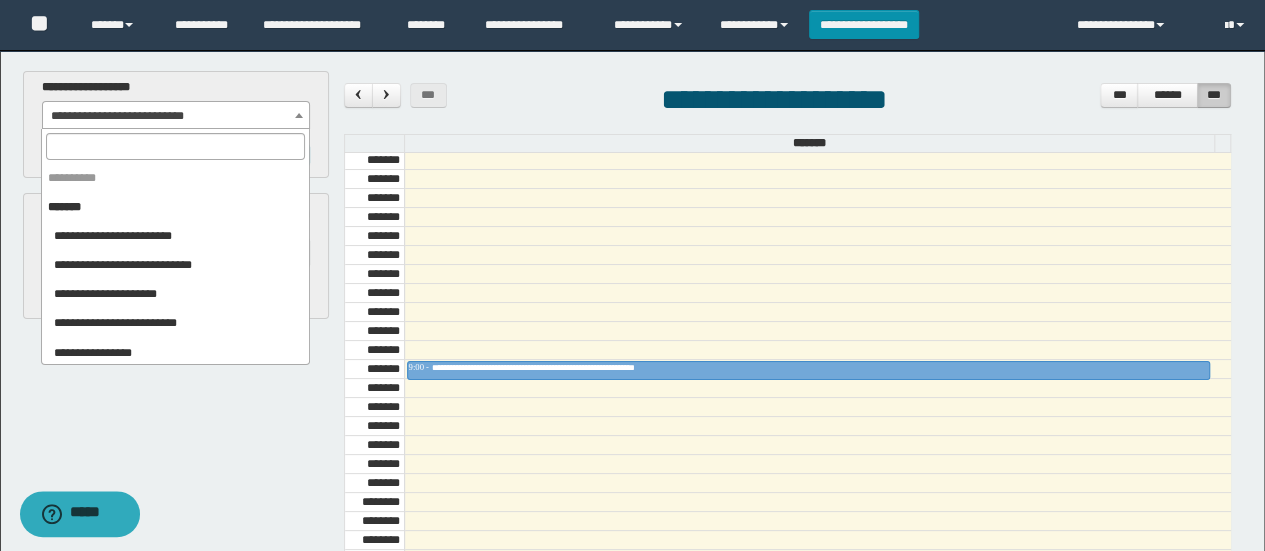 click on "**********" at bounding box center [176, 116] 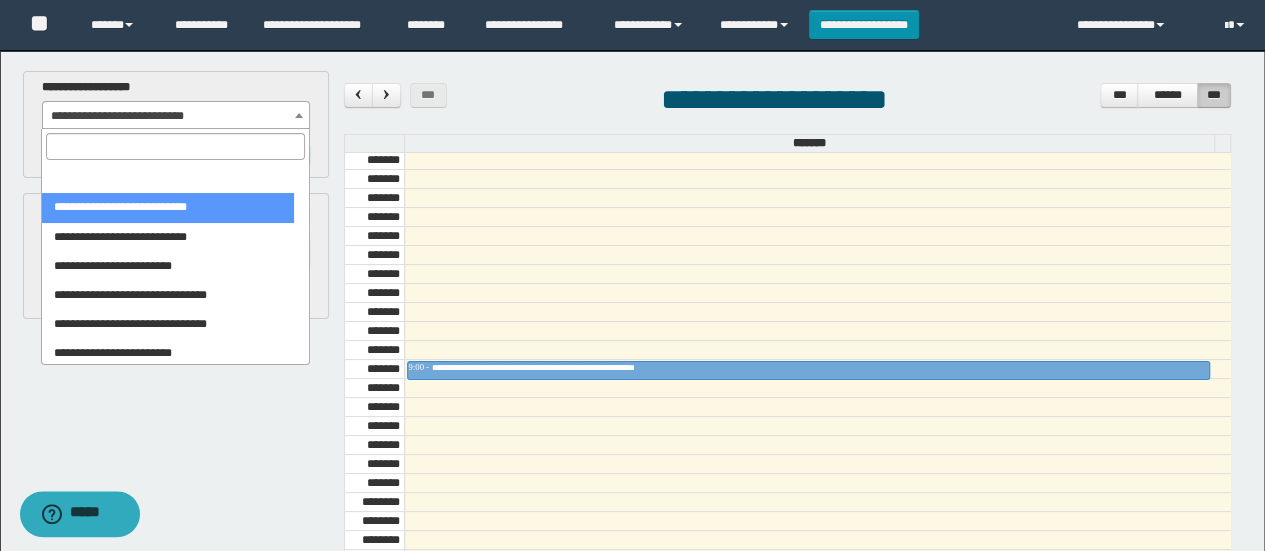 click at bounding box center [175, 146] 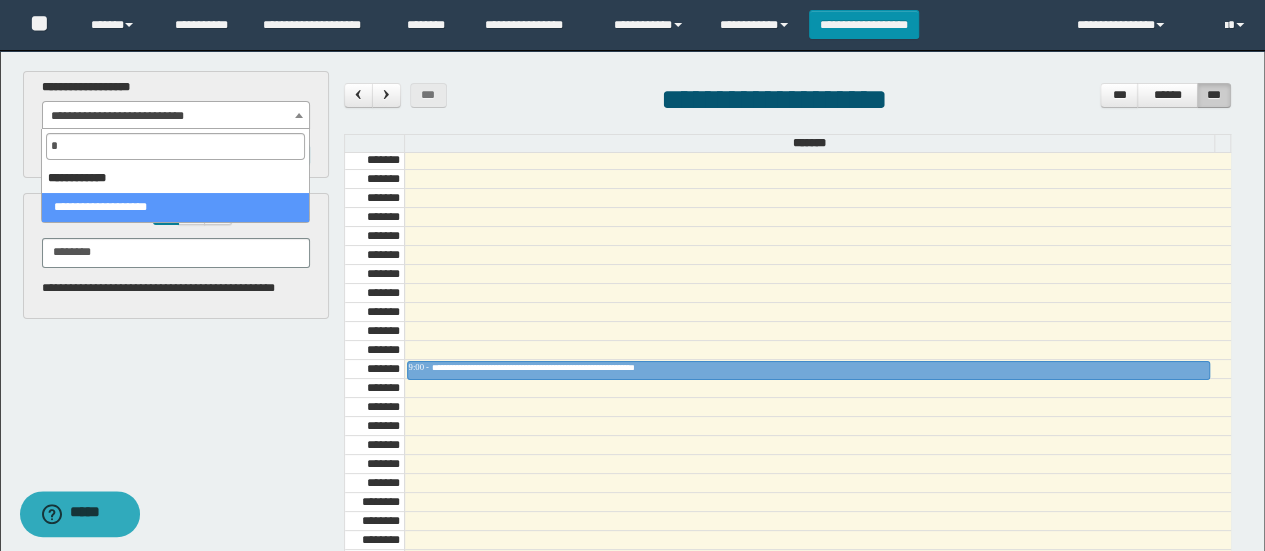 scroll, scrollTop: 0, scrollLeft: 0, axis: both 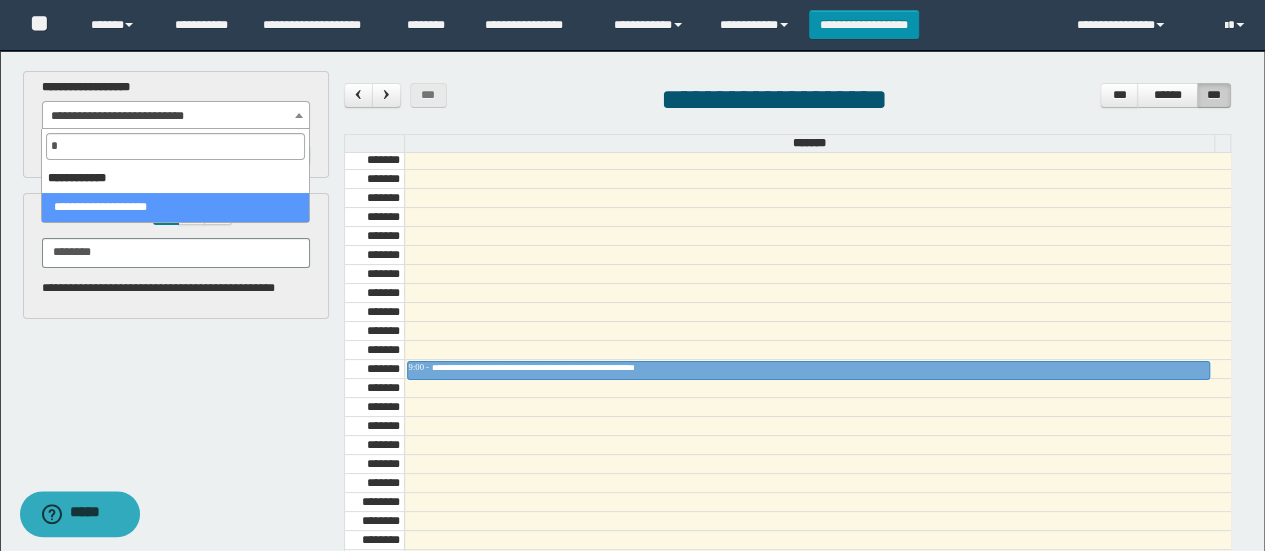 select on "***" 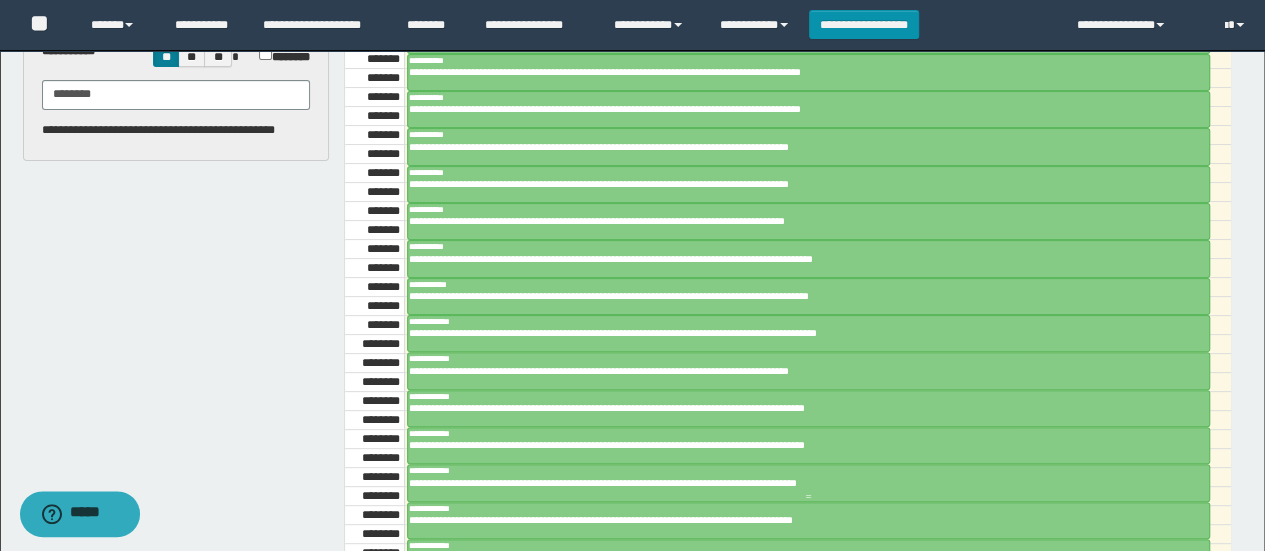 scroll, scrollTop: 300, scrollLeft: 0, axis: vertical 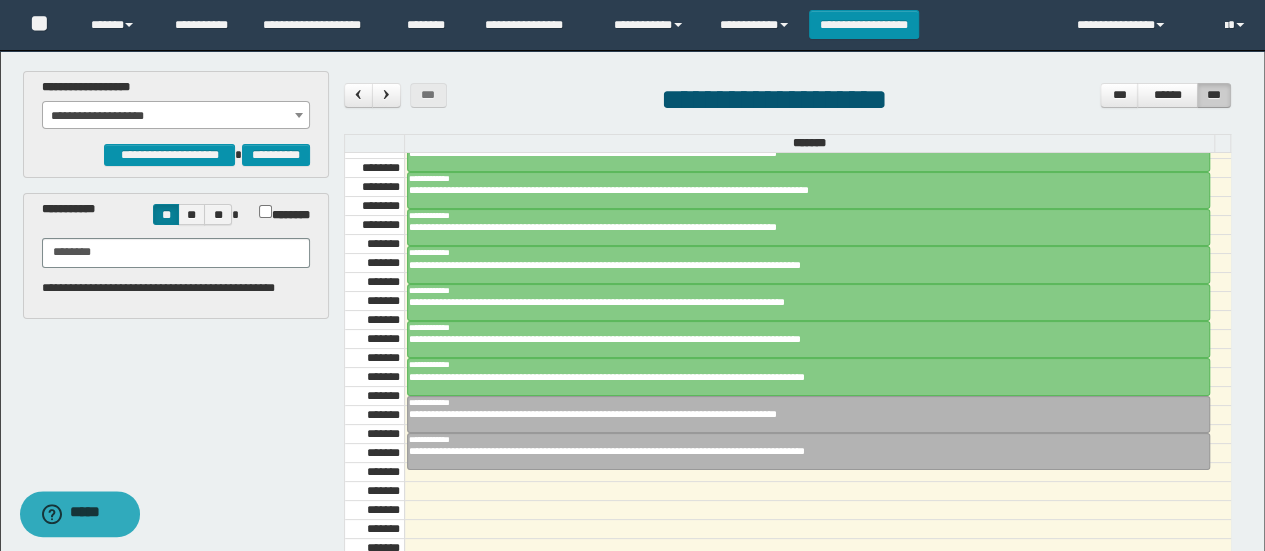 click on "**********" at bounding box center [176, 104] 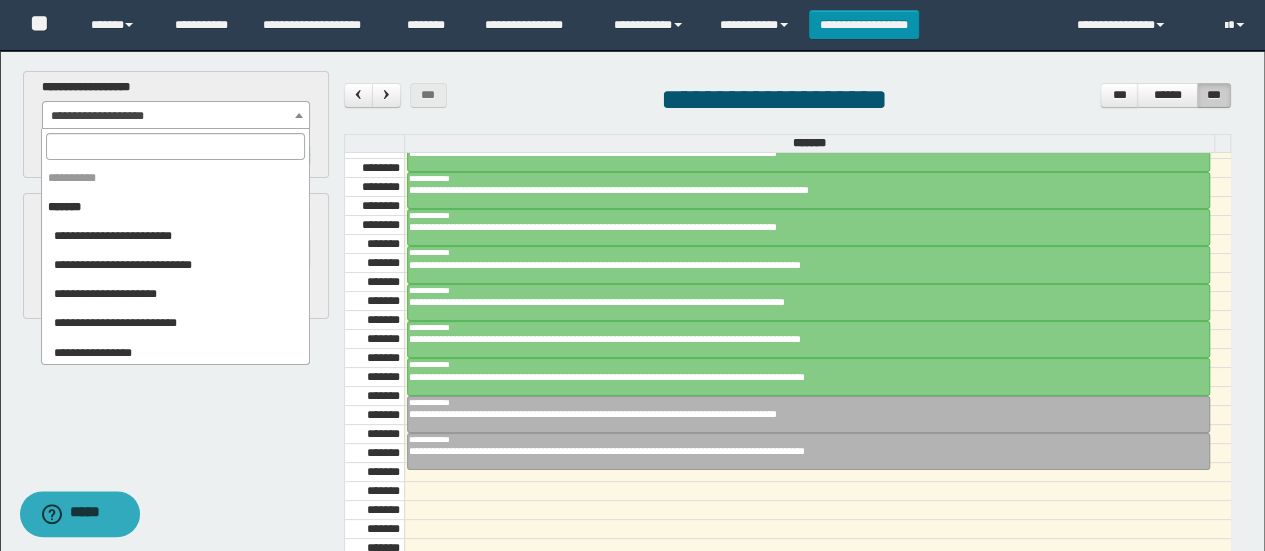 scroll, scrollTop: 2050, scrollLeft: 0, axis: vertical 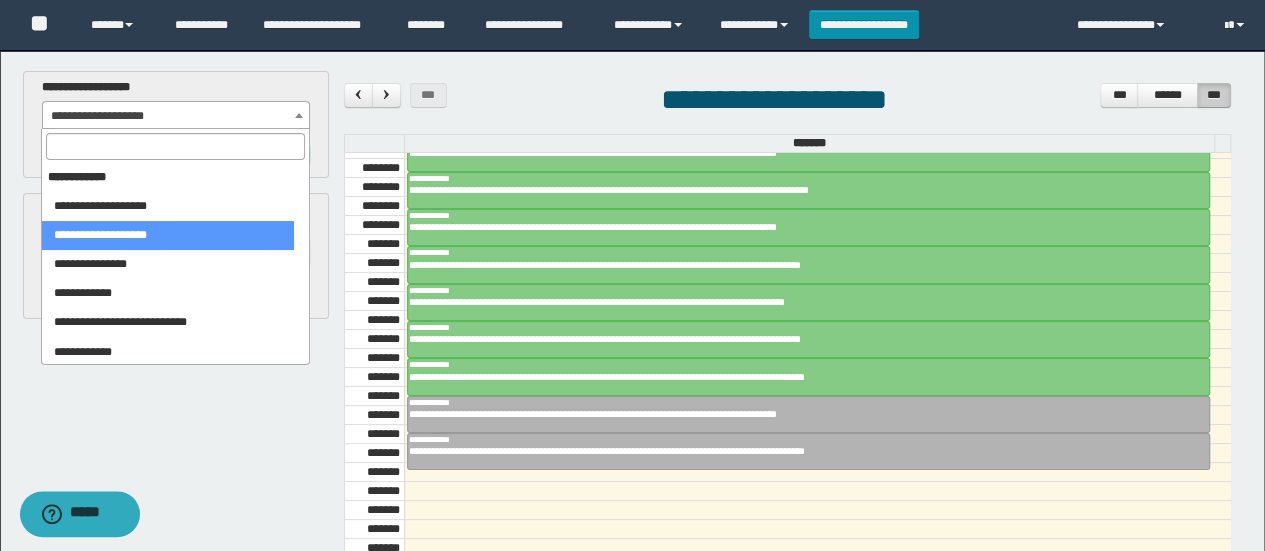 click at bounding box center (175, 146) 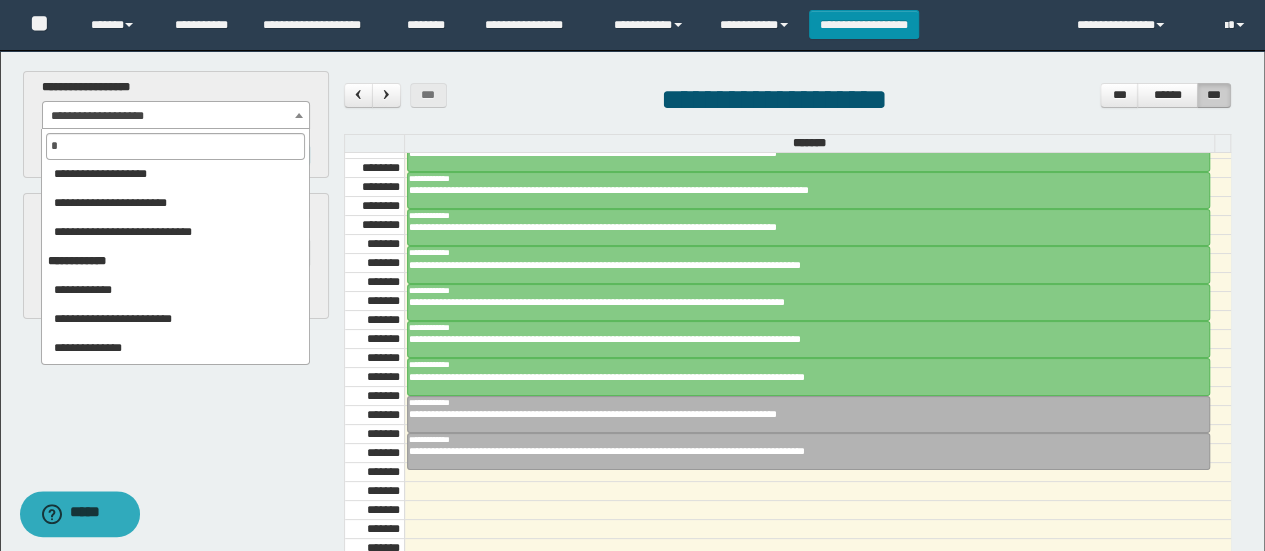 scroll, scrollTop: 0, scrollLeft: 0, axis: both 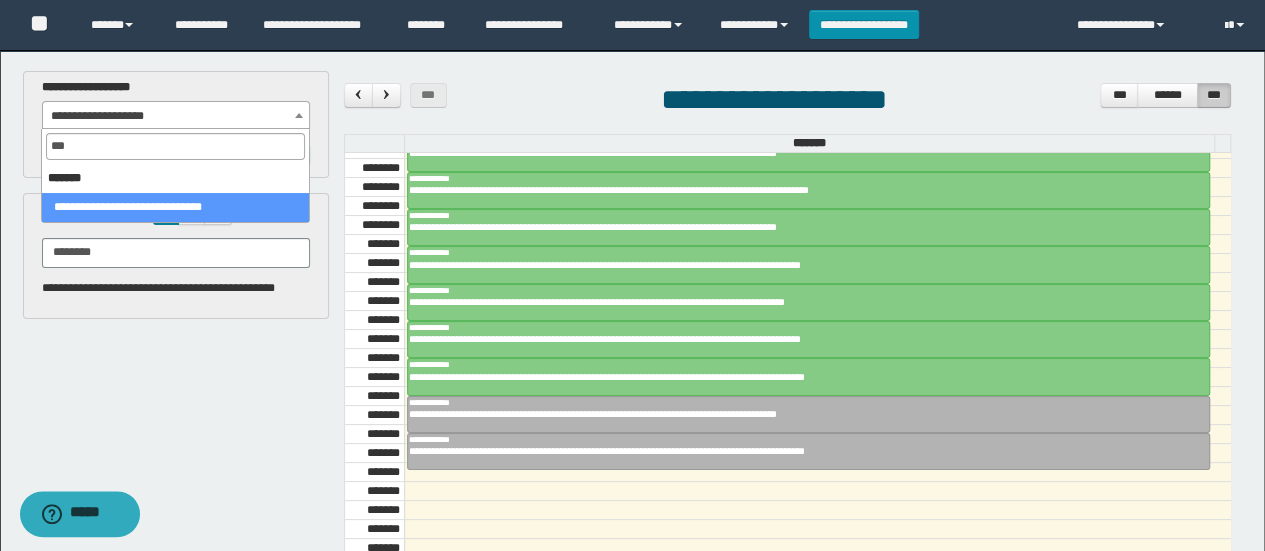 type on "****" 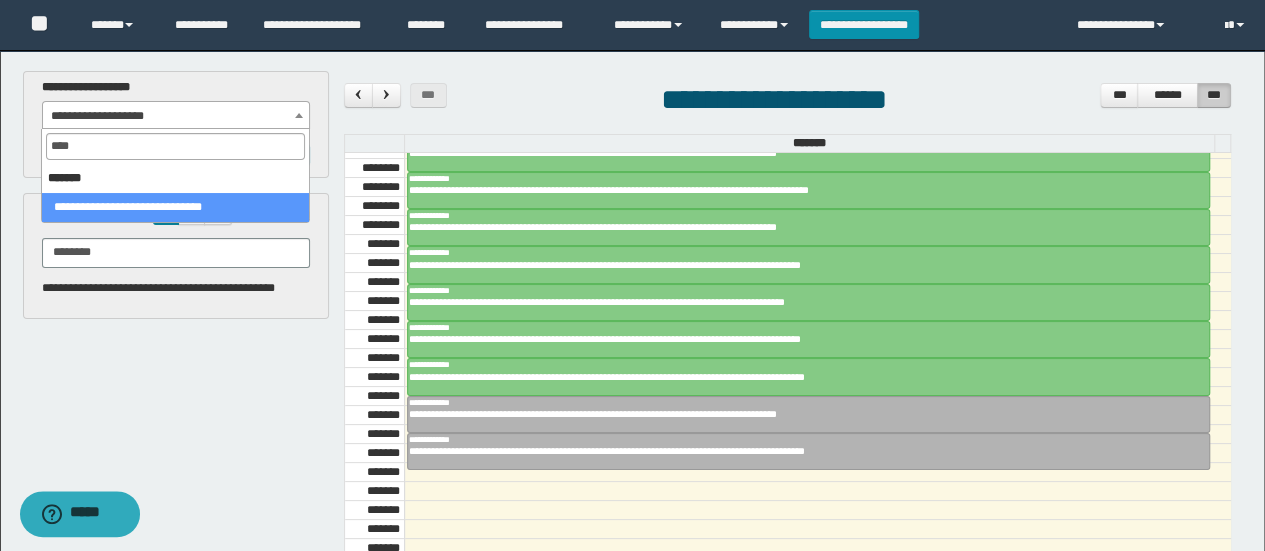 select on "******" 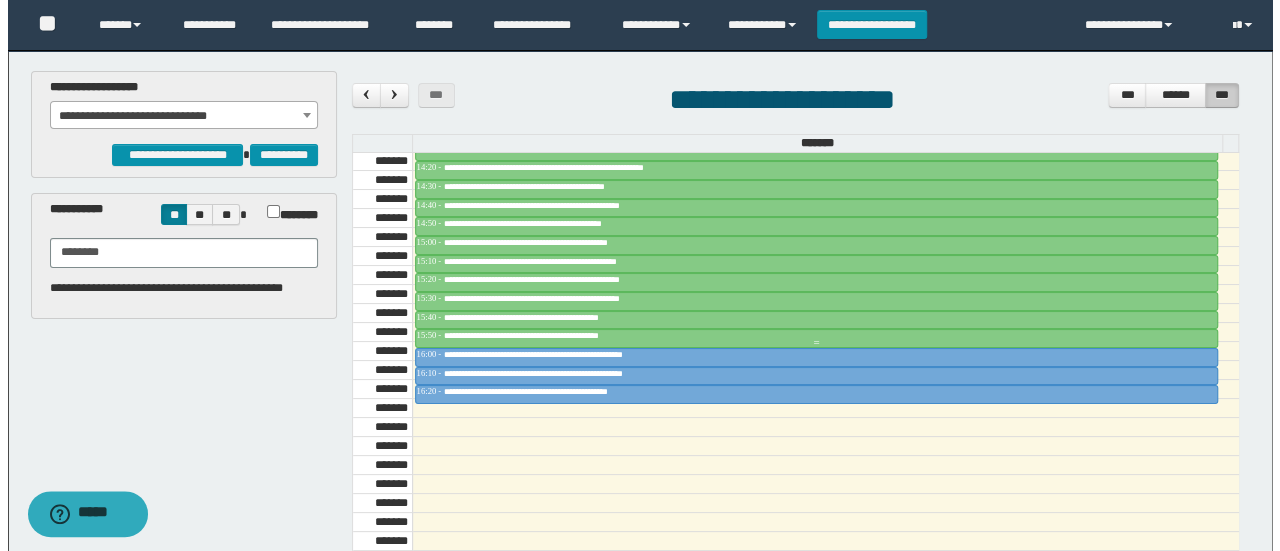scroll, scrollTop: 1600, scrollLeft: 0, axis: vertical 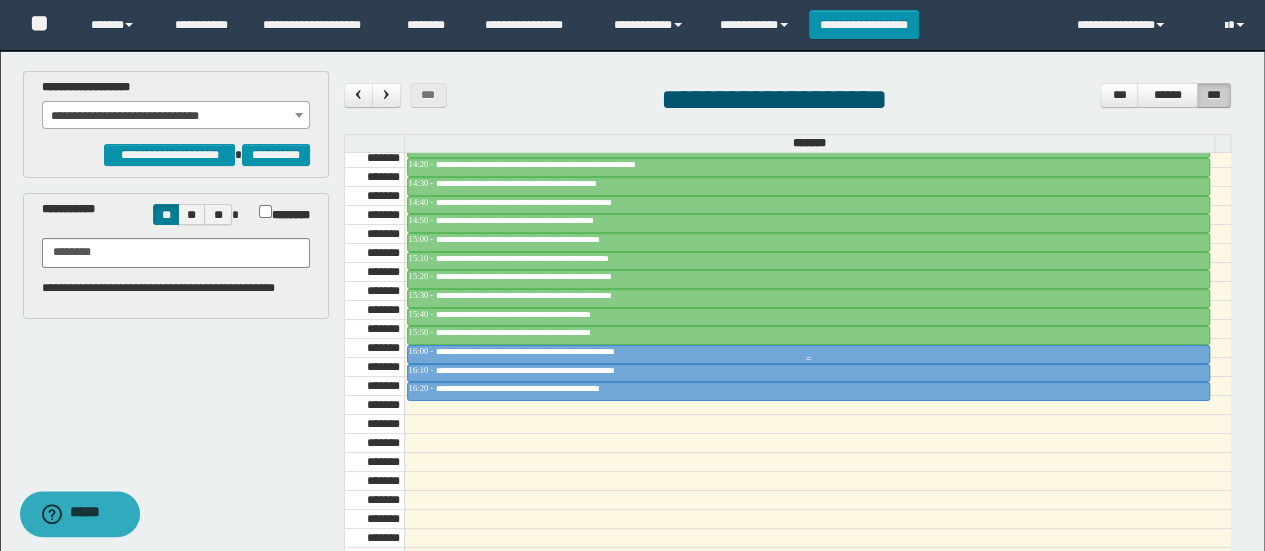 click on "**********" at bounding box center (555, 351) 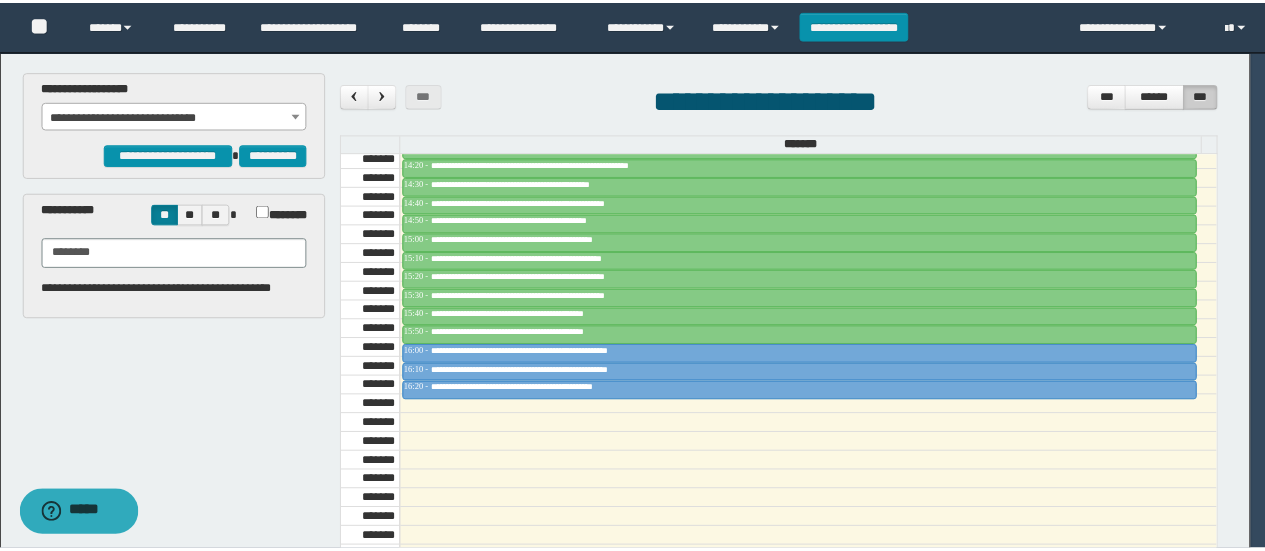 scroll, scrollTop: 0, scrollLeft: 0, axis: both 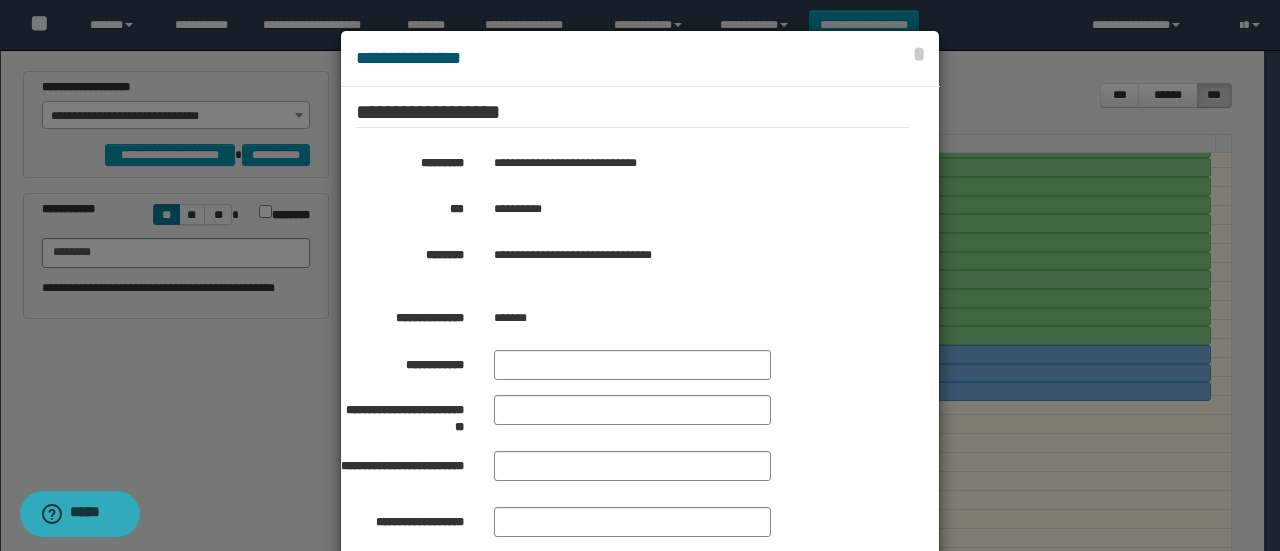 drag, startPoint x: 96, startPoint y: 433, endPoint x: 144, endPoint y: 405, distance: 55.569775 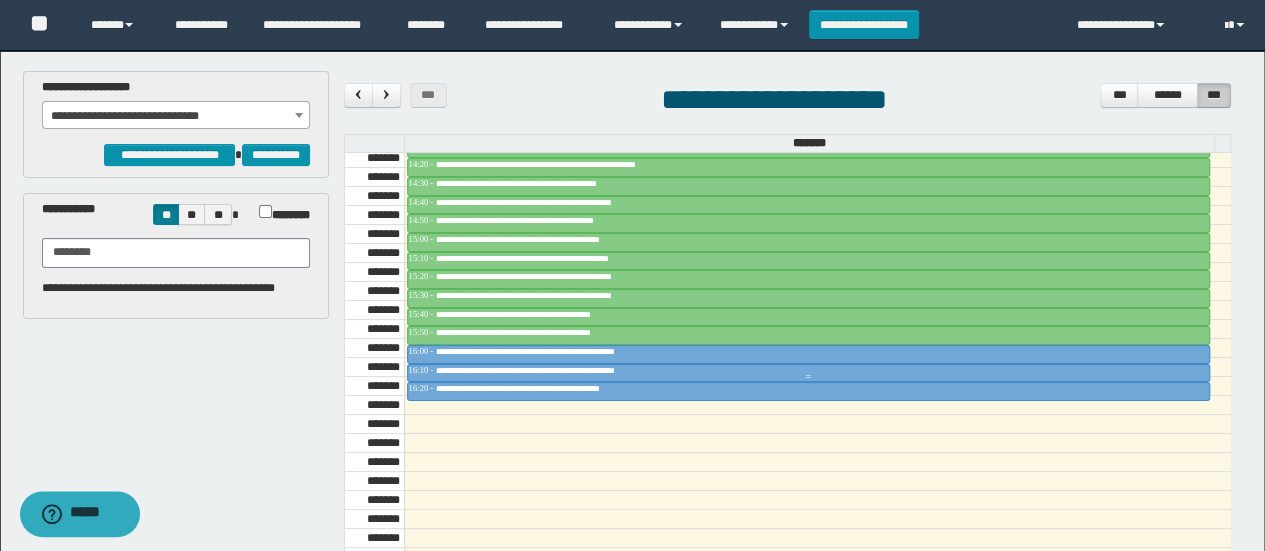 click on "**********" at bounding box center (561, 370) 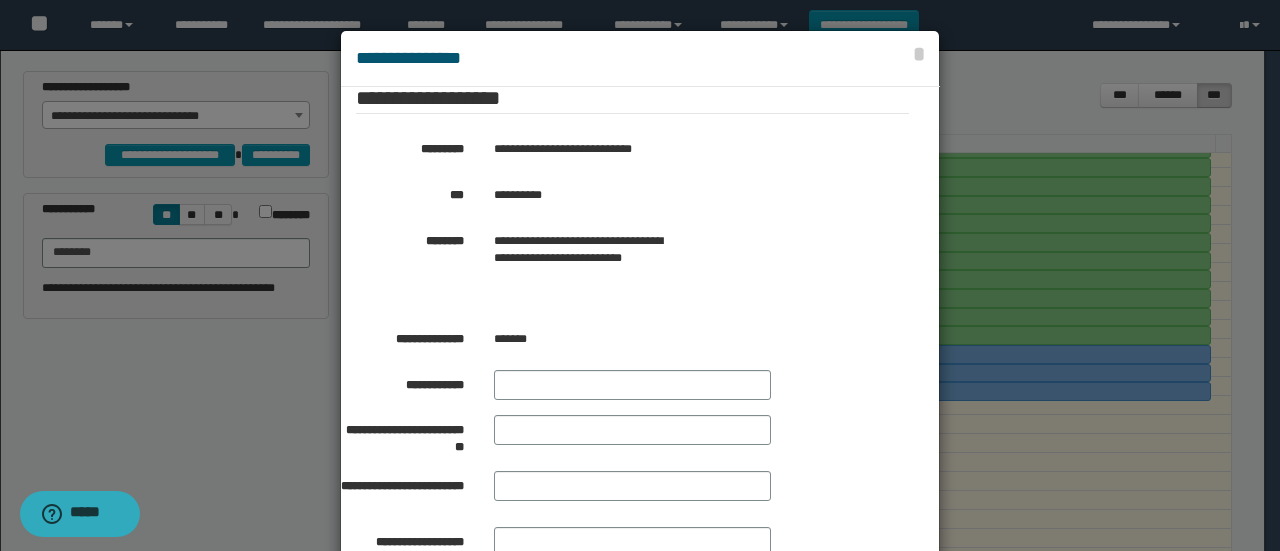 click at bounding box center [640, 329] 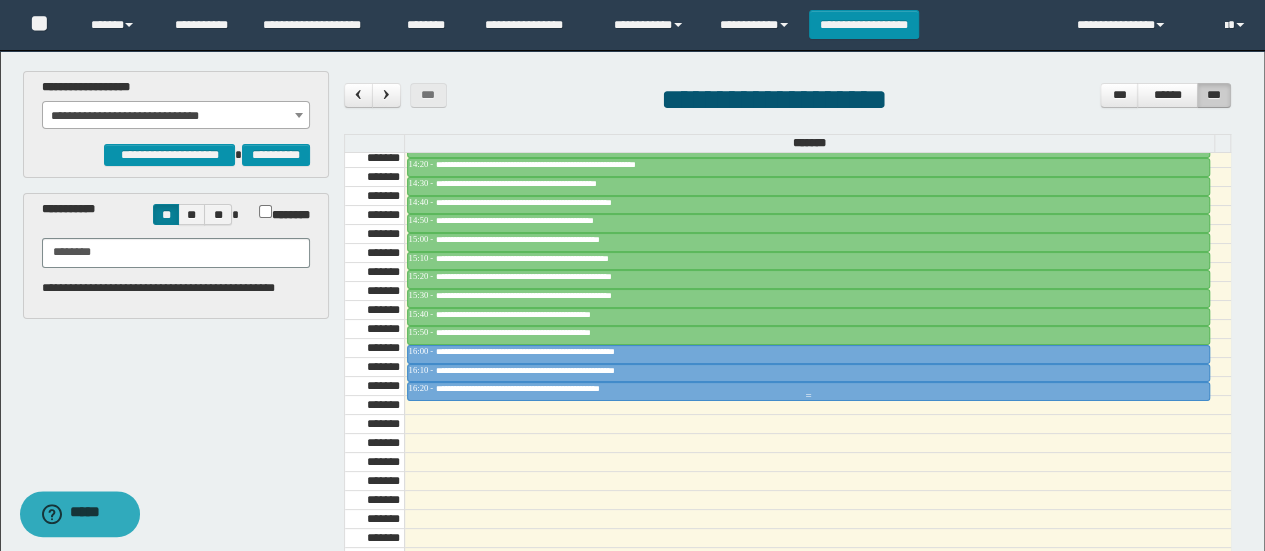 click on "**********" at bounding box center [549, 388] 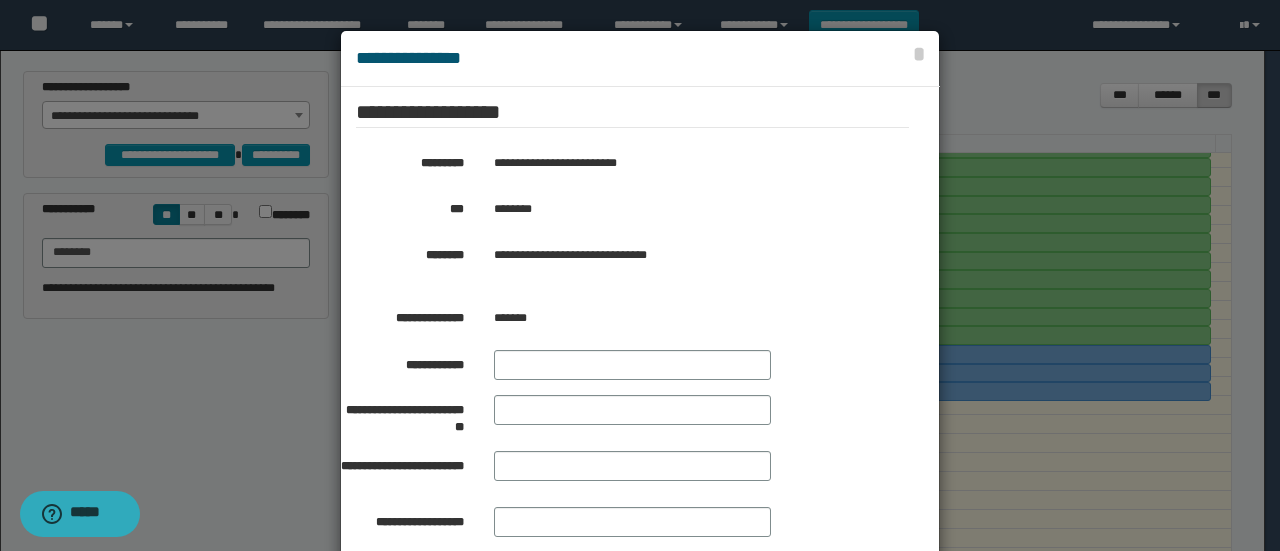 click at bounding box center (640, 329) 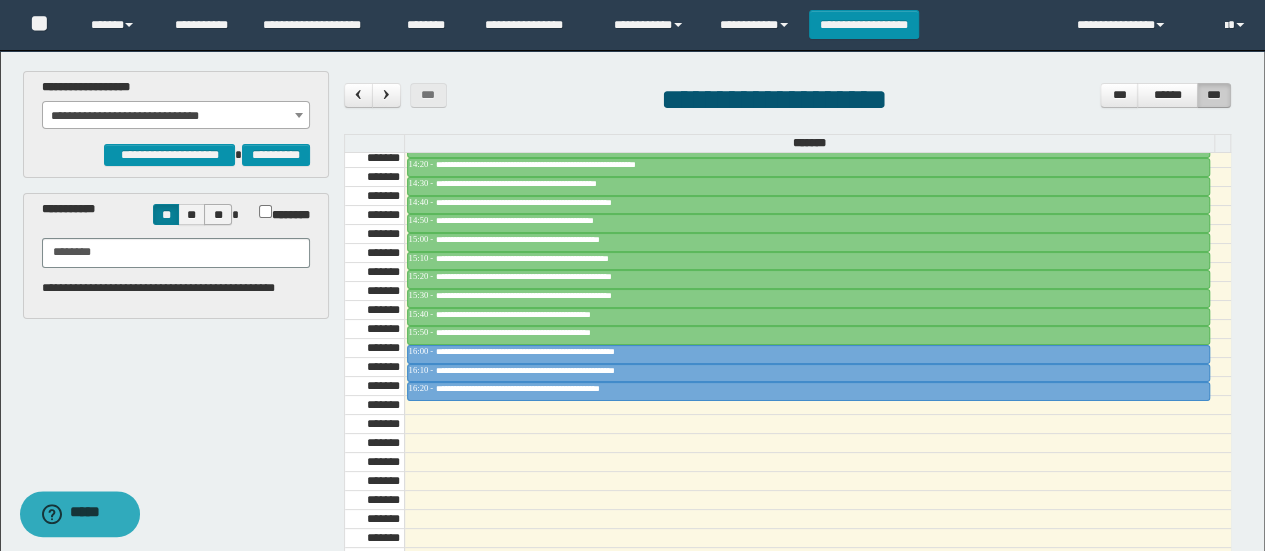 scroll, scrollTop: 1400, scrollLeft: 0, axis: vertical 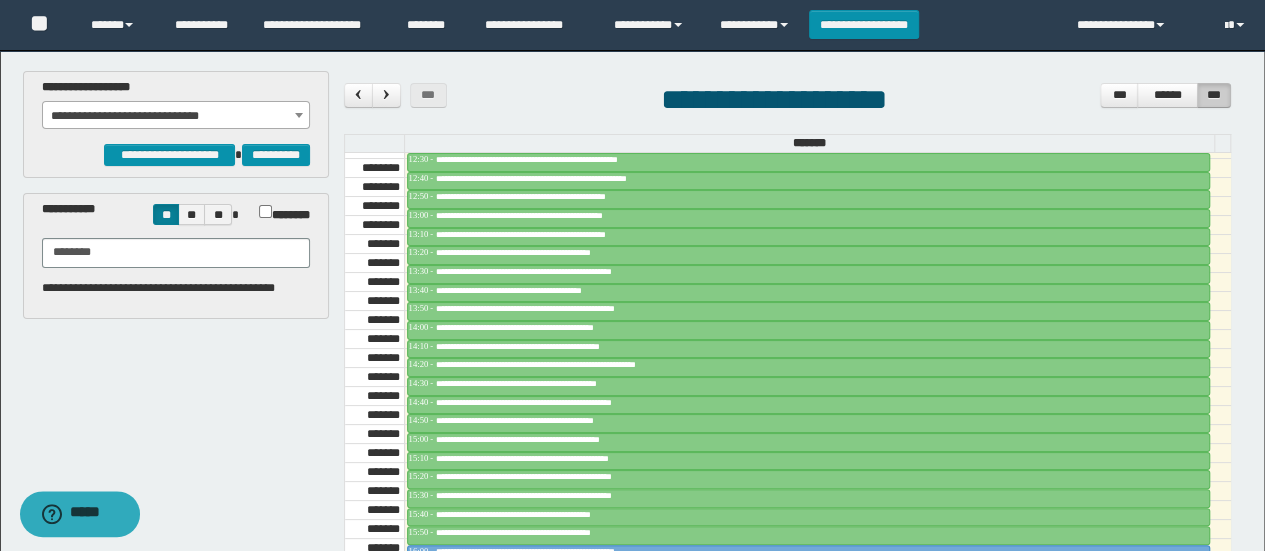 click on "**********" at bounding box center (176, 116) 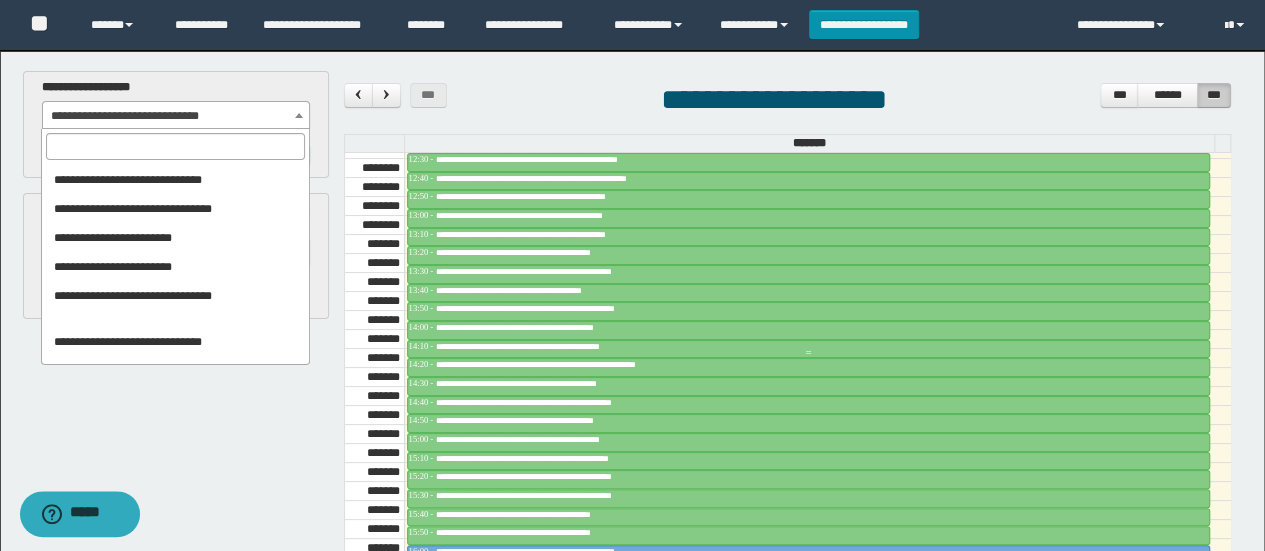 scroll, scrollTop: 654, scrollLeft: 0, axis: vertical 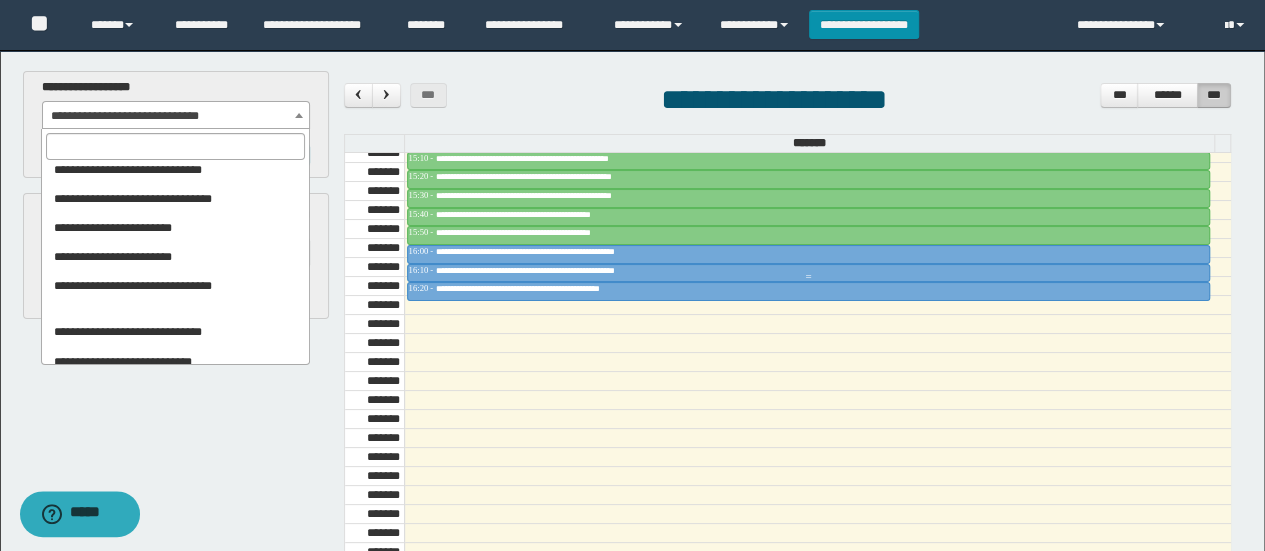 click on "**********" at bounding box center [561, 270] 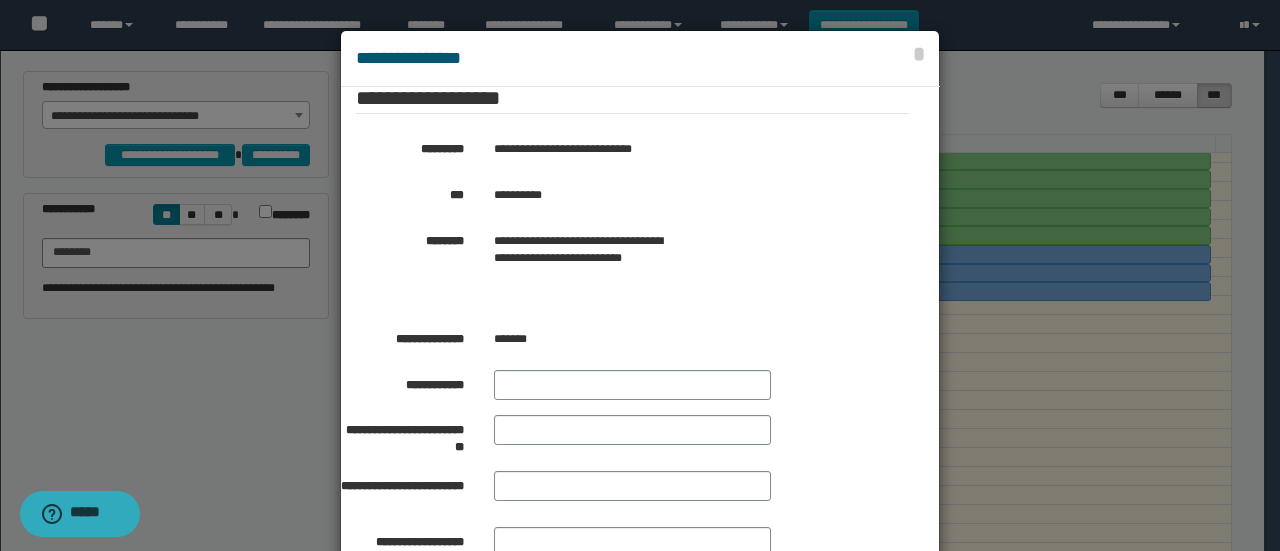 drag, startPoint x: 194, startPoint y: 435, endPoint x: 202, endPoint y: 428, distance: 10.630146 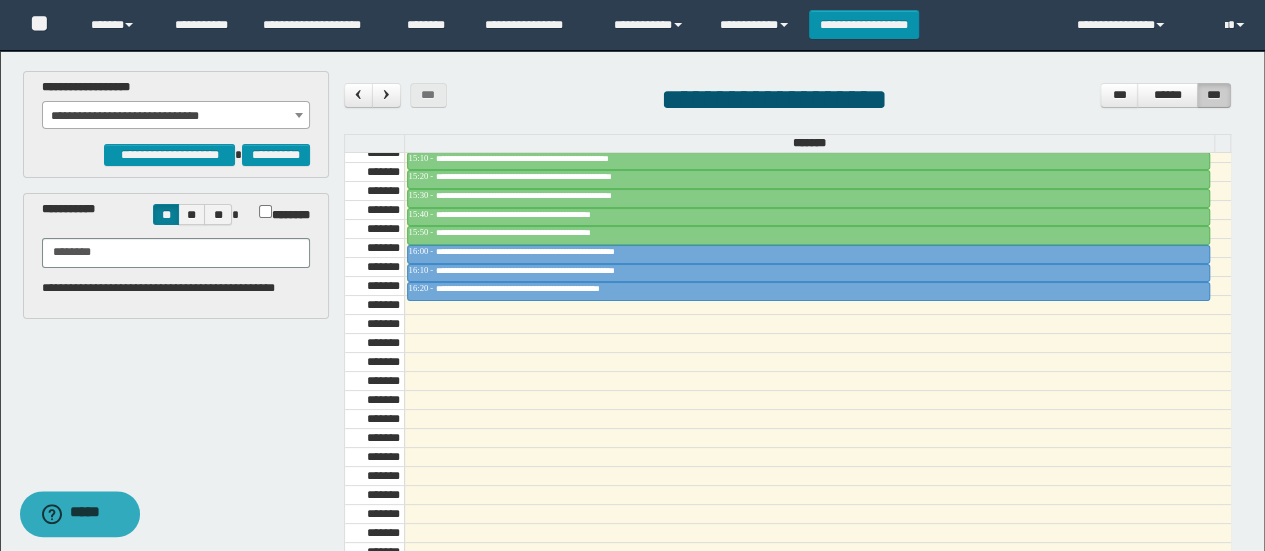 click on "**********" at bounding box center [176, 116] 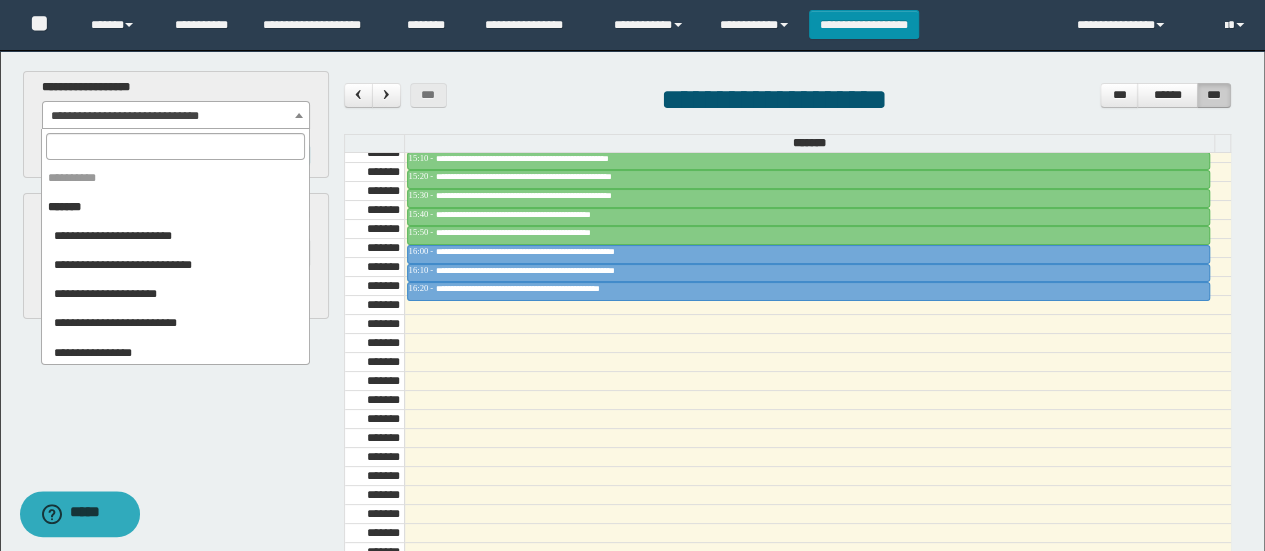 scroll, scrollTop: 507, scrollLeft: 0, axis: vertical 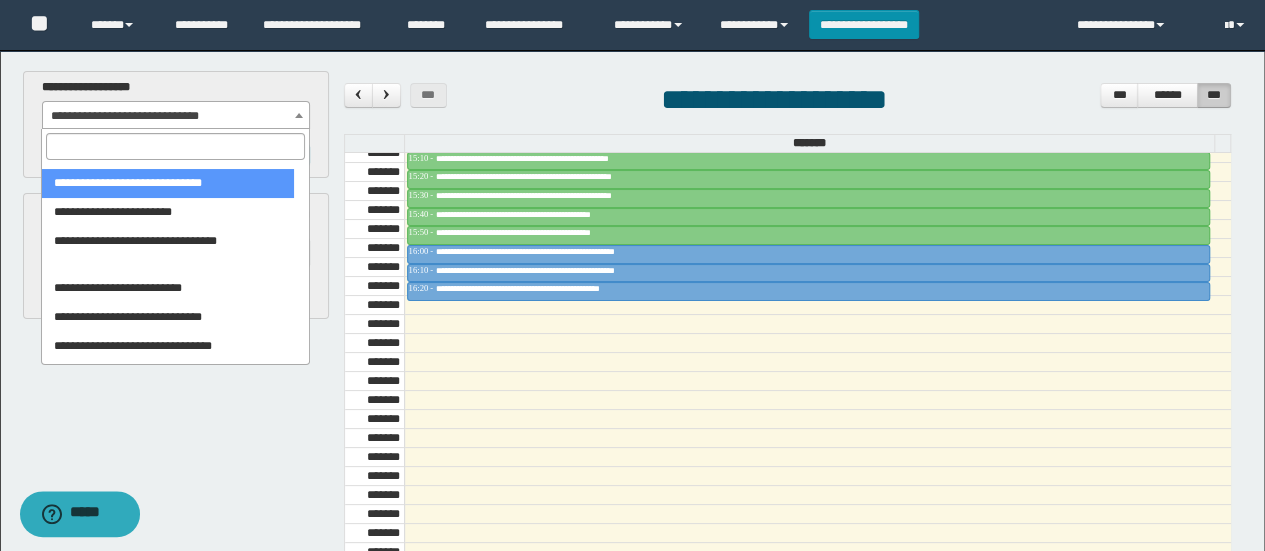 click at bounding box center [175, 146] 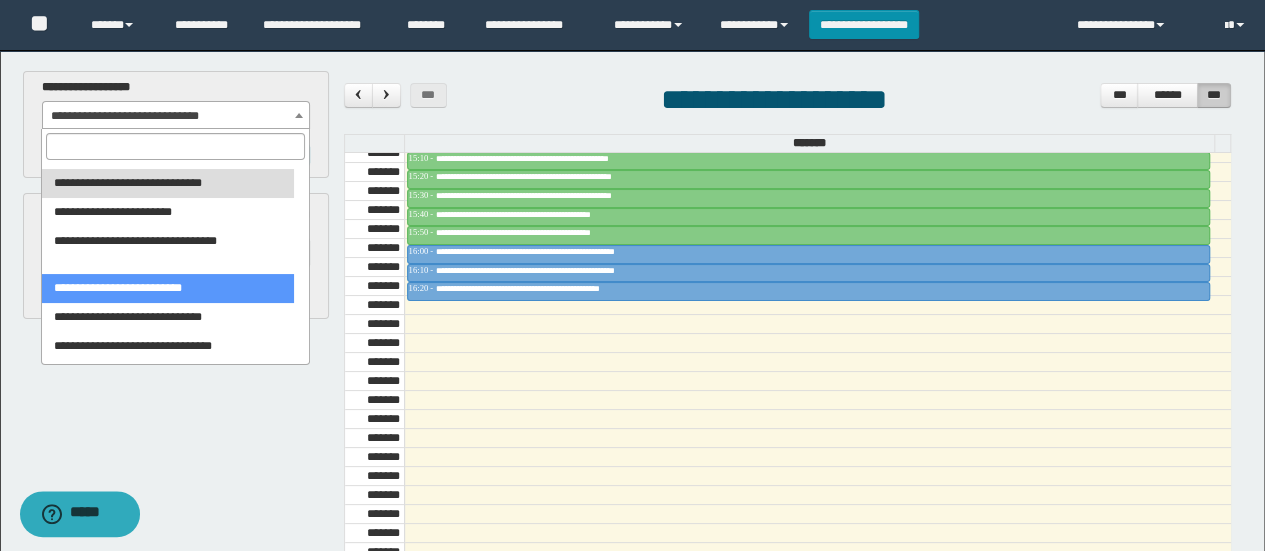 type on "*" 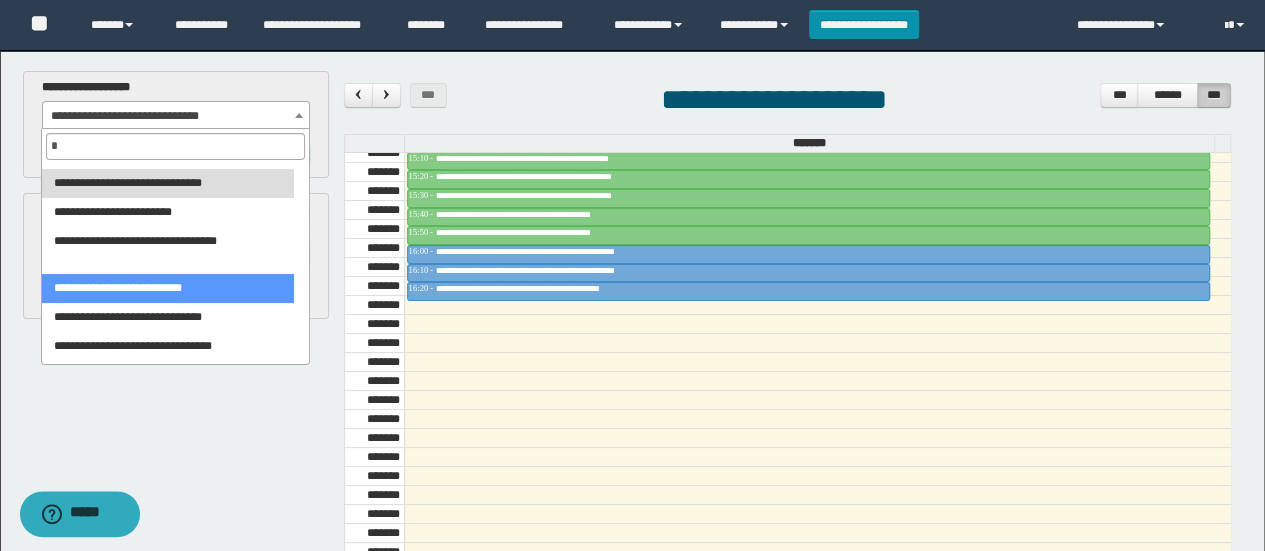 scroll, scrollTop: 0, scrollLeft: 0, axis: both 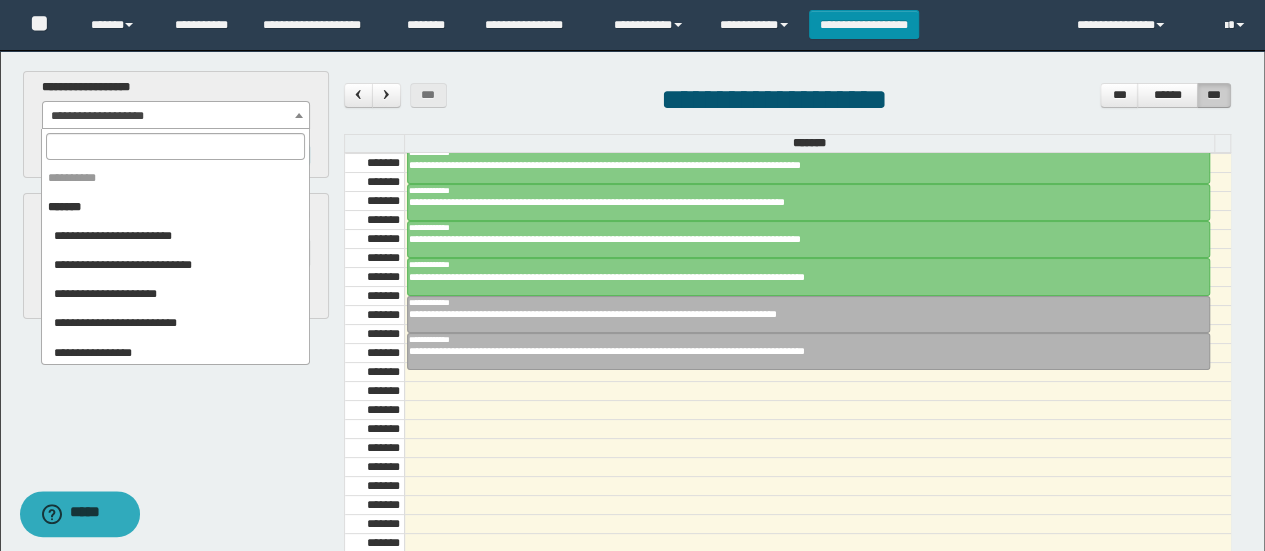 click on "**********" at bounding box center [176, 116] 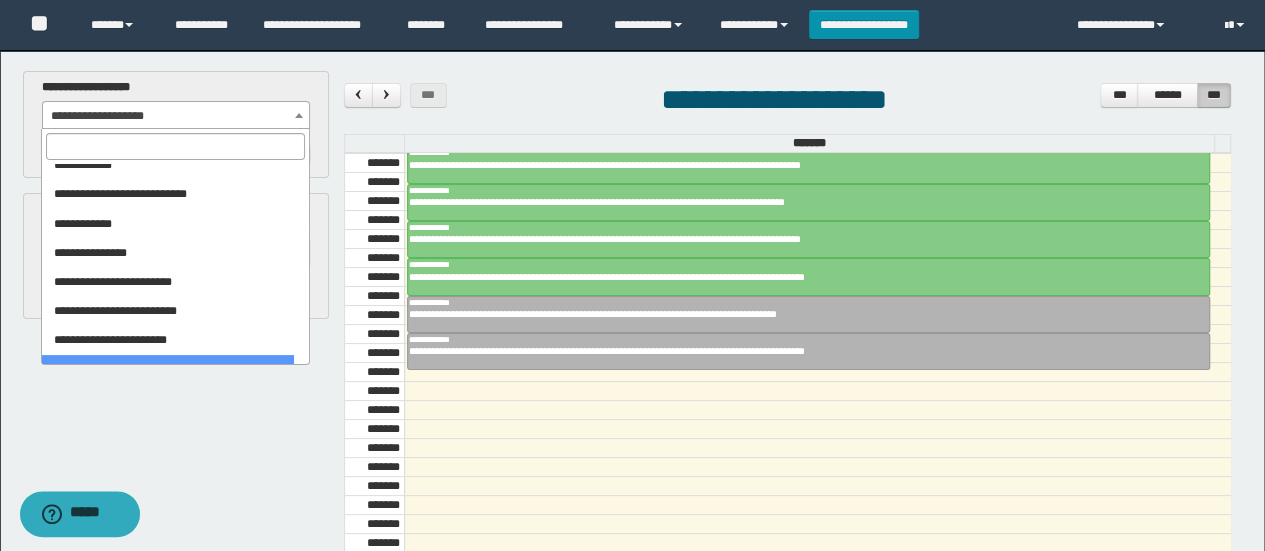 scroll, scrollTop: 2250, scrollLeft: 0, axis: vertical 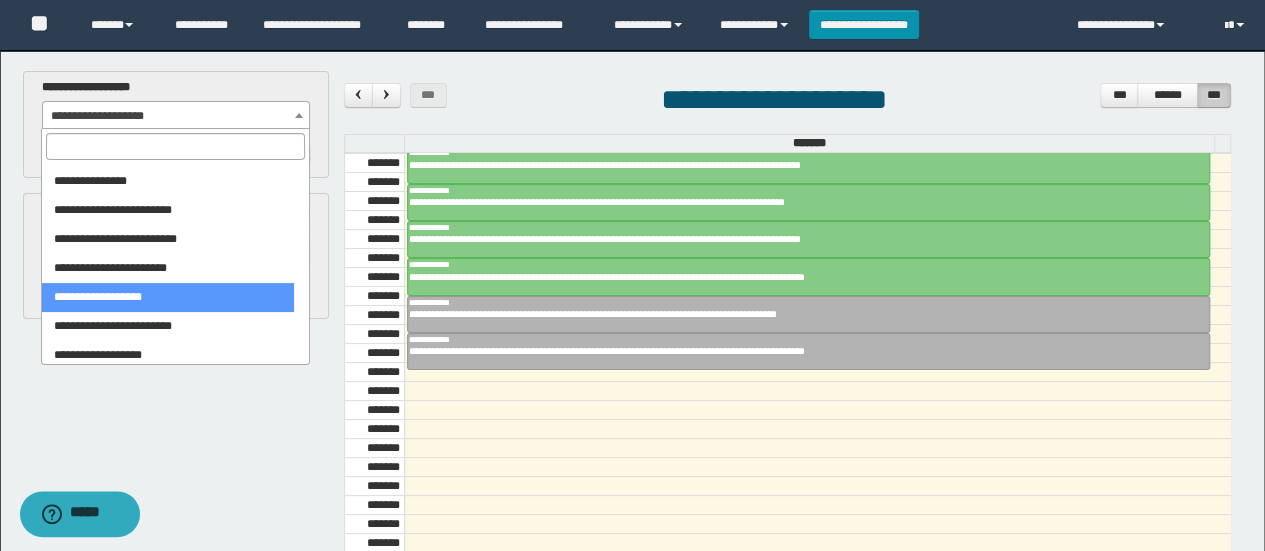 select on "****" 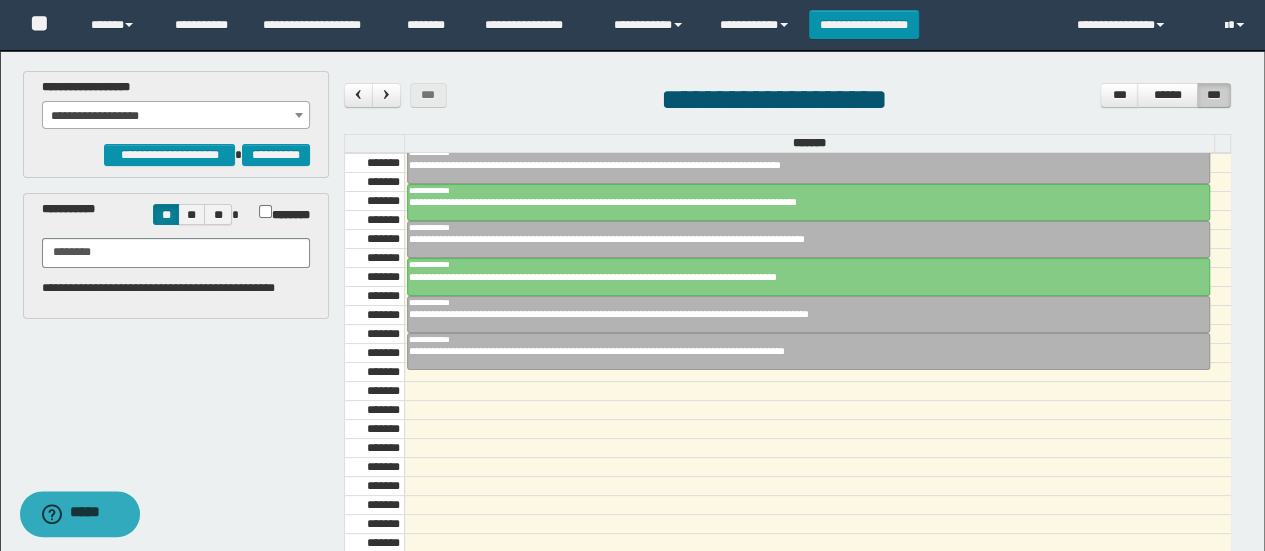 click on "**********" at bounding box center (176, 116) 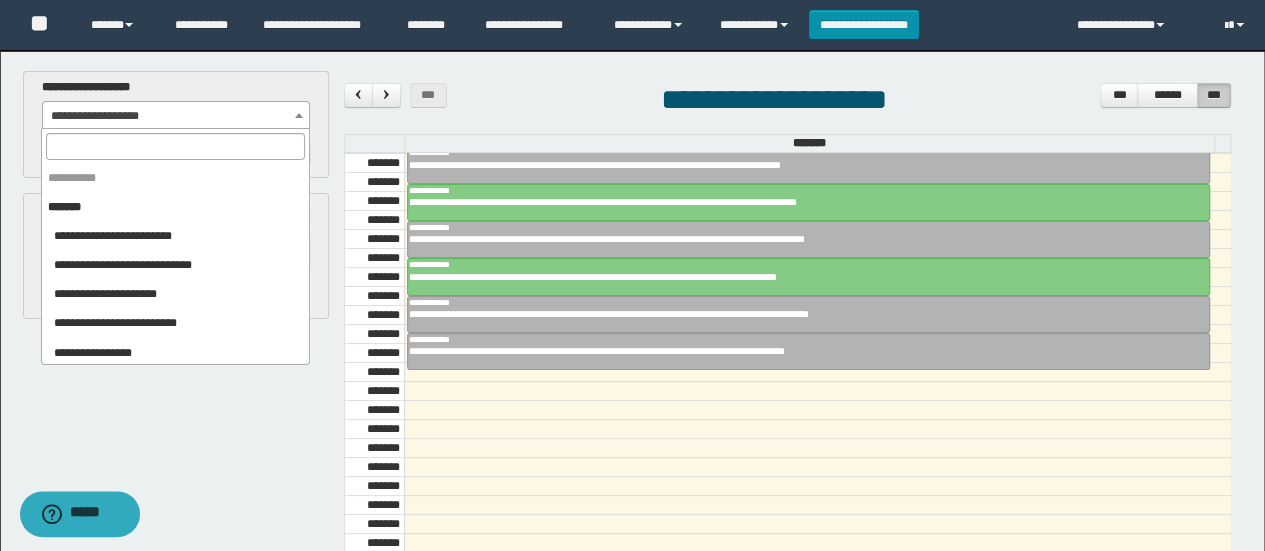 scroll, scrollTop: 2286, scrollLeft: 0, axis: vertical 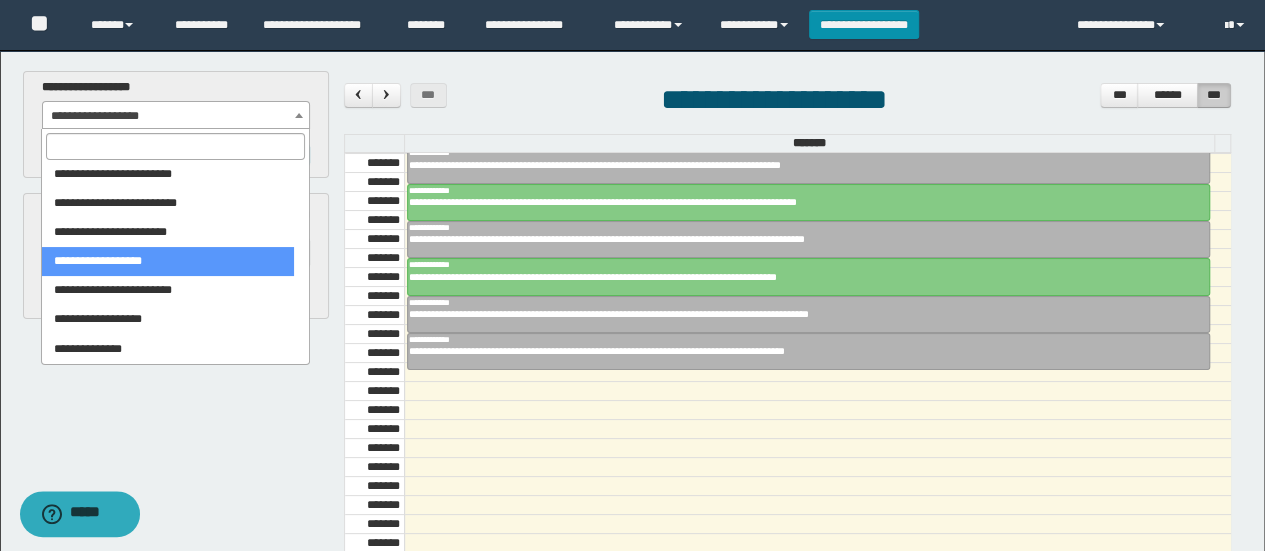 click at bounding box center [175, 146] 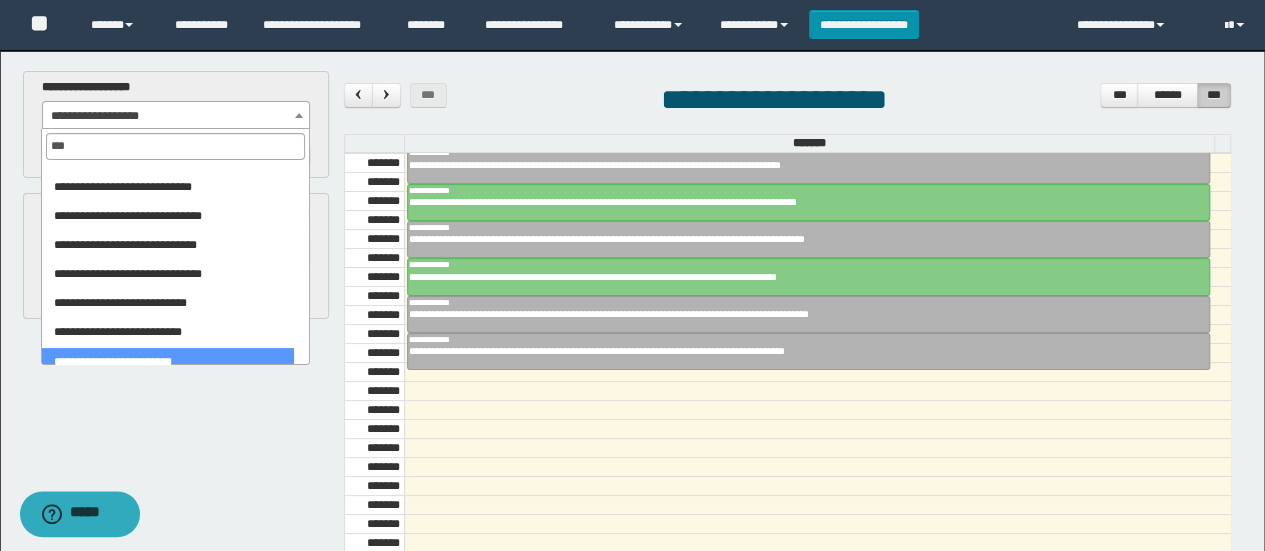 scroll, scrollTop: 312, scrollLeft: 0, axis: vertical 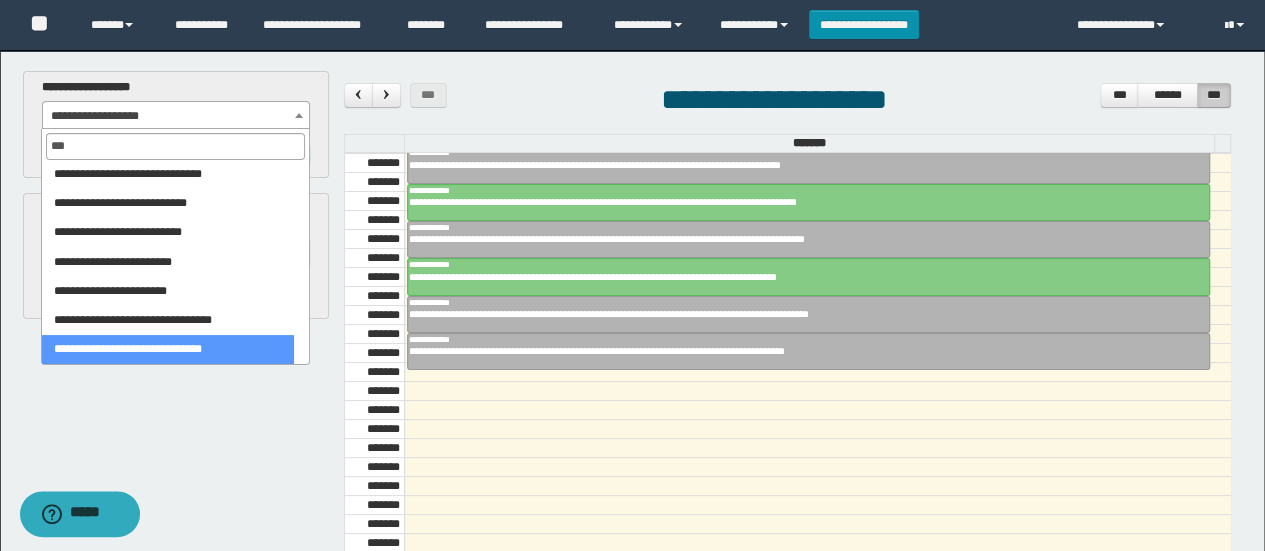 type on "***" 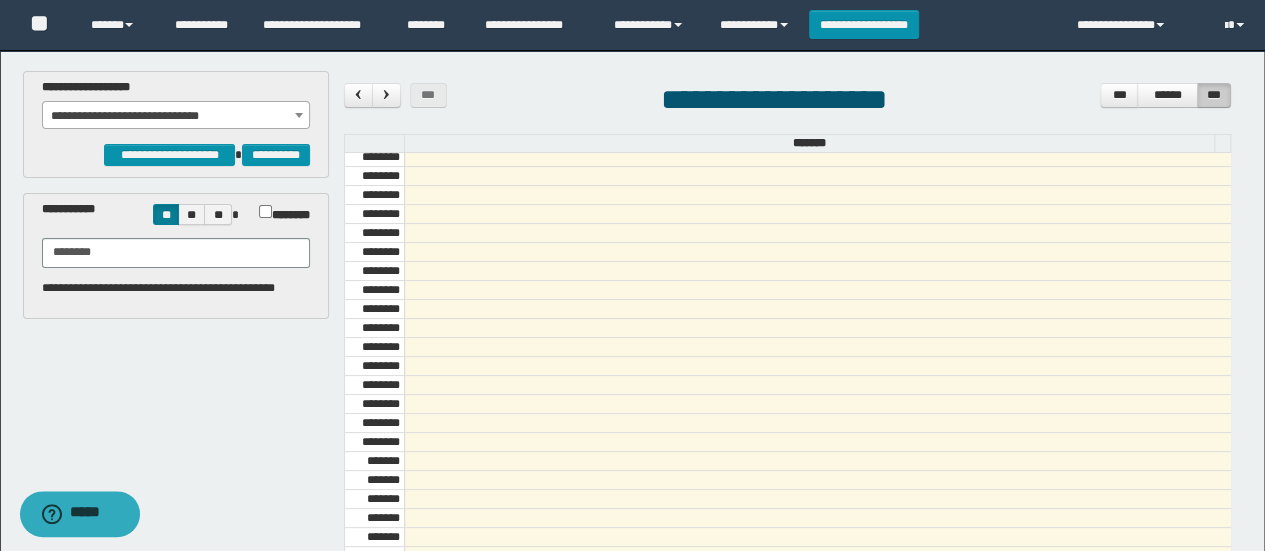 scroll, scrollTop: 1300, scrollLeft: 0, axis: vertical 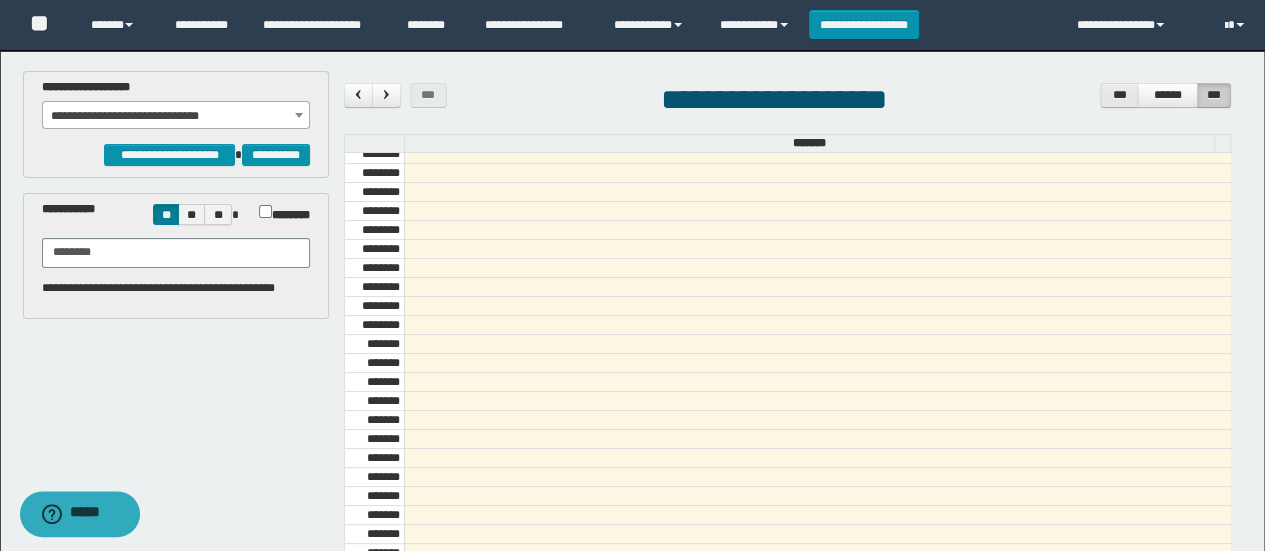 click on "***" at bounding box center [1119, 95] 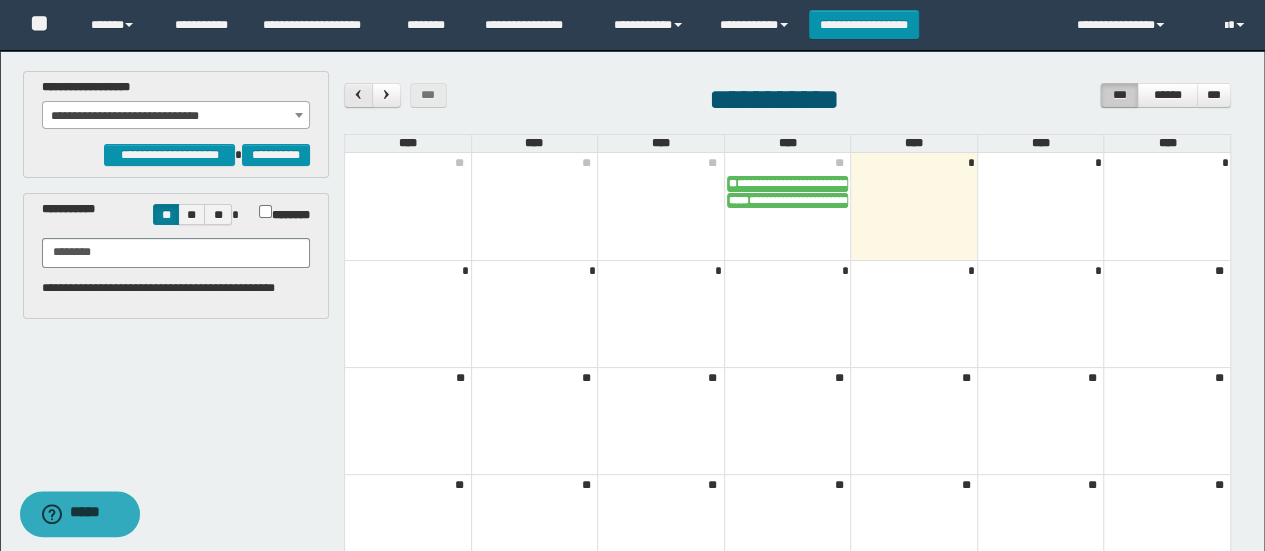click at bounding box center (358, 94) 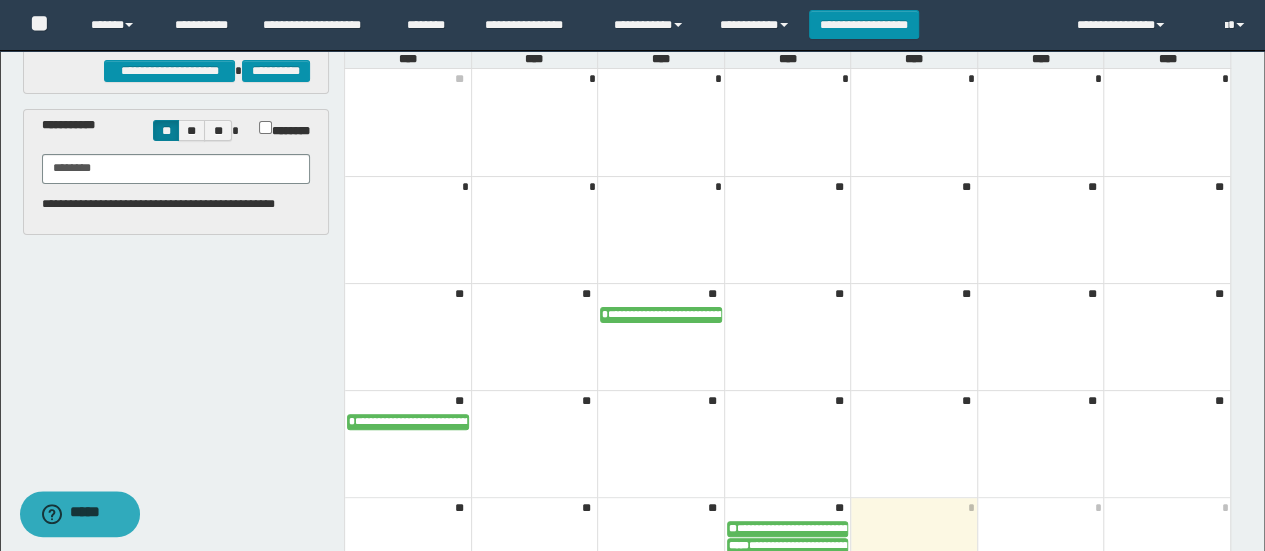 scroll, scrollTop: 200, scrollLeft: 0, axis: vertical 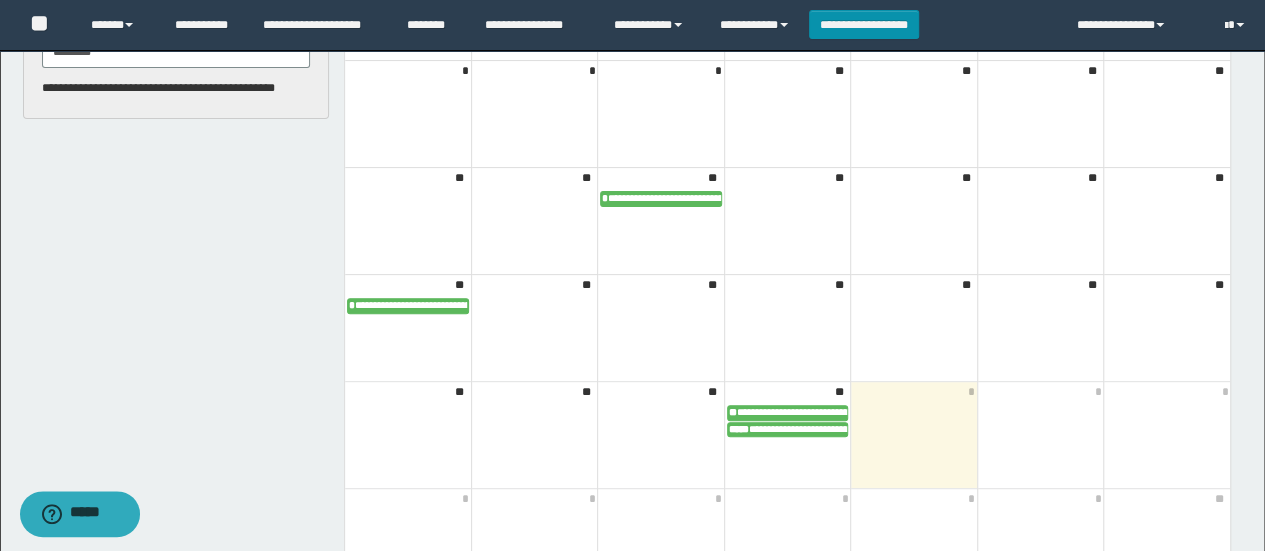 click on "**********" at bounding box center (509, 305) 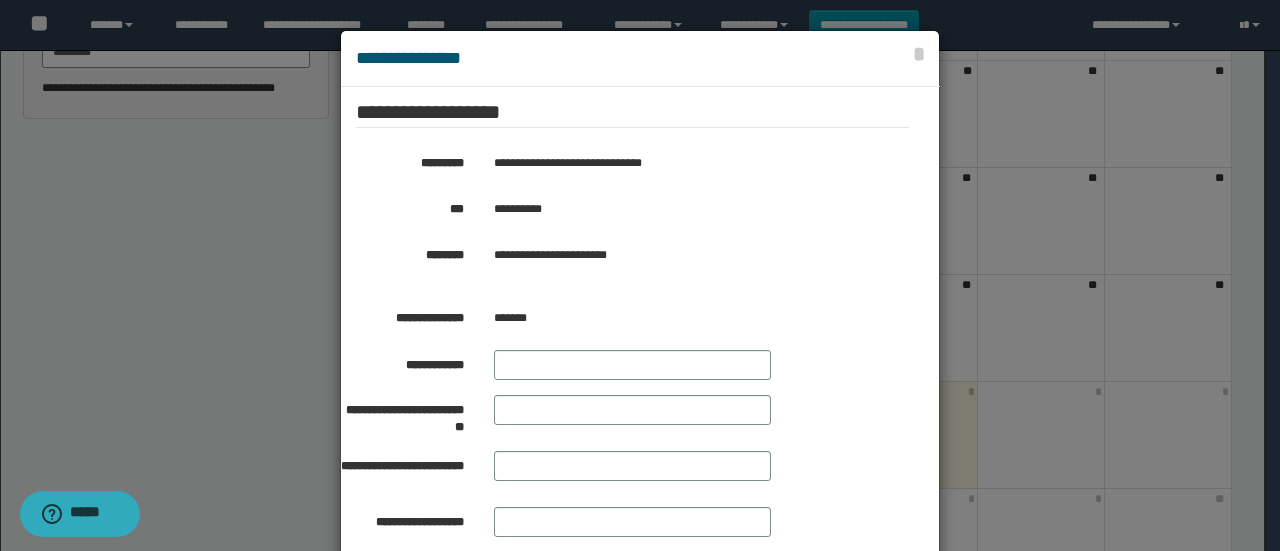 click on "**********" at bounding box center (683, 209) 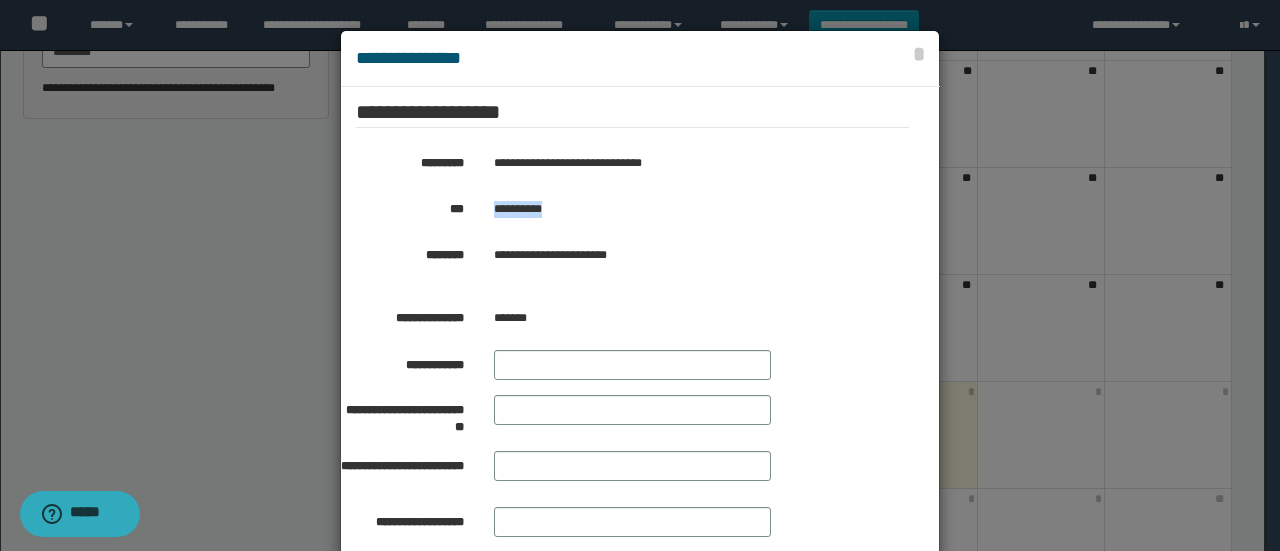 click on "**********" at bounding box center [683, 209] 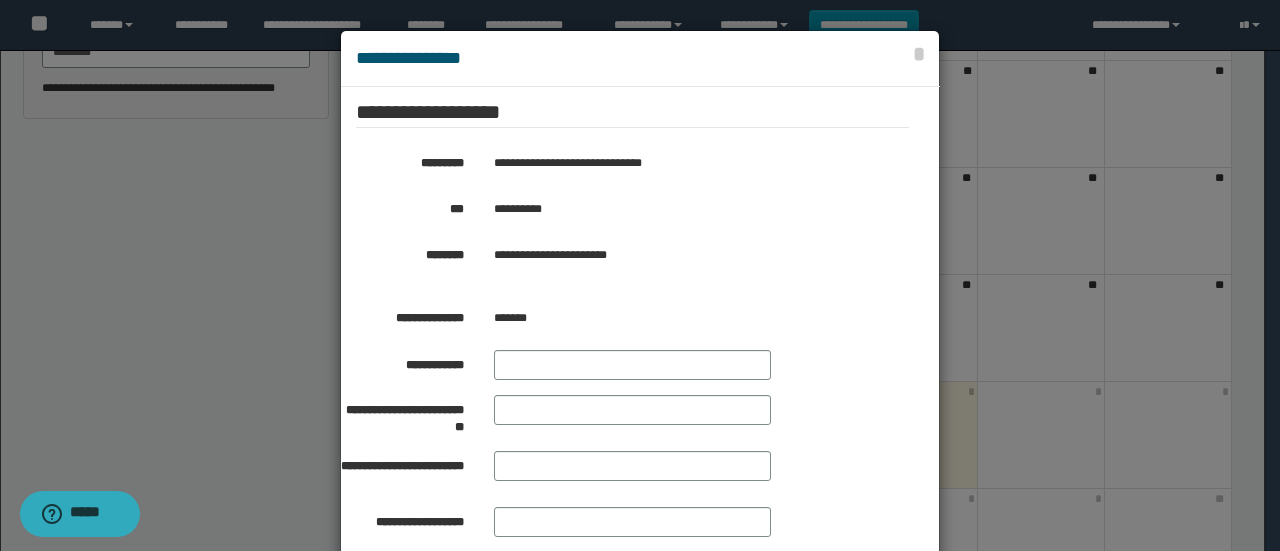 drag, startPoint x: 270, startPoint y: 256, endPoint x: 319, endPoint y: 248, distance: 49.648766 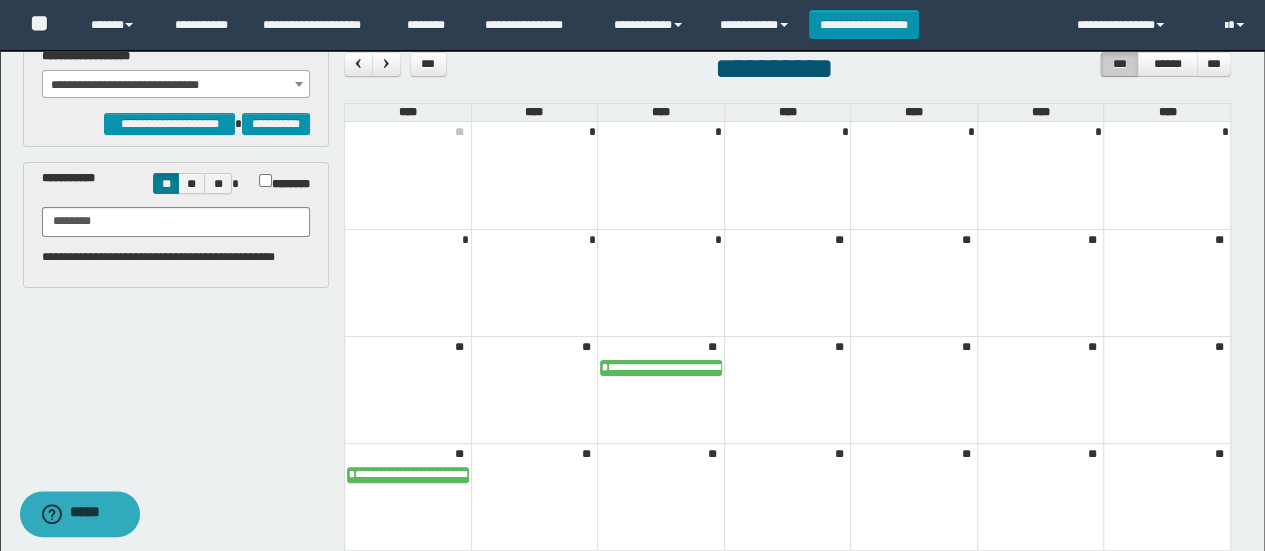 scroll, scrollTop: 0, scrollLeft: 0, axis: both 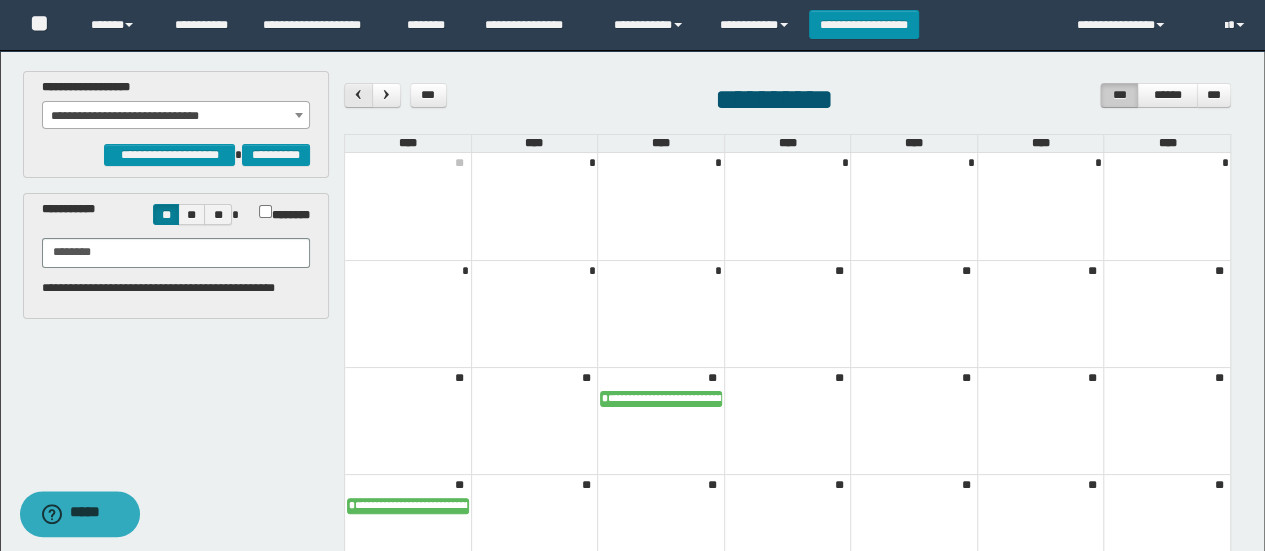 click at bounding box center (358, 94) 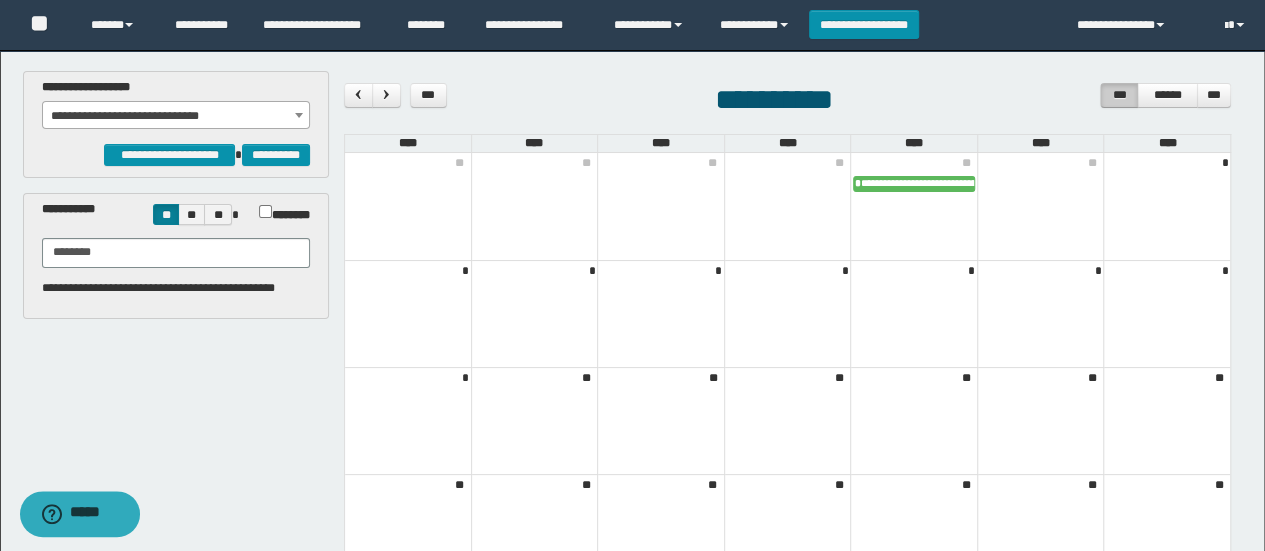 click on "**********" at bounding box center (999, 183) 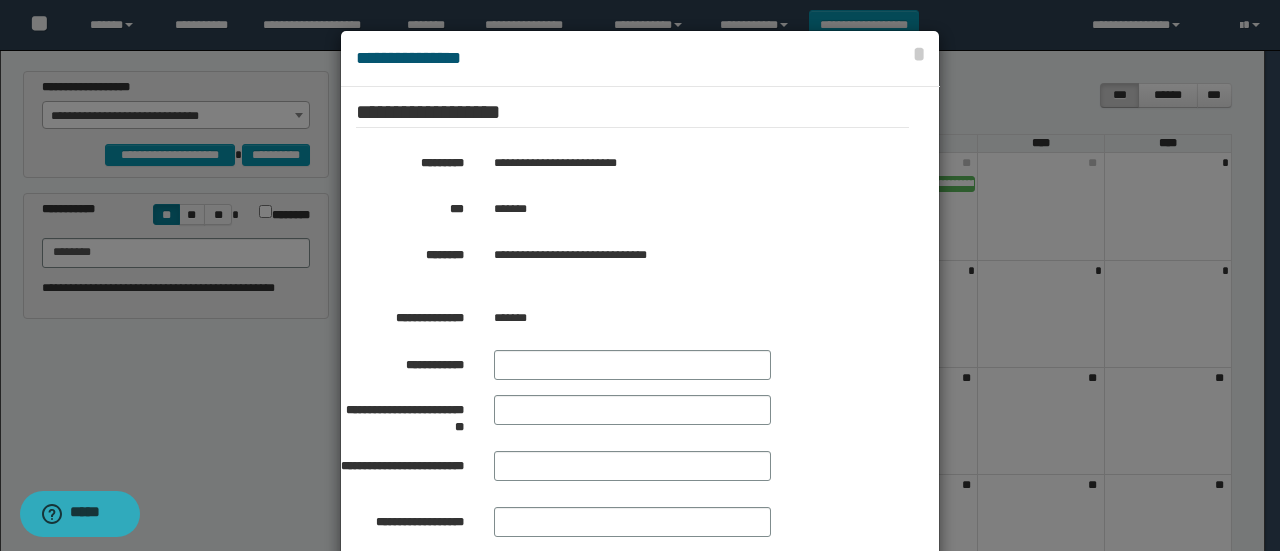 click at bounding box center [640, 329] 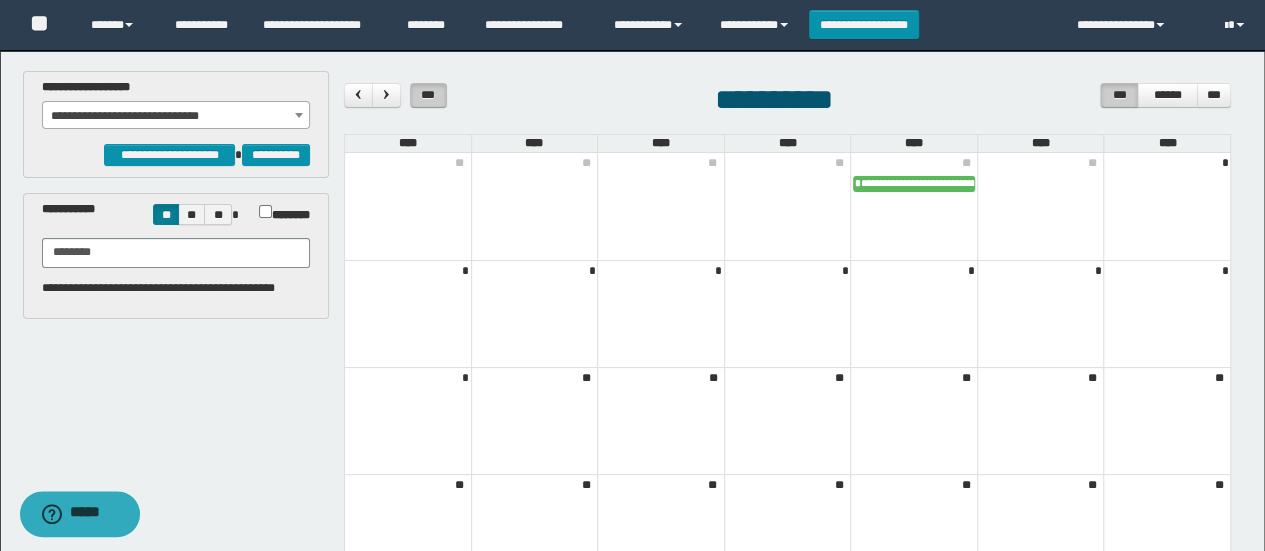 click on "***" at bounding box center [428, 95] 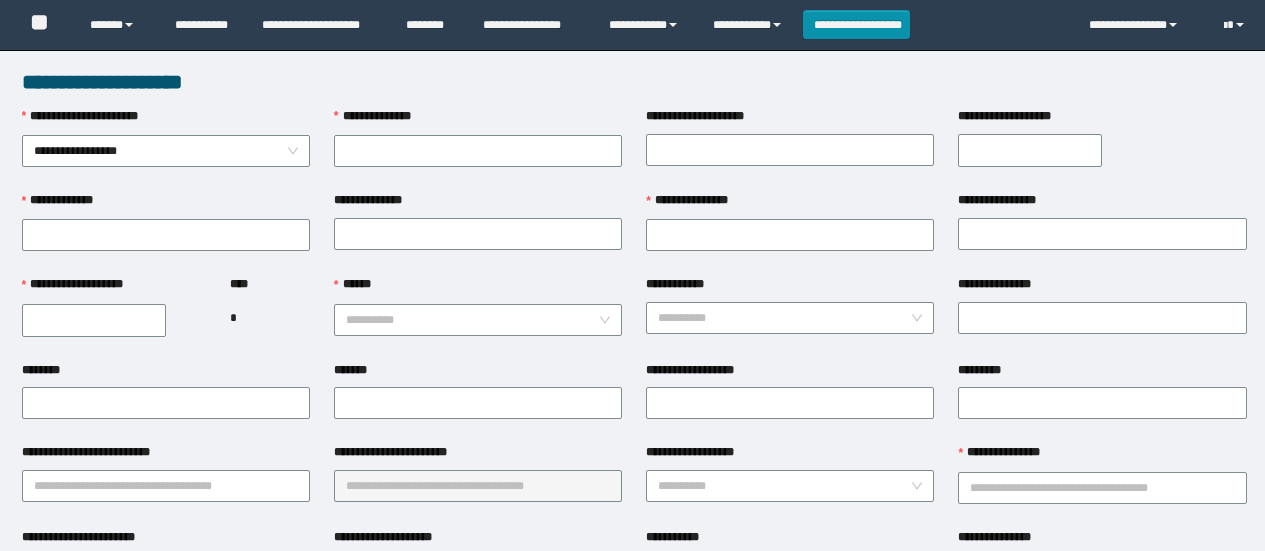 scroll, scrollTop: 0, scrollLeft: 0, axis: both 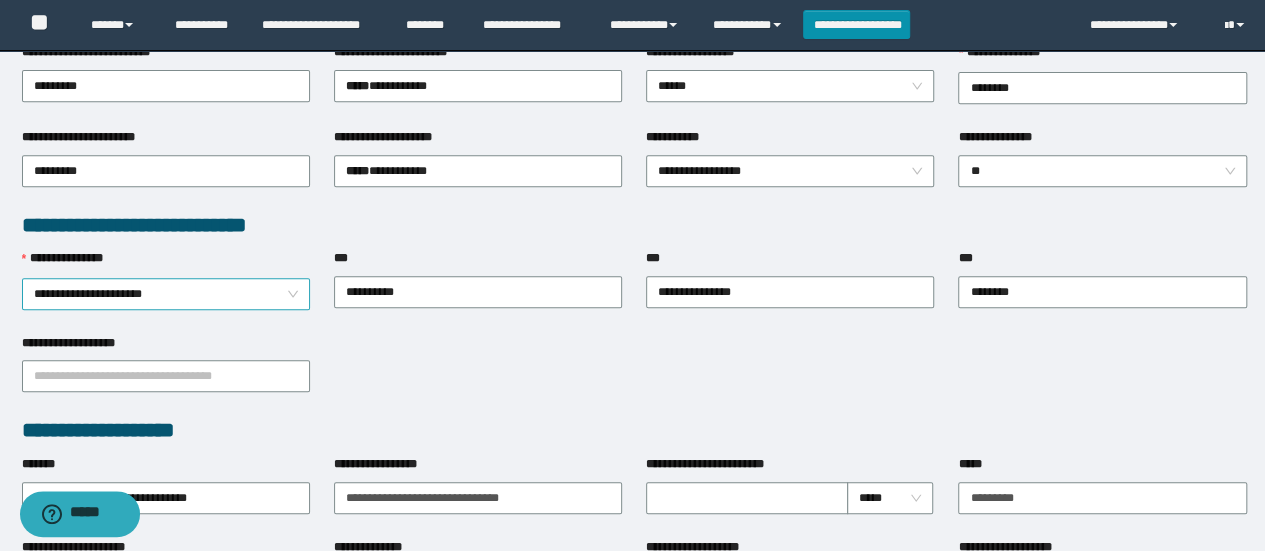 click on "**********" at bounding box center (166, 294) 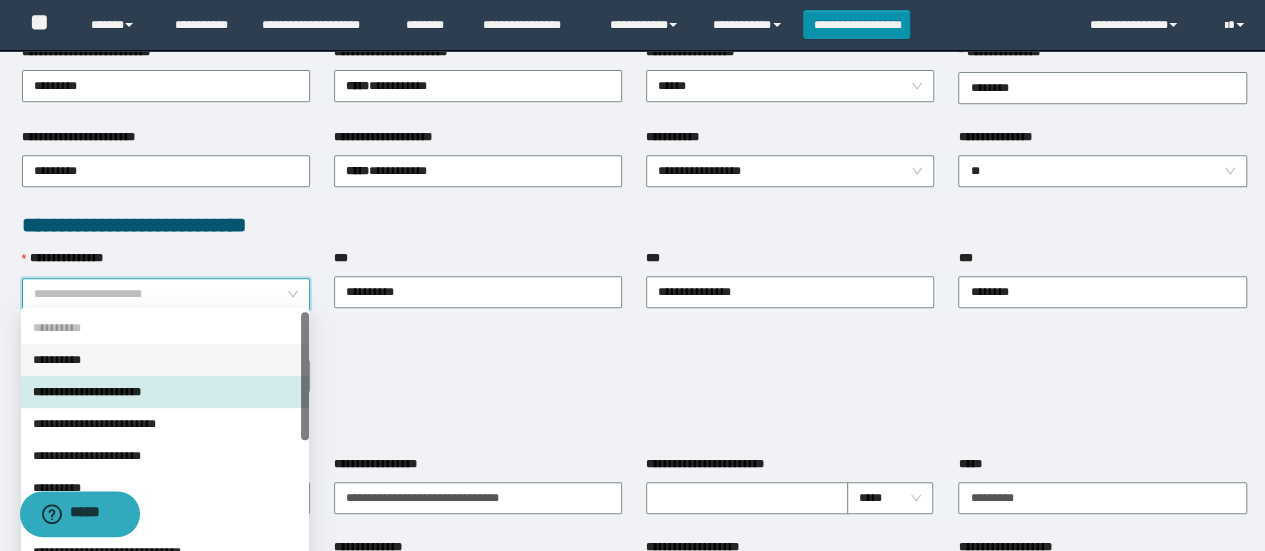 drag, startPoint x: 506, startPoint y: 377, endPoint x: 520, endPoint y: 374, distance: 14.3178215 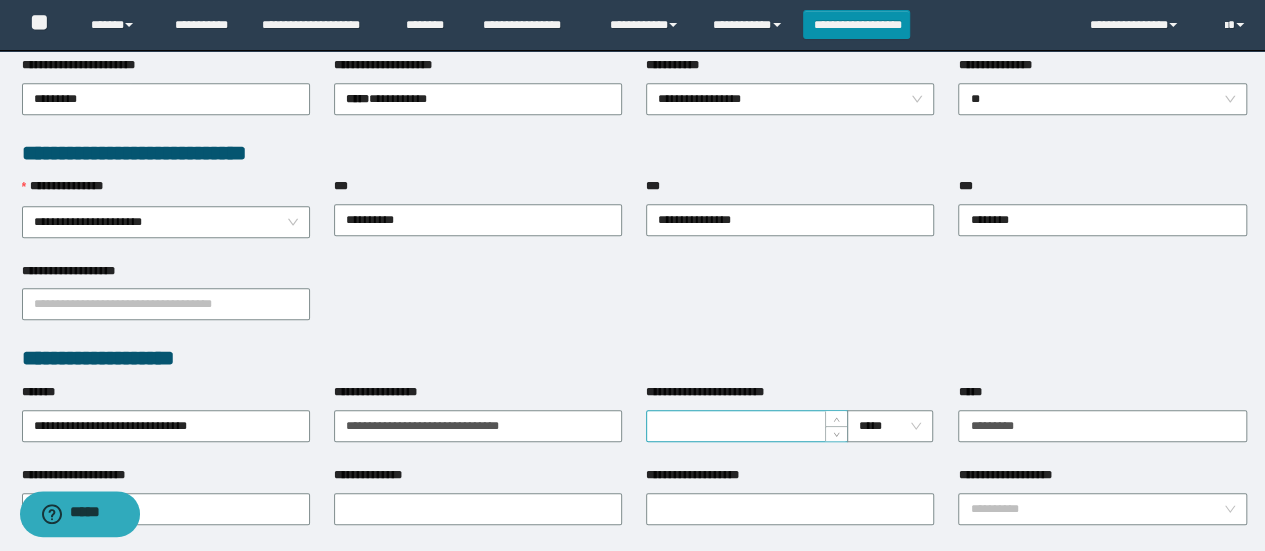 scroll, scrollTop: 500, scrollLeft: 0, axis: vertical 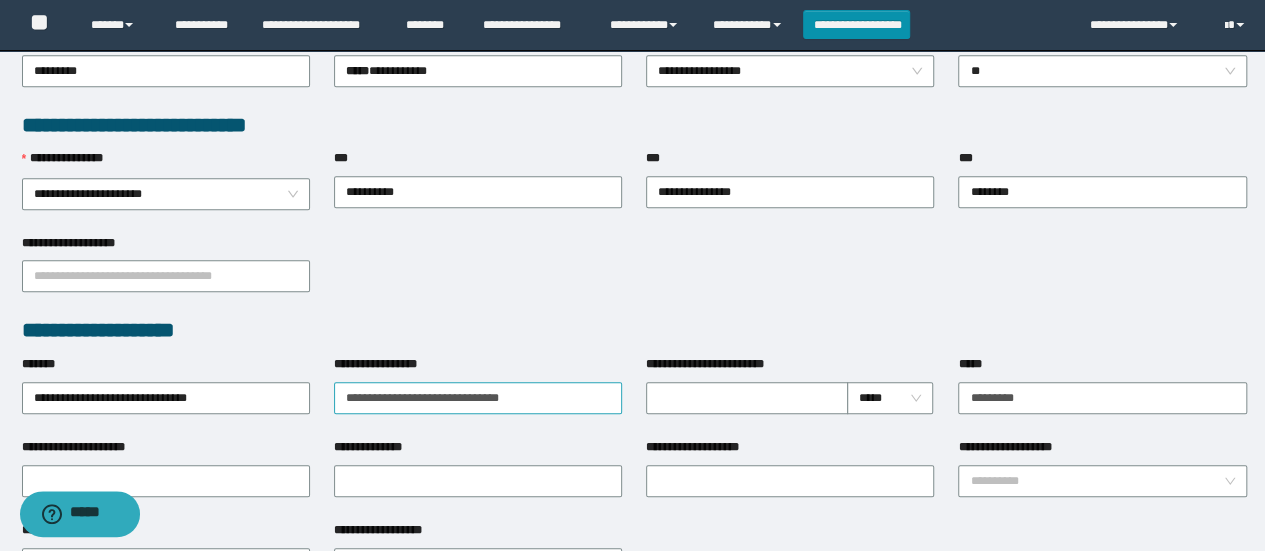 drag, startPoint x: 561, startPoint y: 411, endPoint x: 566, endPoint y: 399, distance: 13 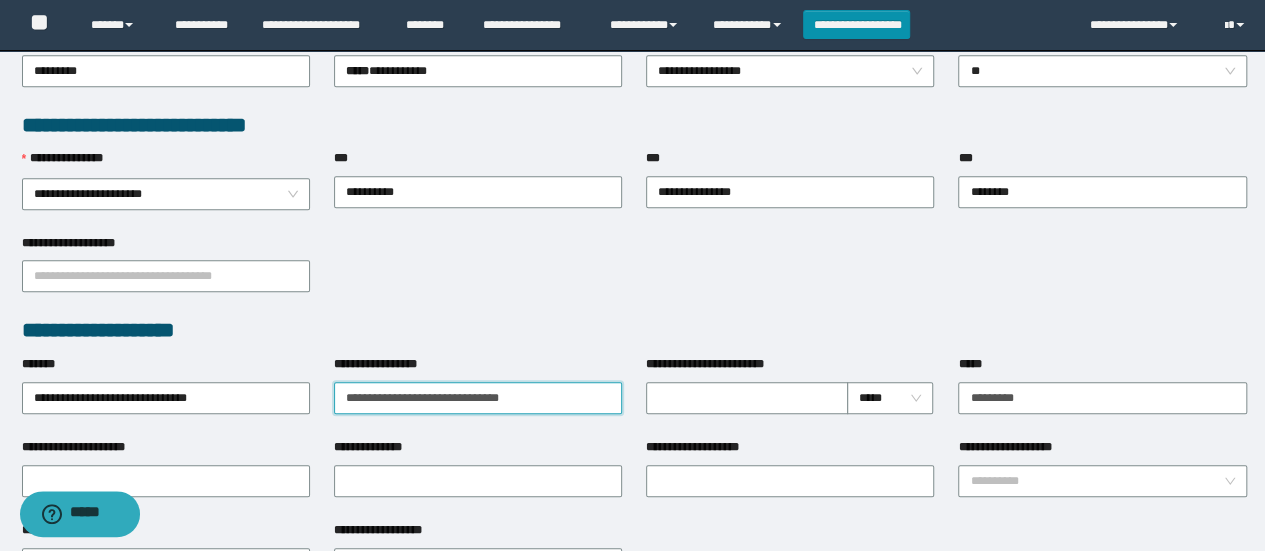 click on "**********" at bounding box center (478, 398) 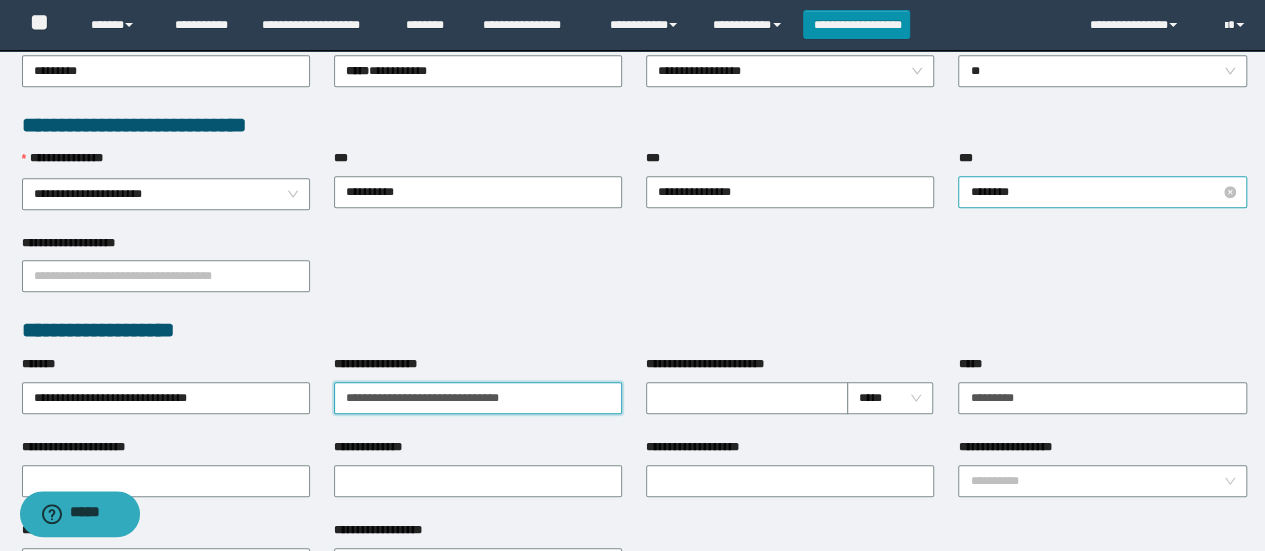 click on "********" at bounding box center [1102, 192] 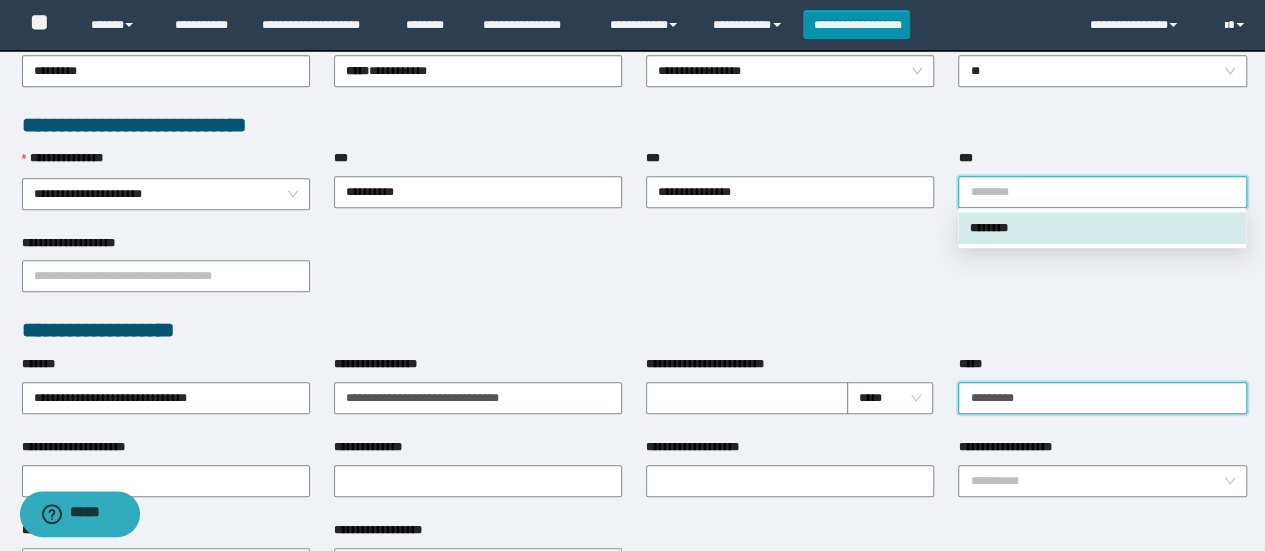 click on "*****" at bounding box center [1102, 398] 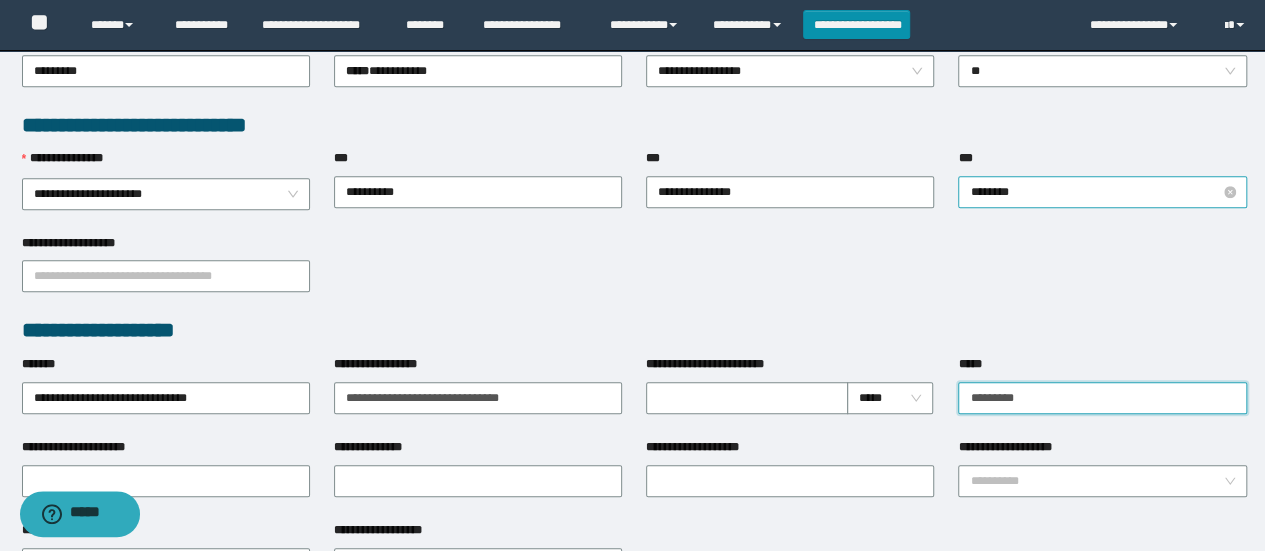 type on "*********" 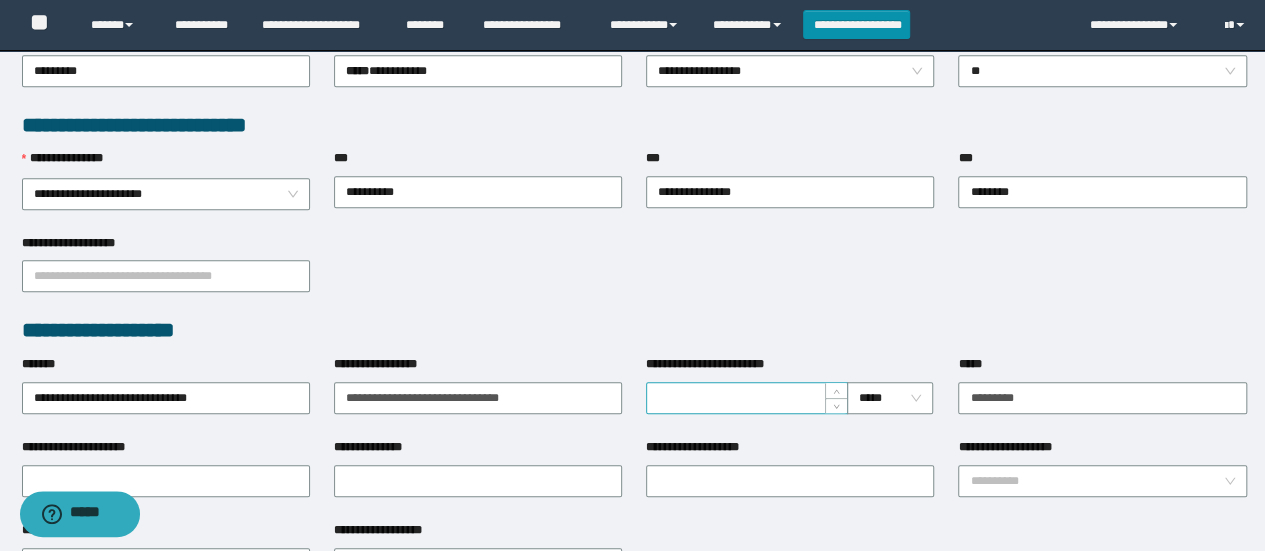 click on "**********" at bounding box center [747, 398] 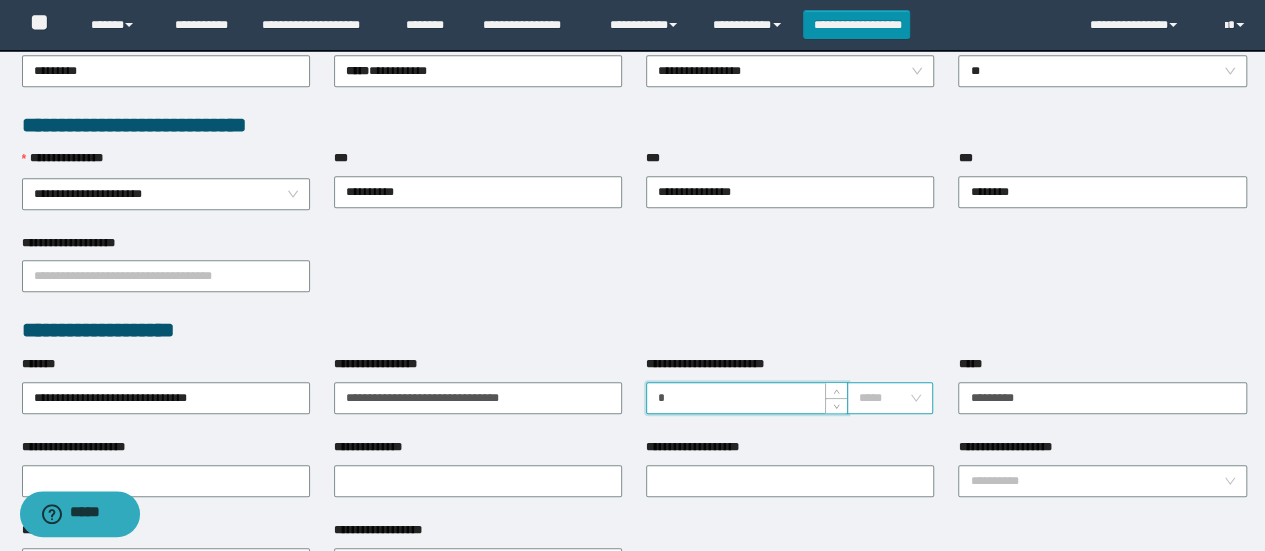 click on "*****" at bounding box center (890, 398) 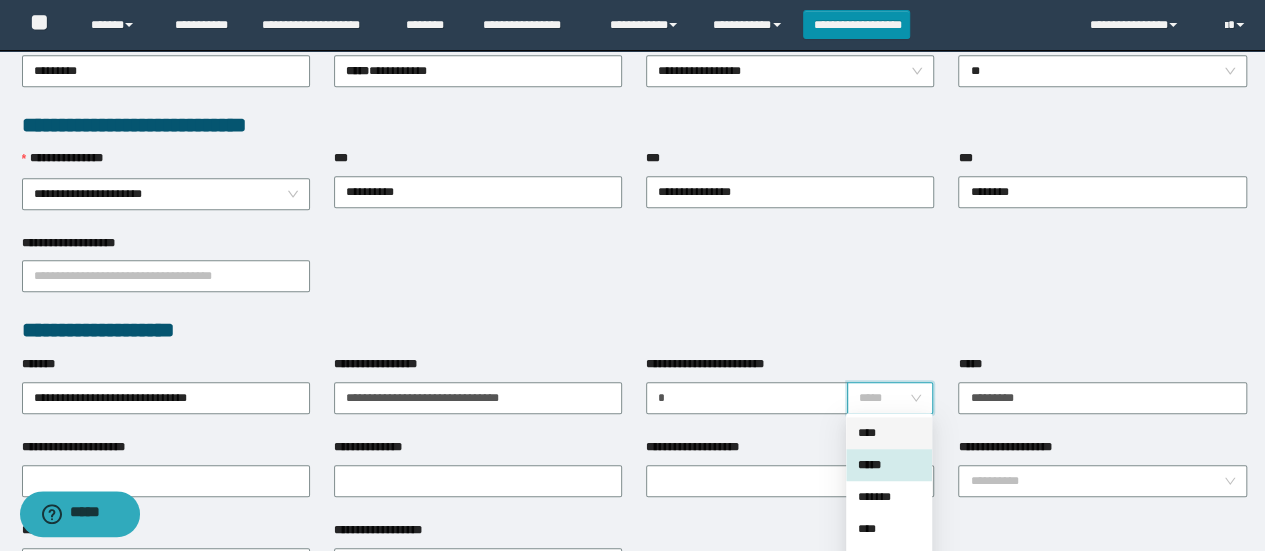 click on "****" at bounding box center [889, 433] 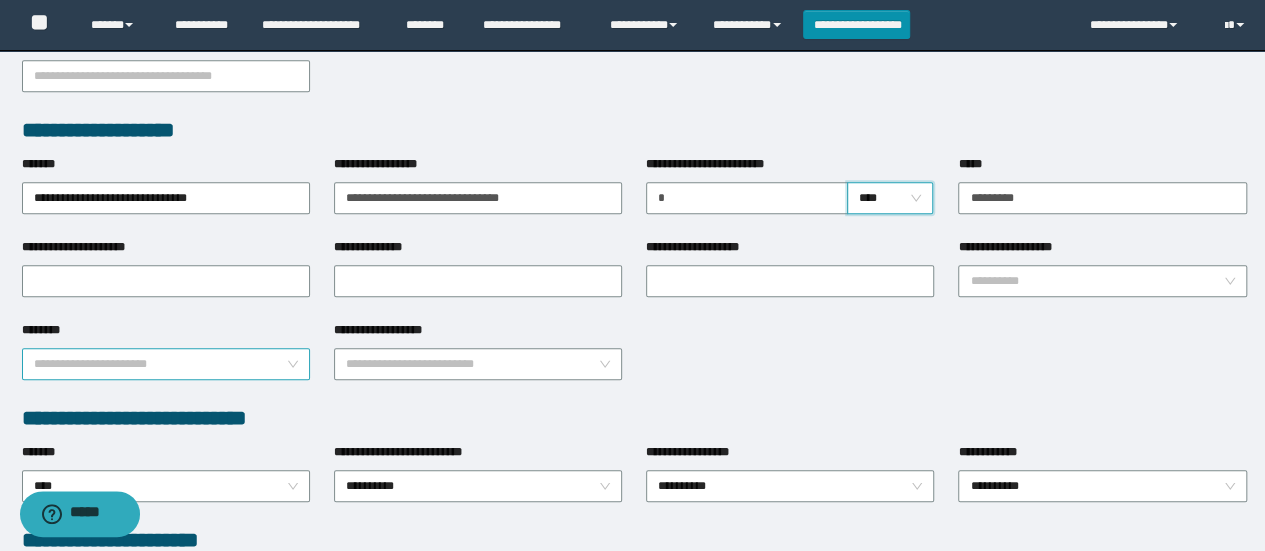 scroll, scrollTop: 800, scrollLeft: 0, axis: vertical 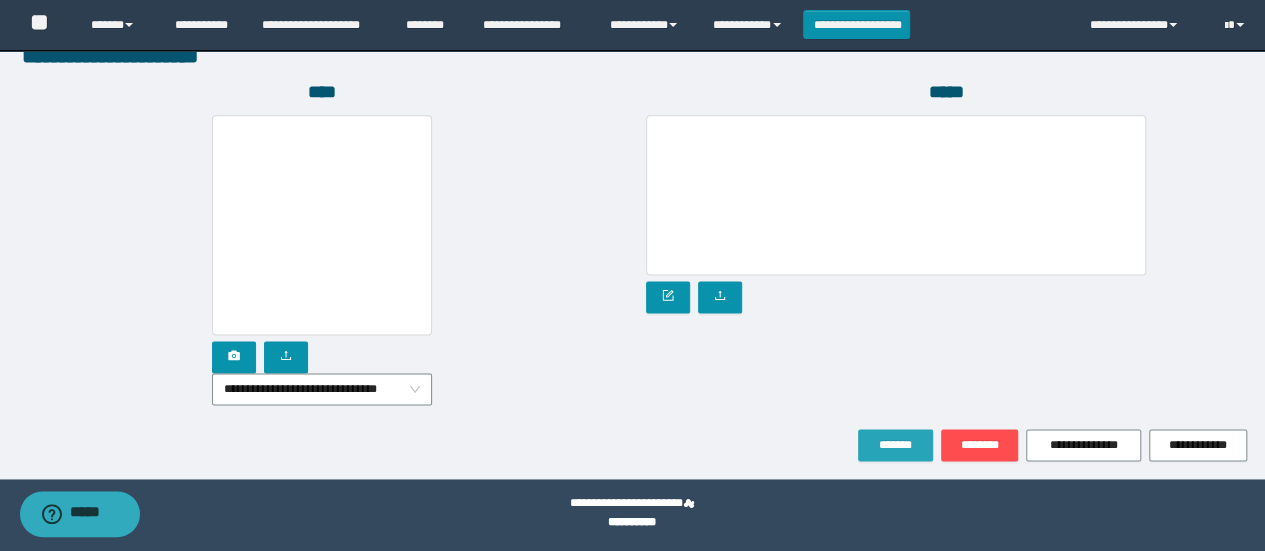 click on "*******" at bounding box center [895, 445] 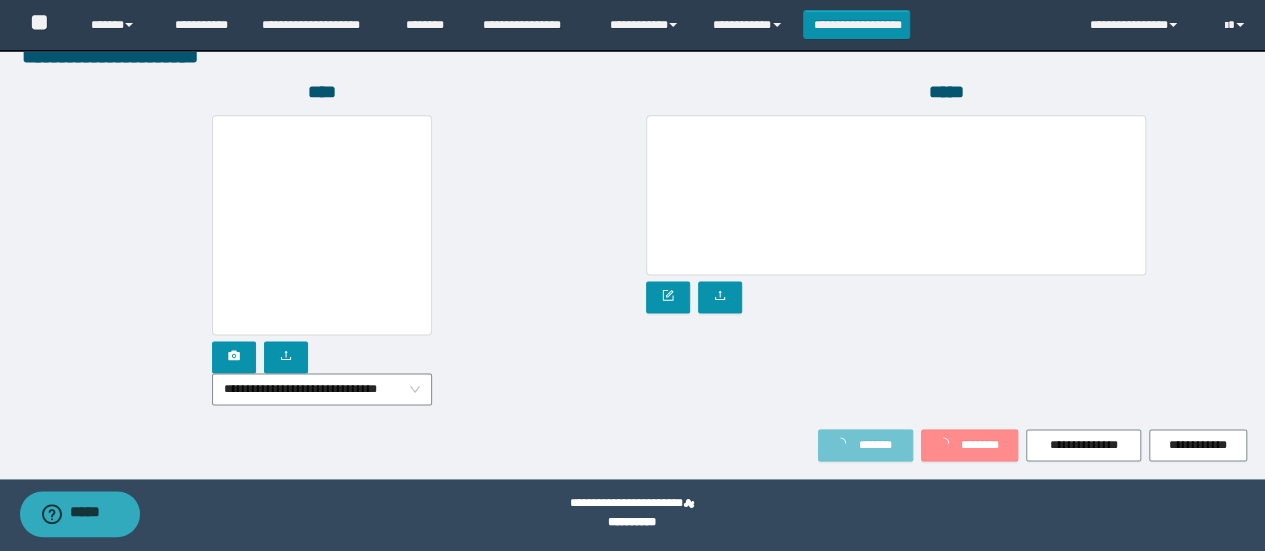 scroll, scrollTop: 1236, scrollLeft: 0, axis: vertical 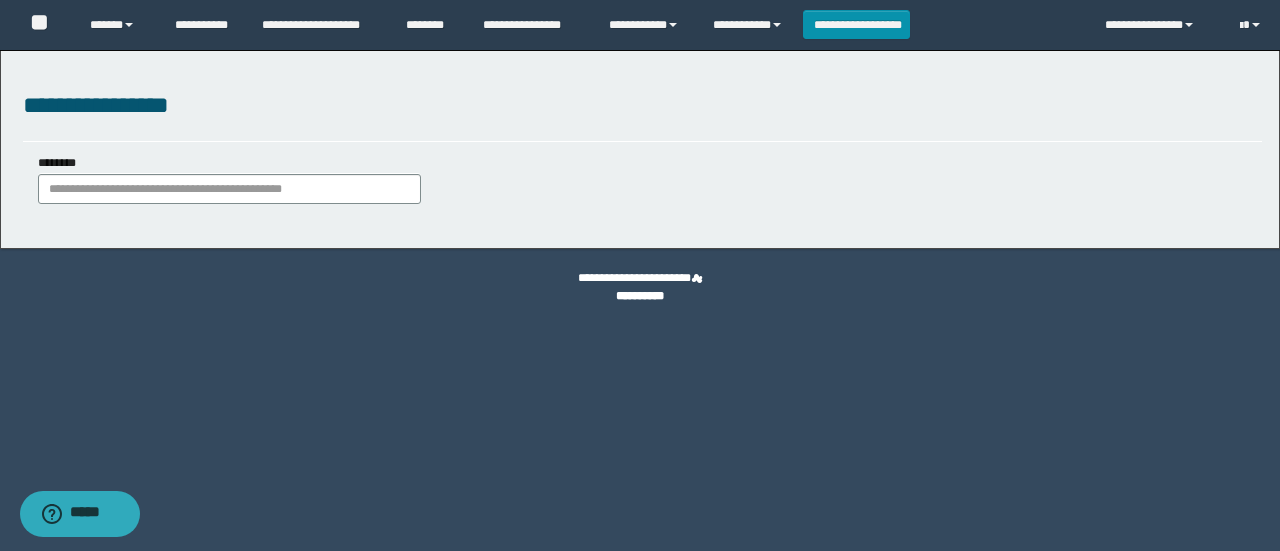drag, startPoint x: 193, startPoint y: 169, endPoint x: 188, endPoint y: 188, distance: 19.646883 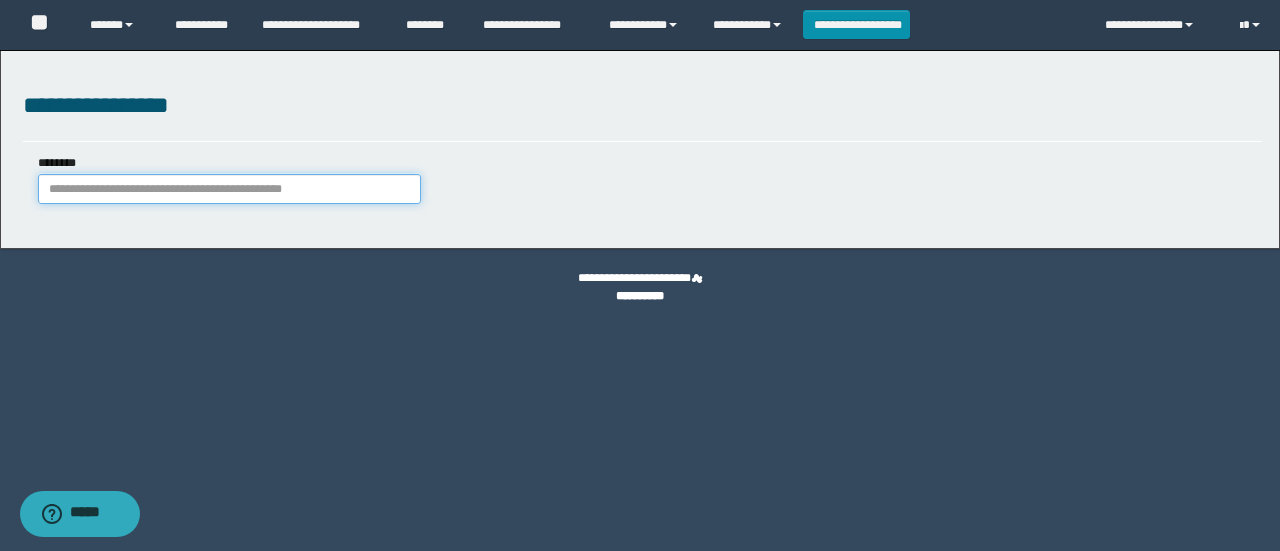 click on "********" at bounding box center (229, 189) 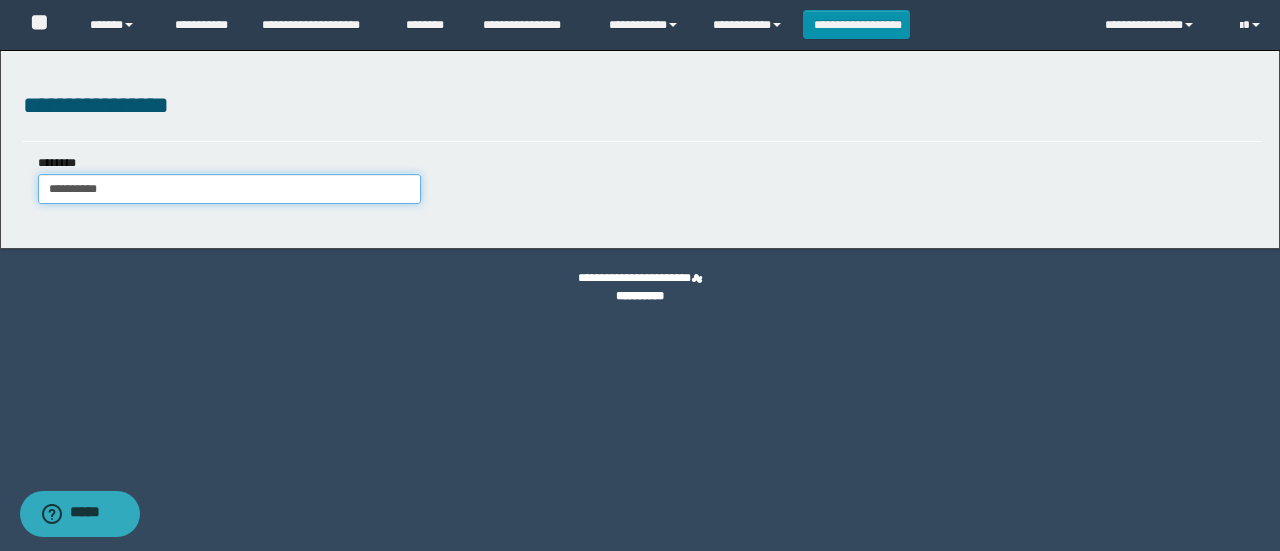 type on "**********" 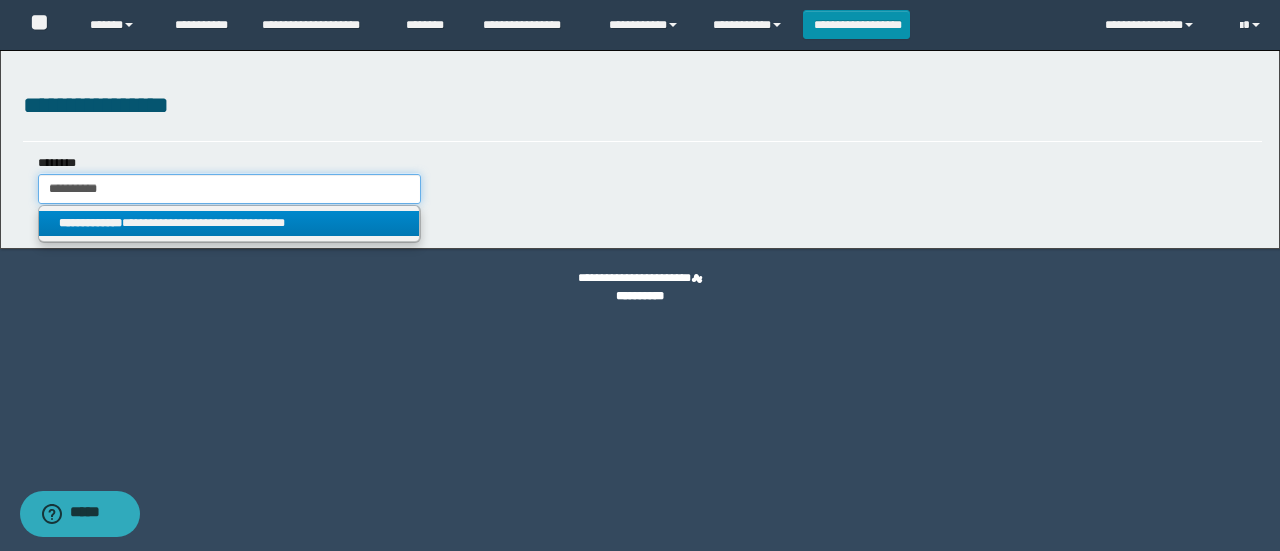 type on "**********" 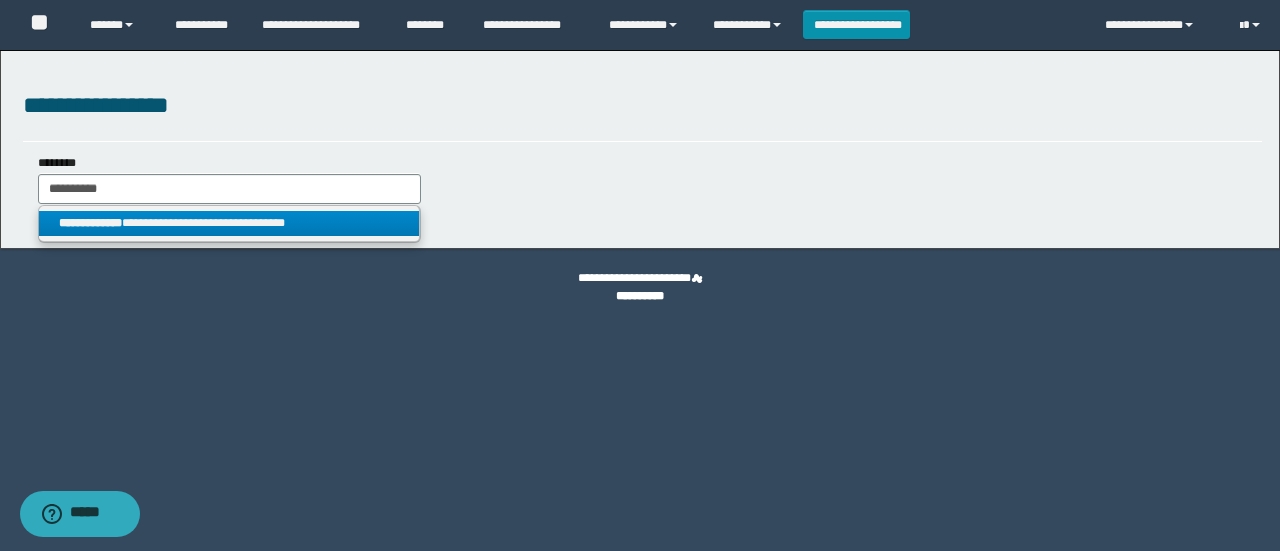 click on "**********" at bounding box center (229, 223) 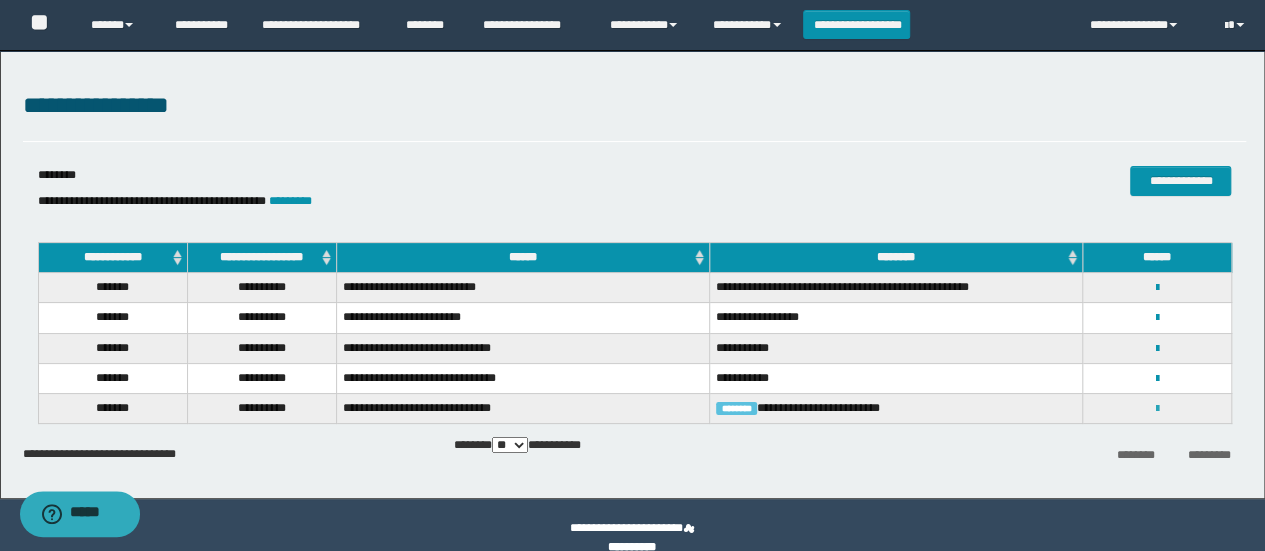 click at bounding box center (1157, 409) 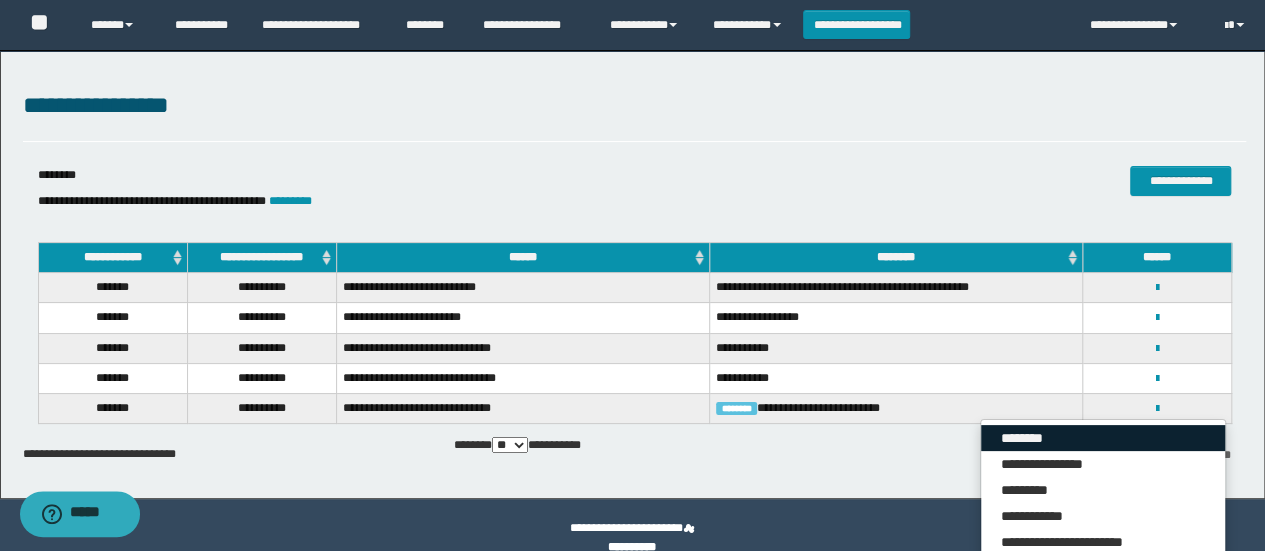 click on "********" at bounding box center [1103, 438] 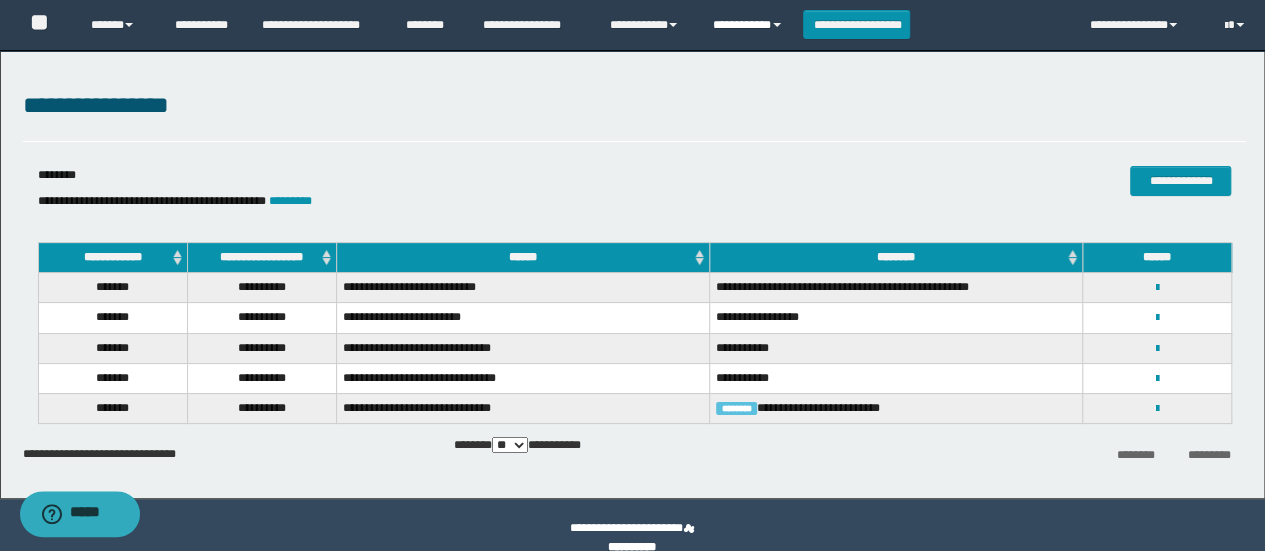 click on "**********" at bounding box center (750, 25) 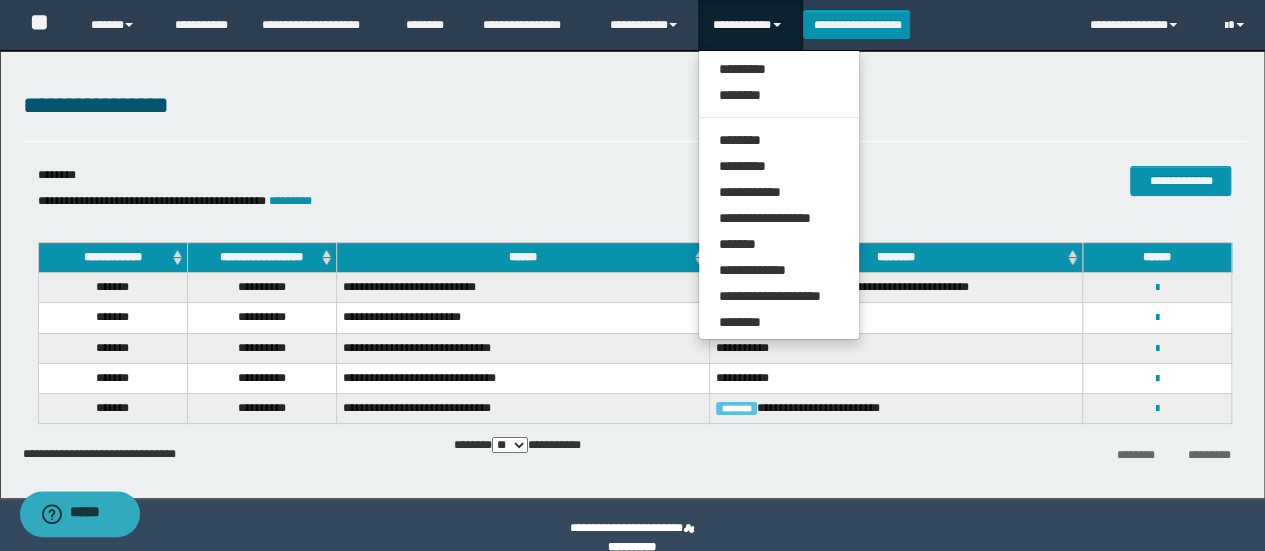drag, startPoint x: 481, startPoint y: 135, endPoint x: 482, endPoint y: 121, distance: 14.035668 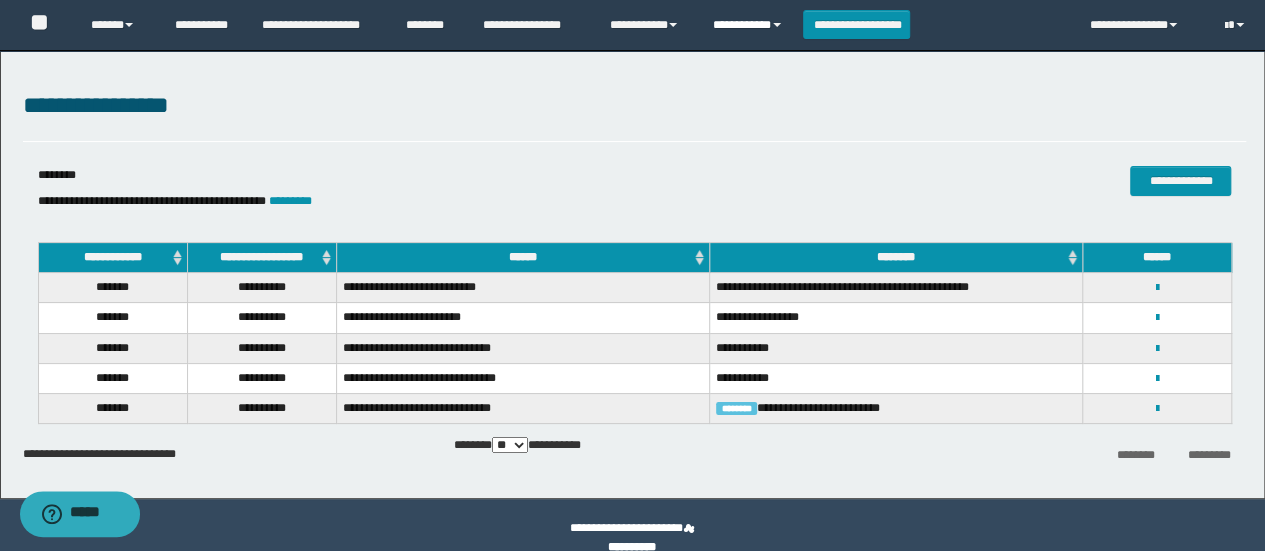 click on "**********" at bounding box center [750, 25] 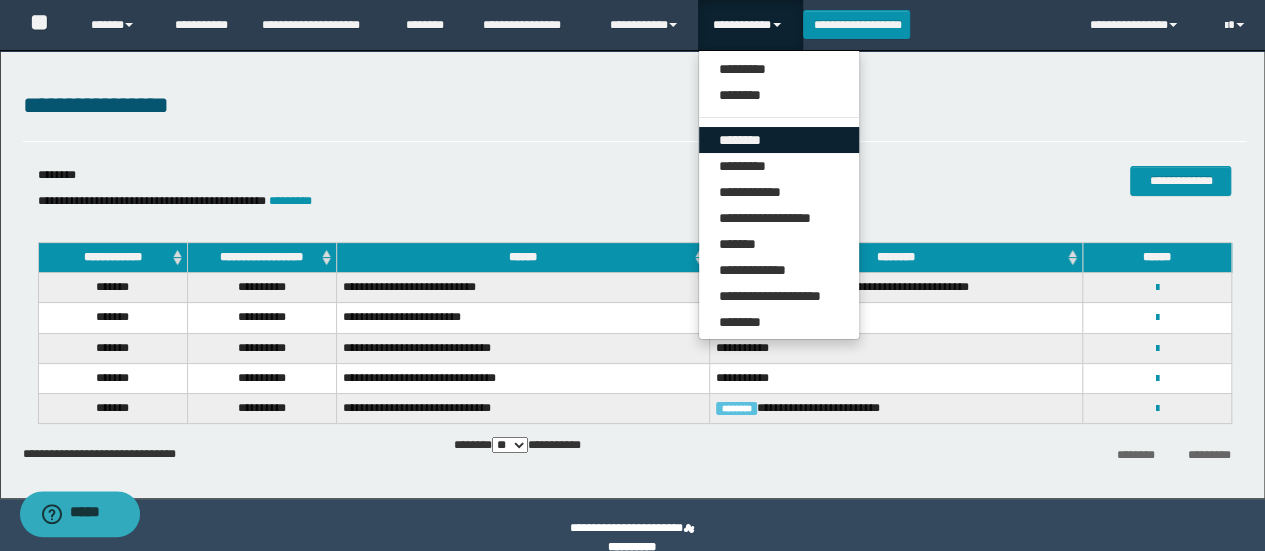 click on "********" at bounding box center (779, 140) 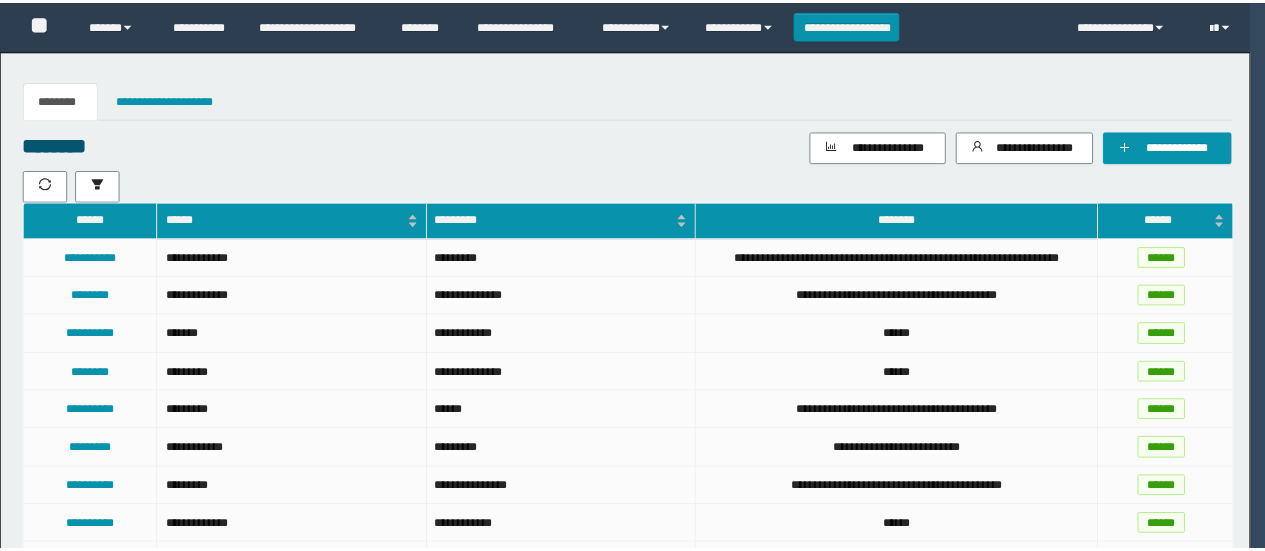 scroll, scrollTop: 0, scrollLeft: 0, axis: both 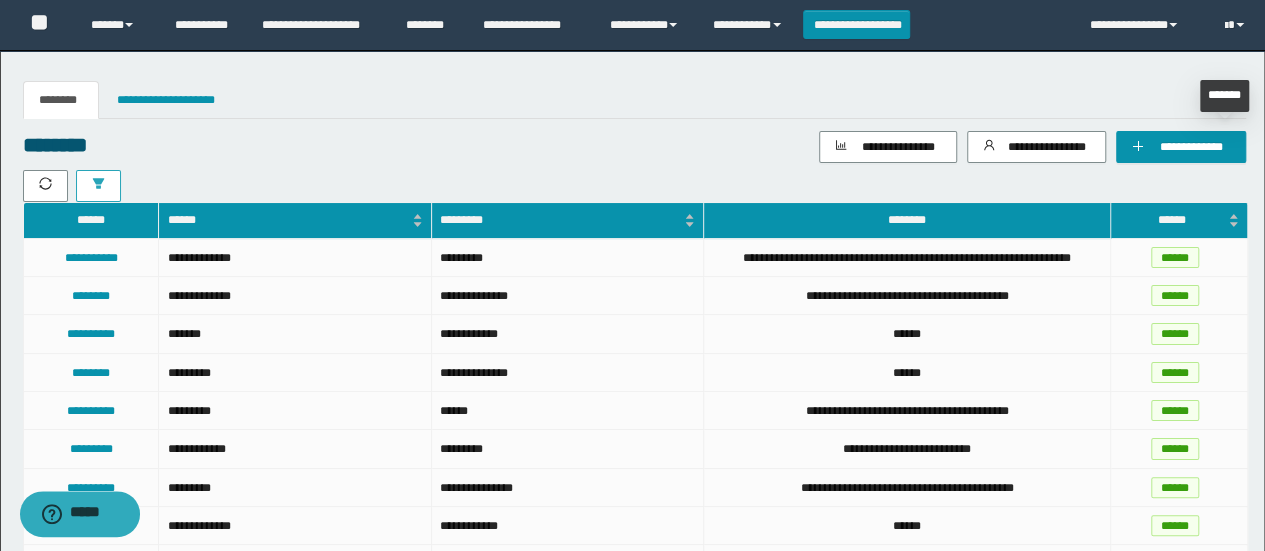 click at bounding box center (98, 186) 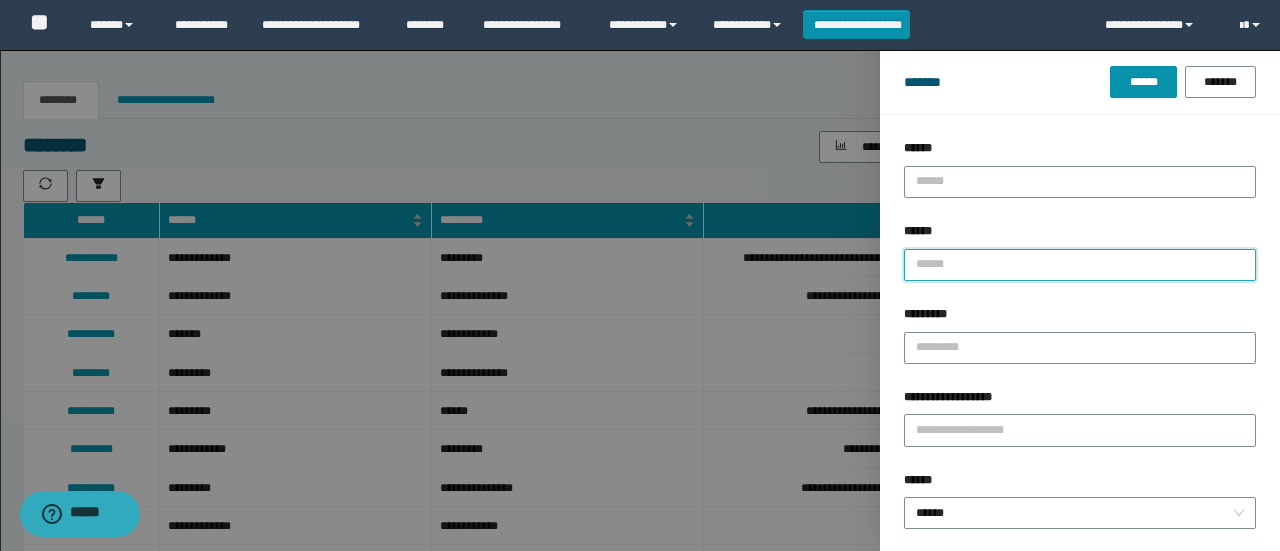 click on "******" at bounding box center [1080, 265] 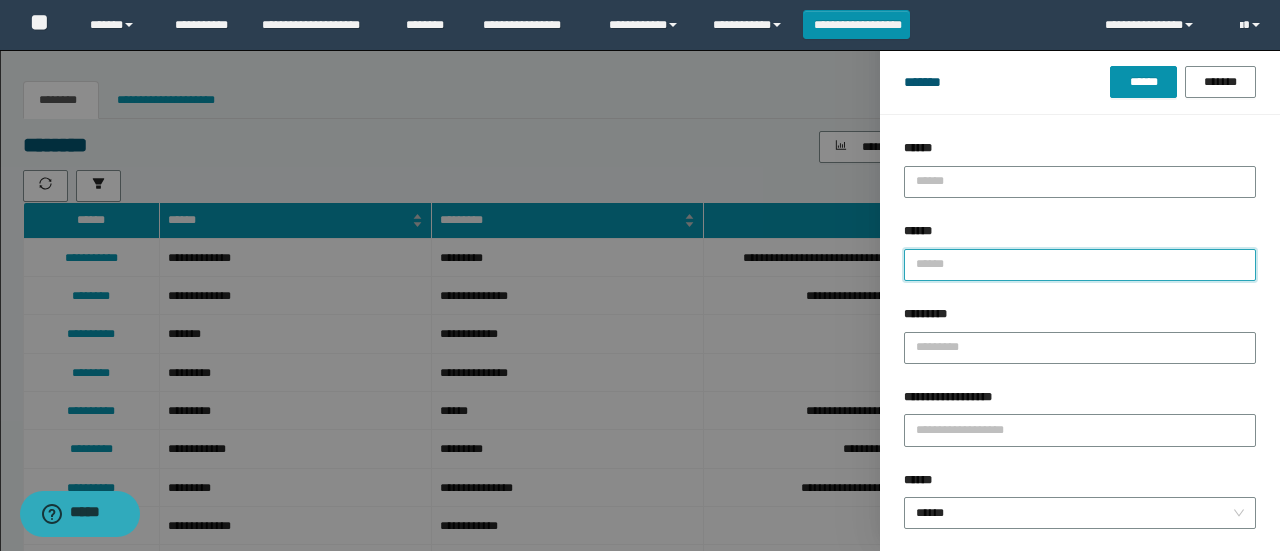 type on "**********" 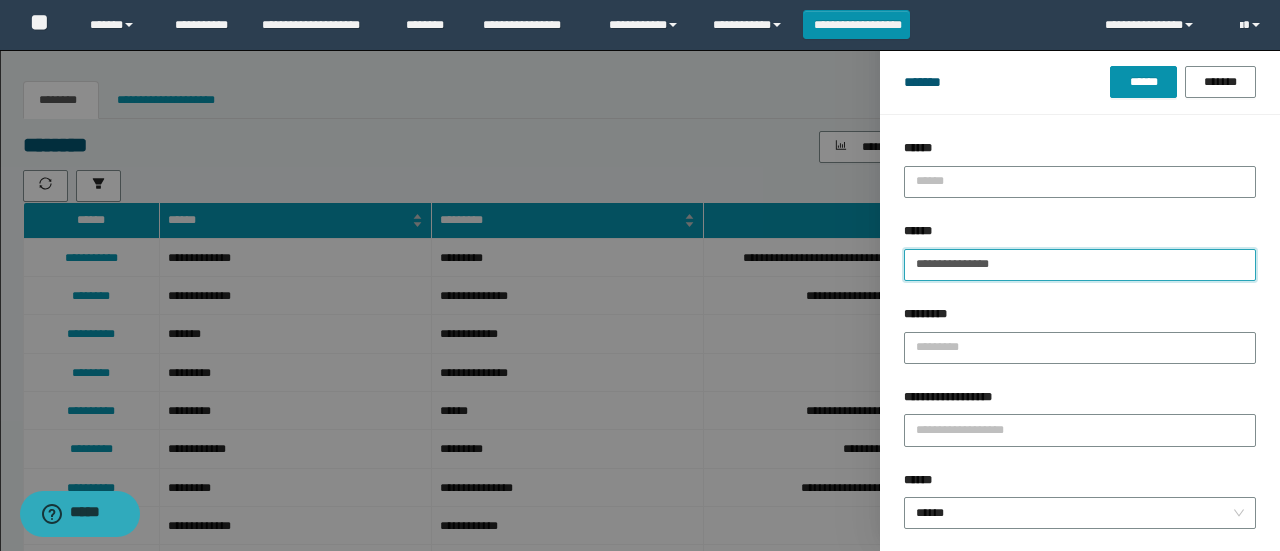 click on "******" at bounding box center [1143, 82] 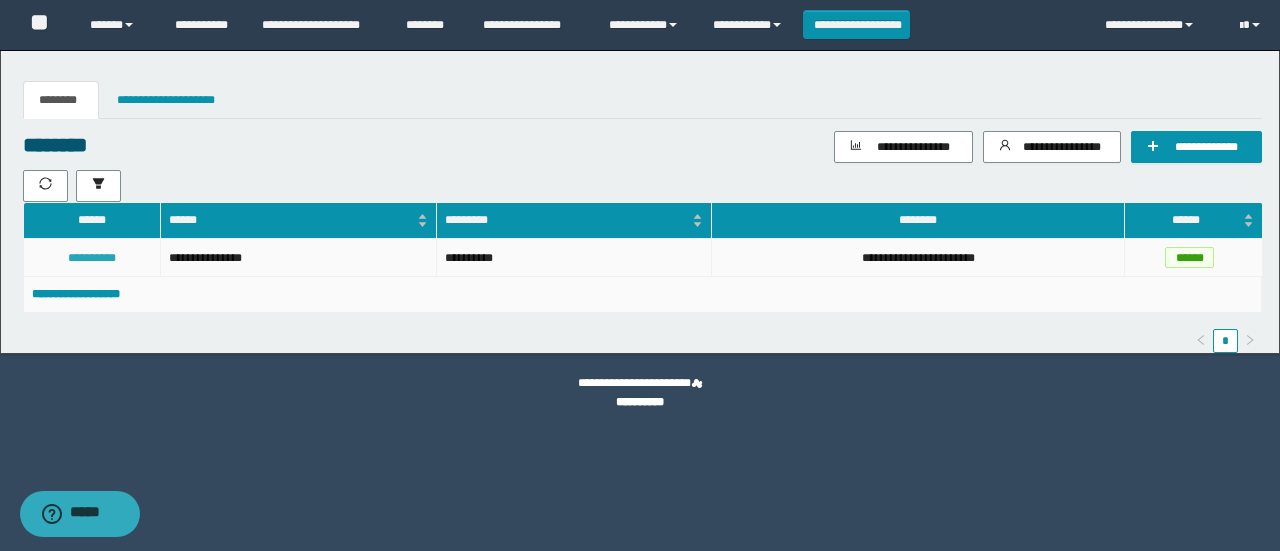 click on "**********" at bounding box center [92, 258] 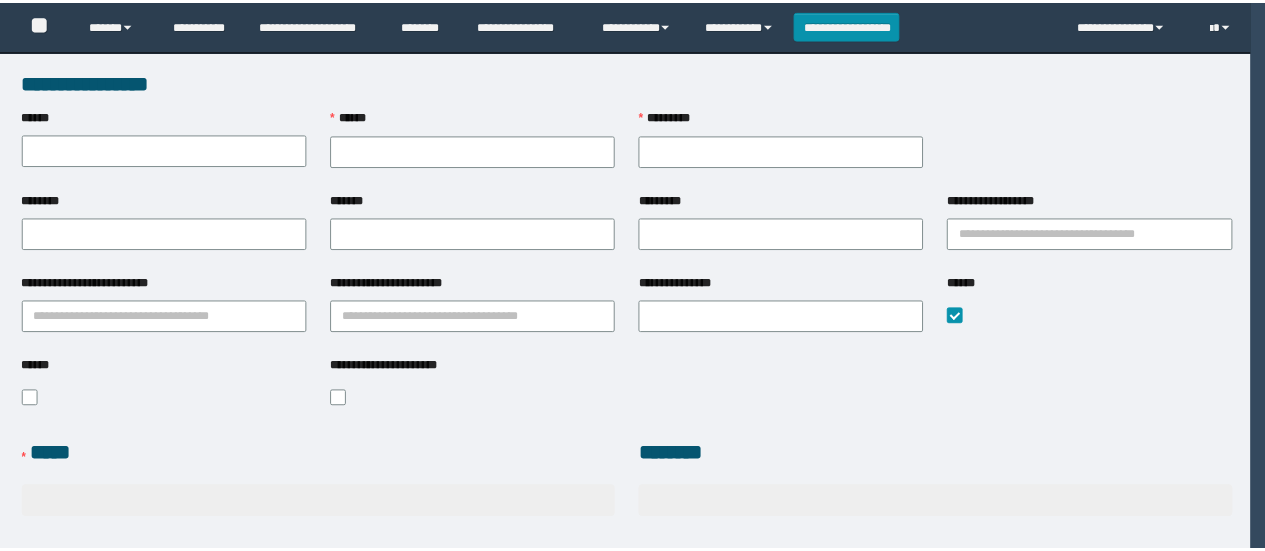 scroll, scrollTop: 0, scrollLeft: 0, axis: both 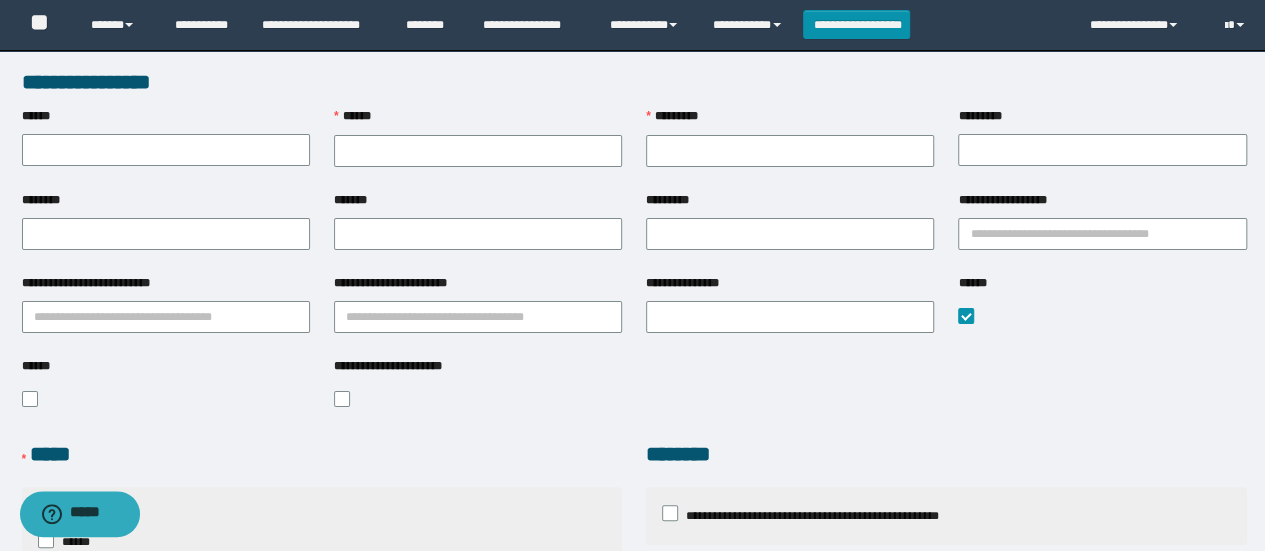 type on "**********" 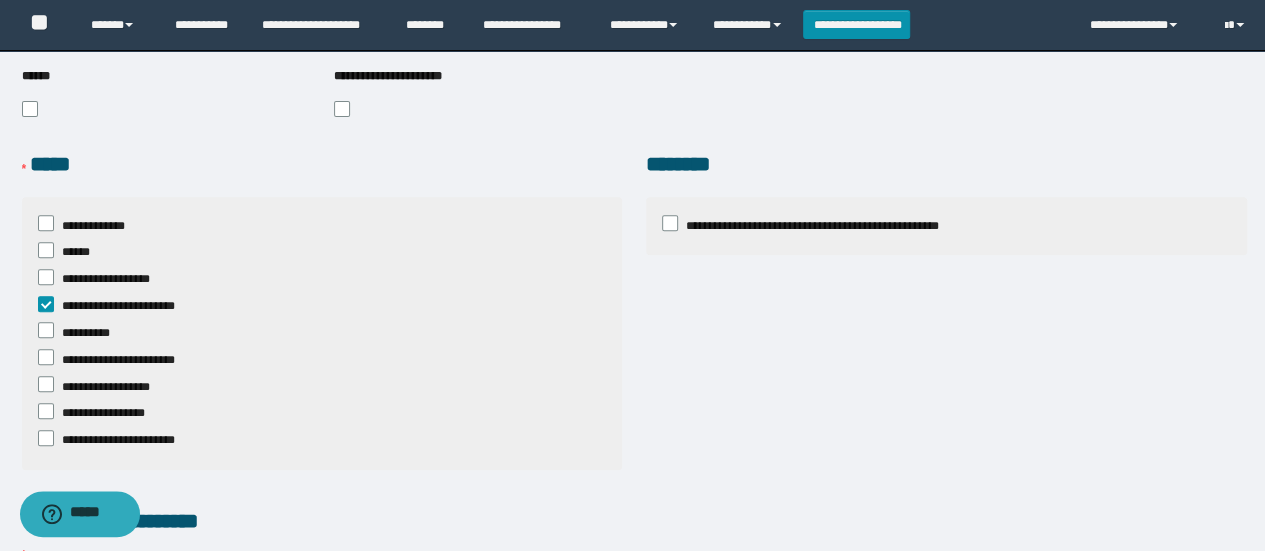 scroll, scrollTop: 300, scrollLeft: 0, axis: vertical 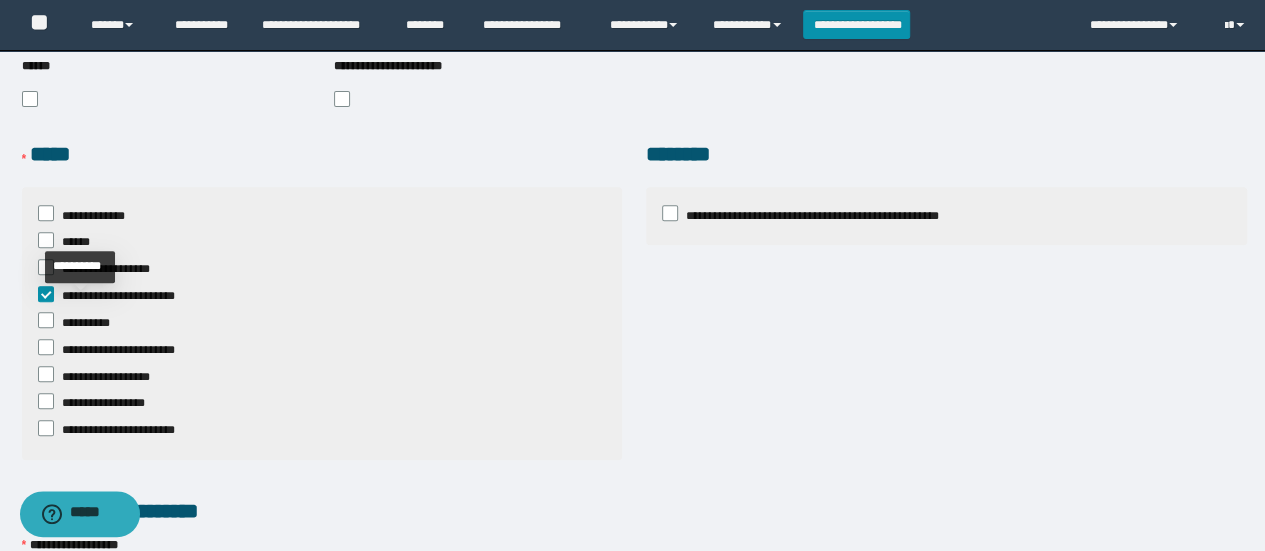 click on "**********" at bounding box center [80, 274] 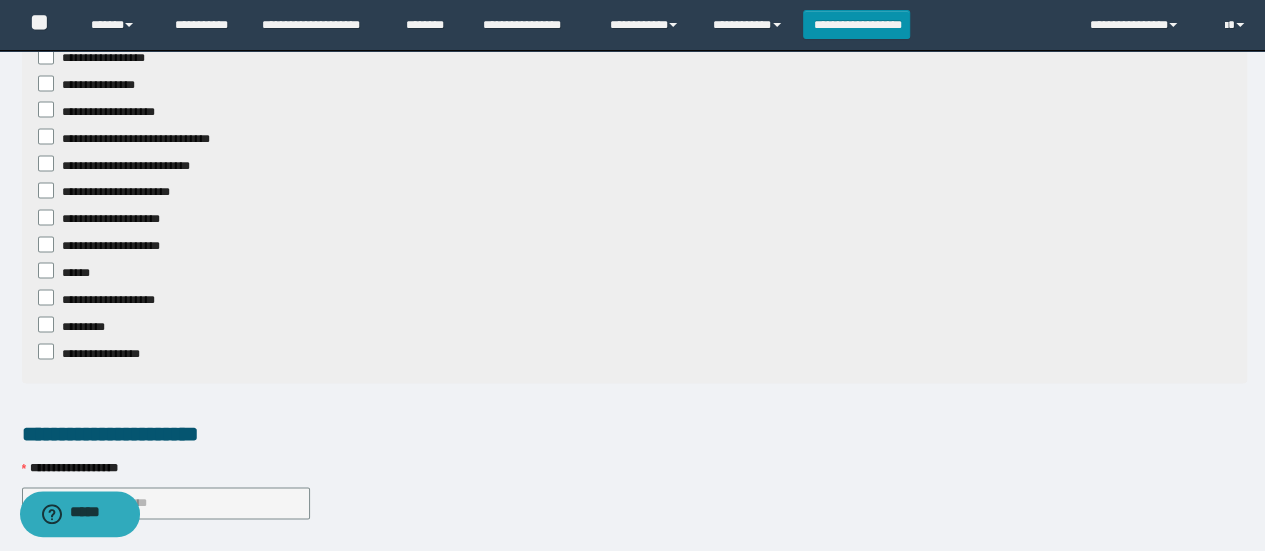 scroll, scrollTop: 1700, scrollLeft: 0, axis: vertical 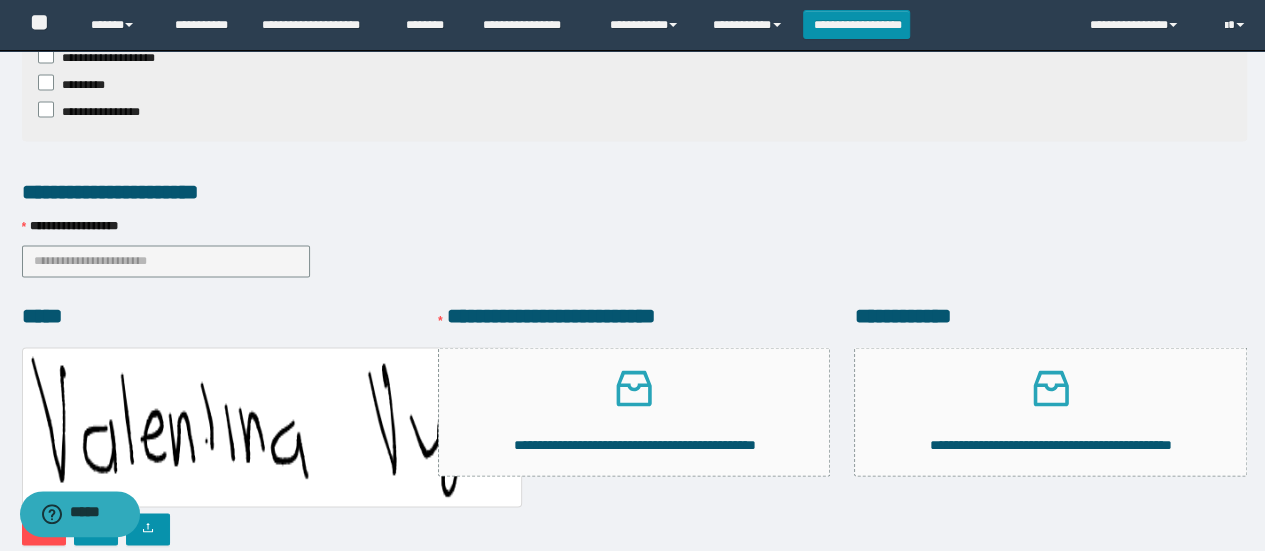 click on "*******" at bounding box center (1018, 585) 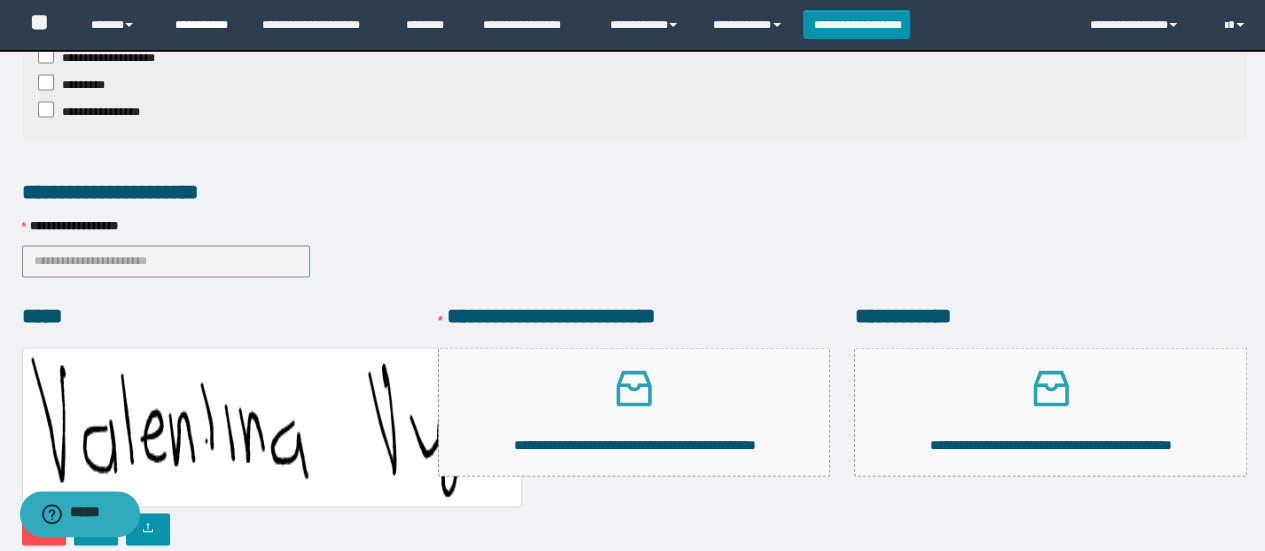 drag, startPoint x: 204, startPoint y: 34, endPoint x: 204, endPoint y: 7, distance: 27 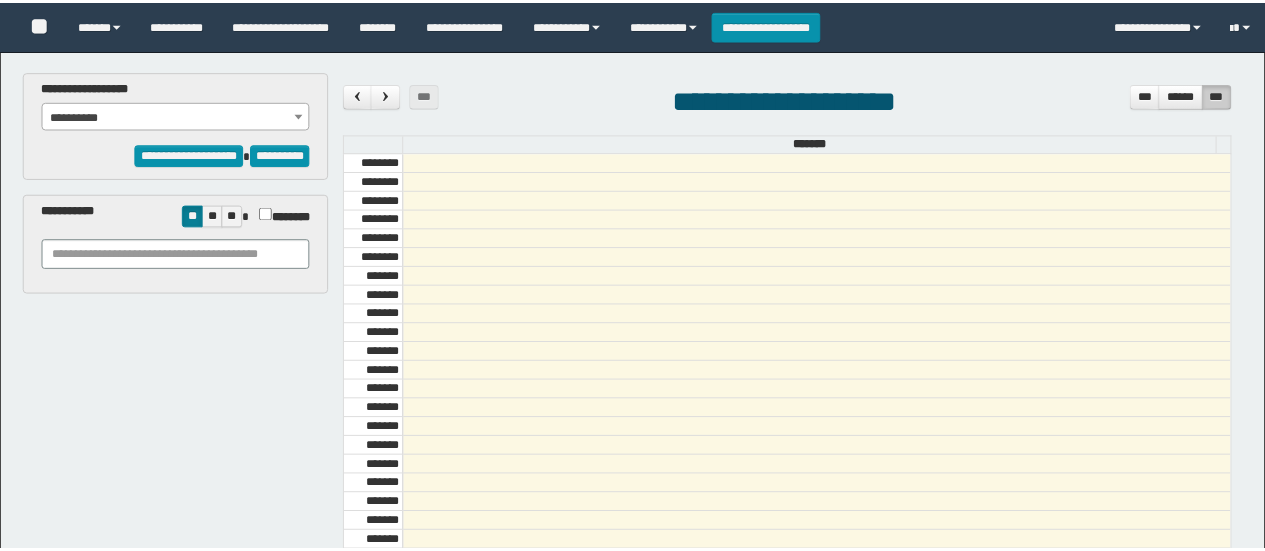 scroll, scrollTop: 0, scrollLeft: 0, axis: both 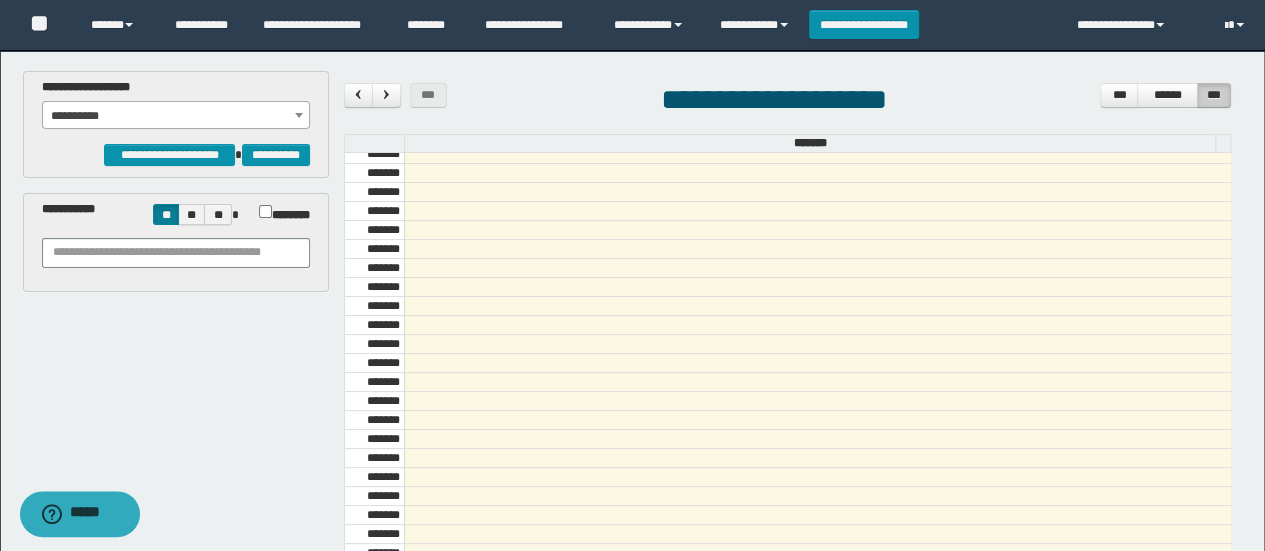 click on "**********" at bounding box center (176, 116) 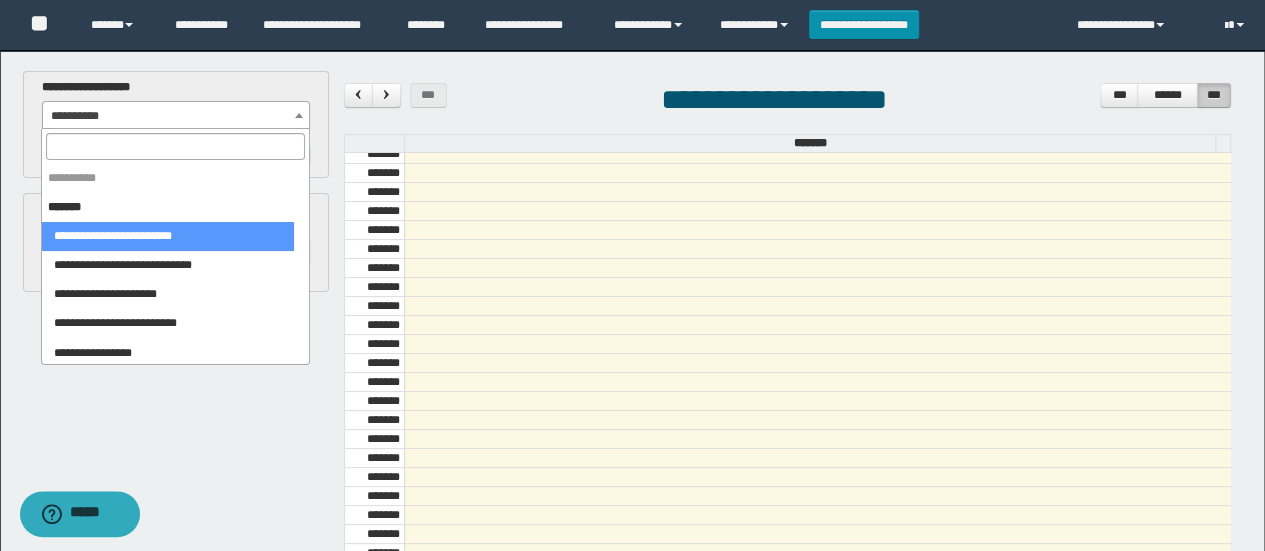 click at bounding box center [175, 146] 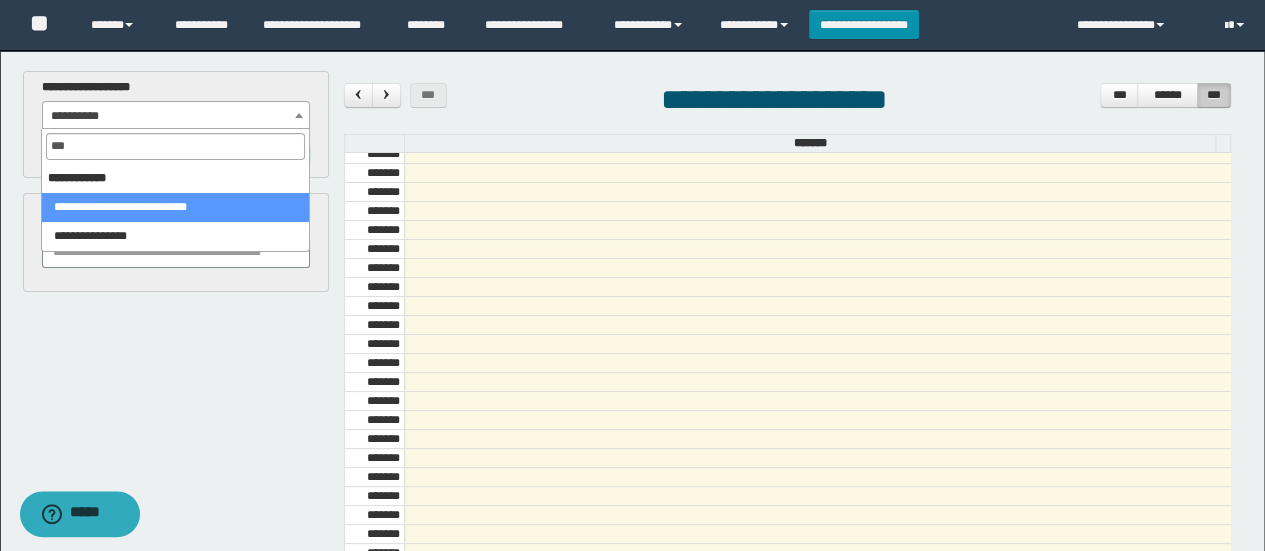 type on "****" 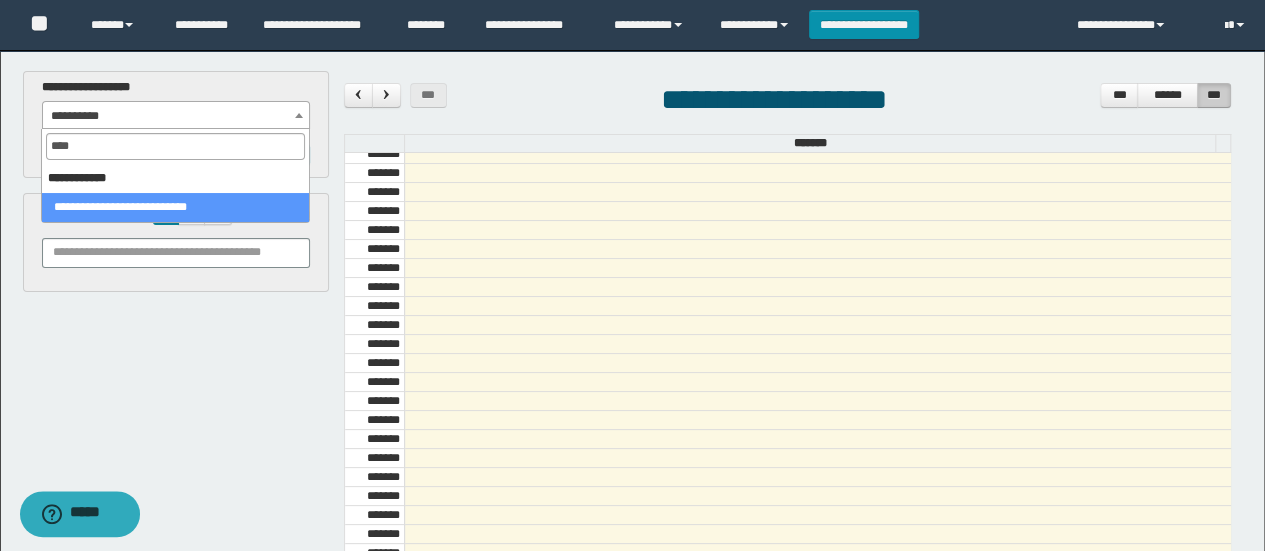 select on "****" 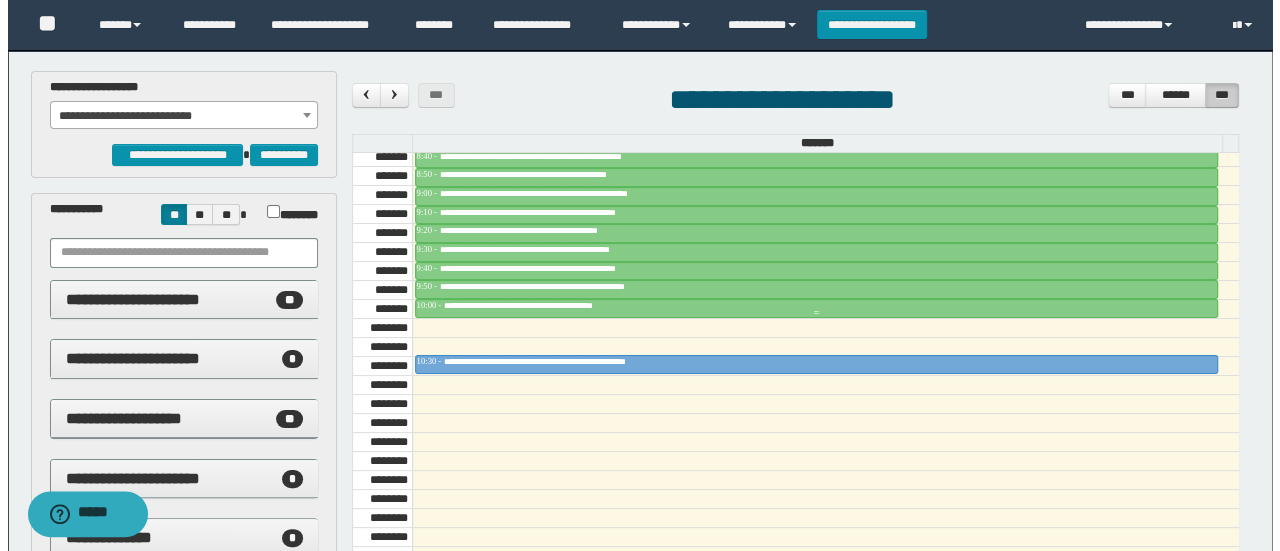scroll, scrollTop: 973, scrollLeft: 0, axis: vertical 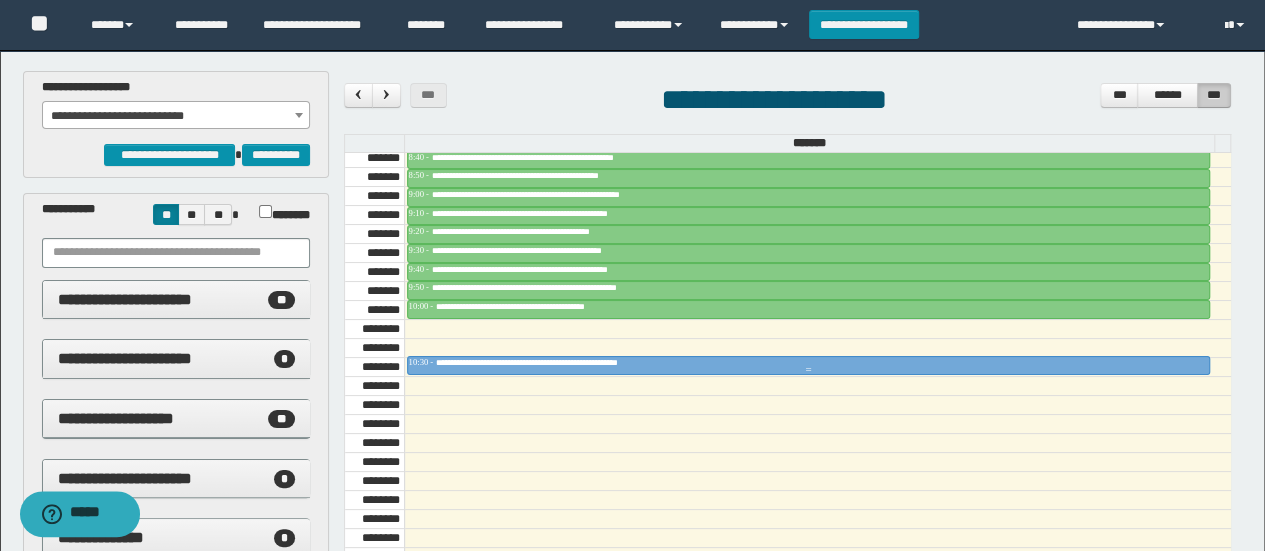 click on "**********" at bounding box center [564, 362] 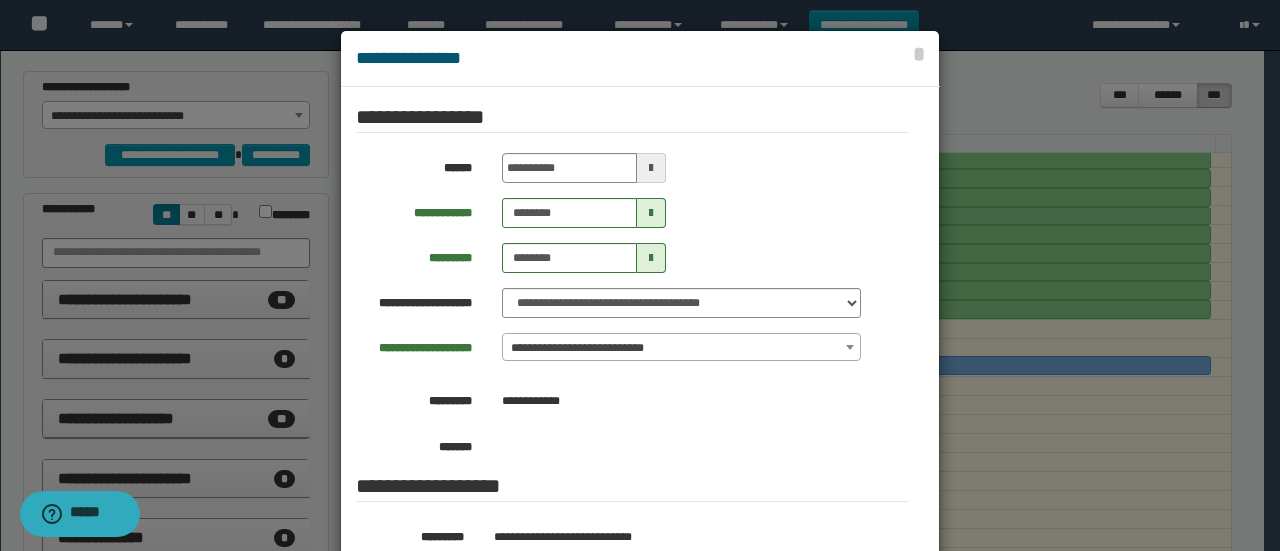 click on "**********" at bounding box center (682, 348) 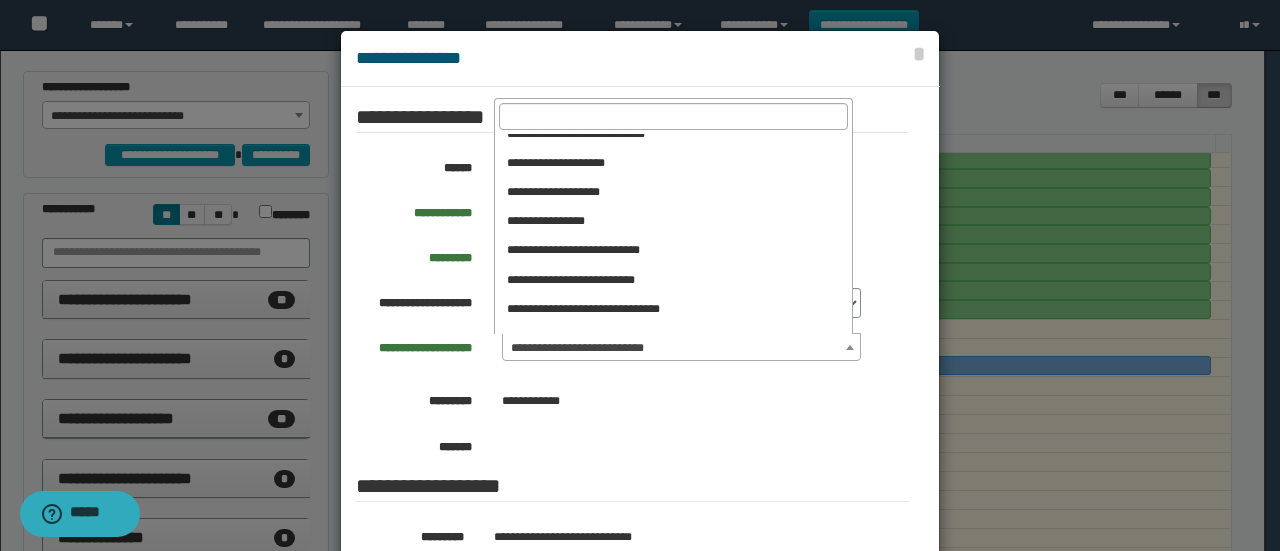 scroll, scrollTop: 768, scrollLeft: 0, axis: vertical 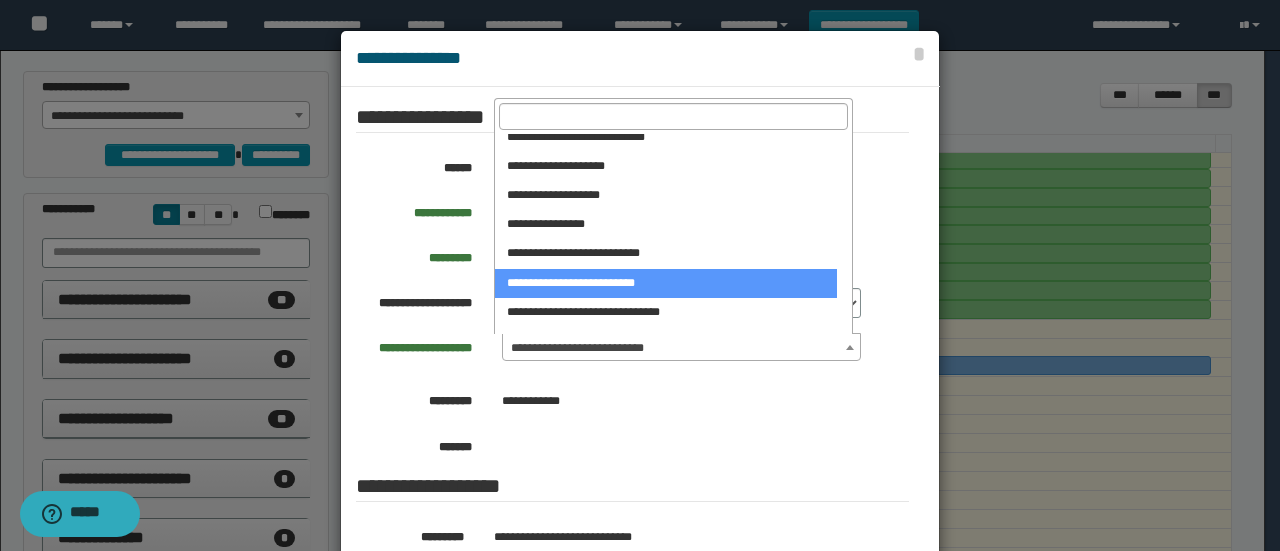drag, startPoint x: 538, startPoint y: 283, endPoint x: 522, endPoint y: 332, distance: 51.546097 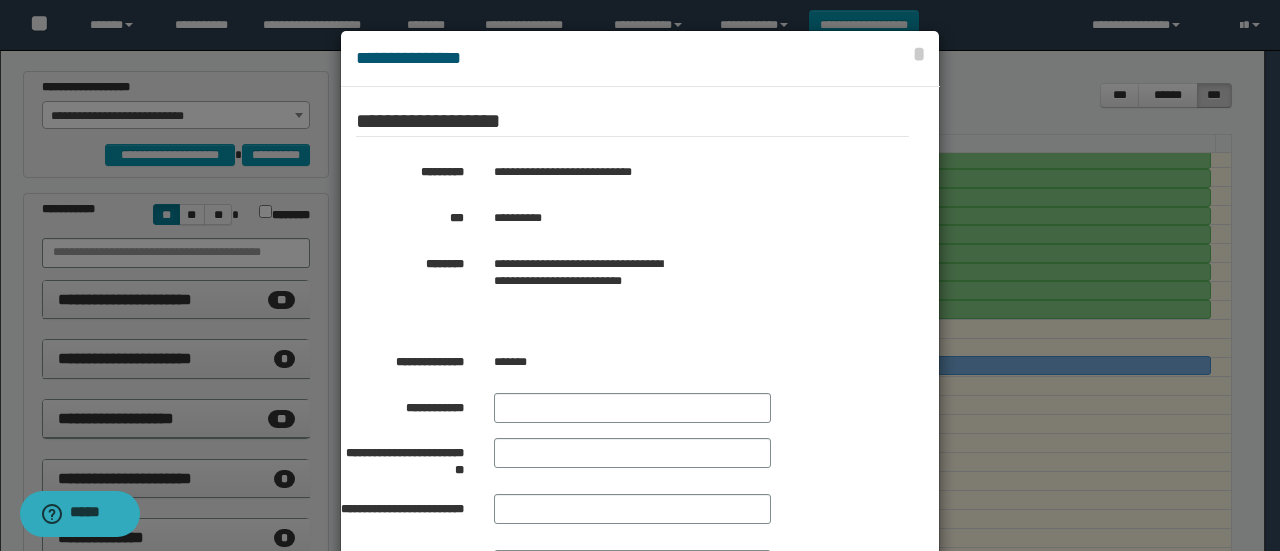 scroll, scrollTop: 423, scrollLeft: 0, axis: vertical 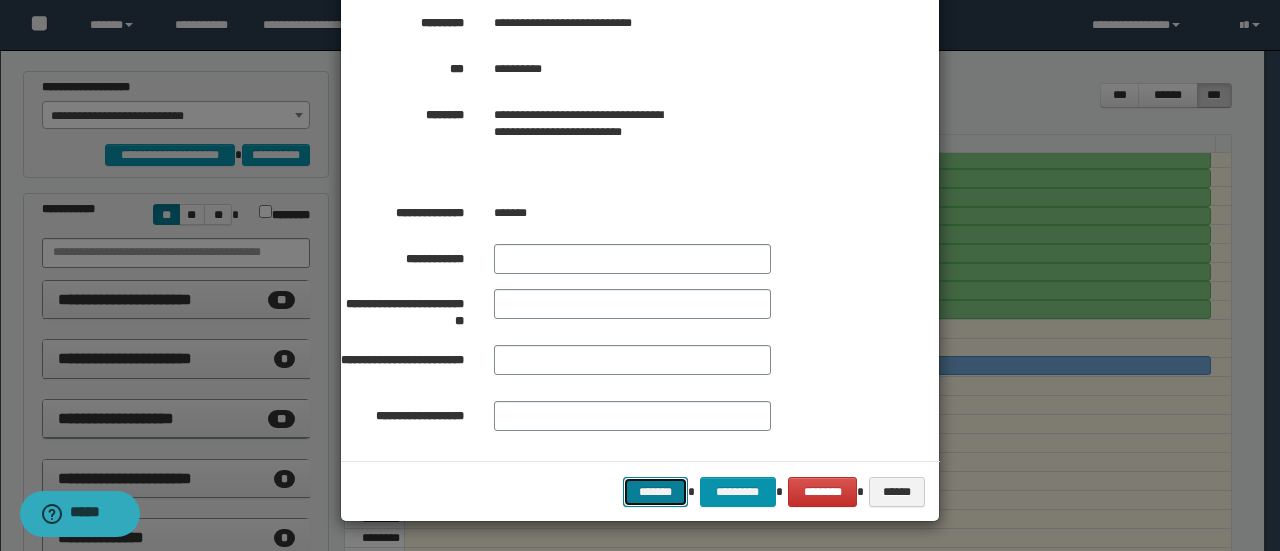 click on "*******" at bounding box center (655, 491) 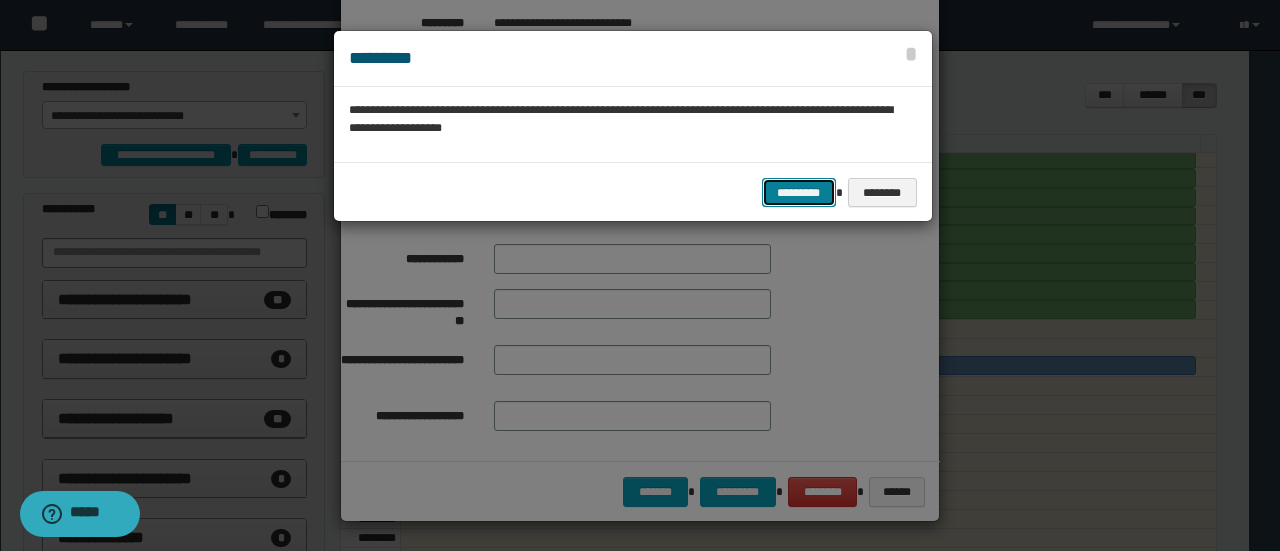 click on "*********" at bounding box center (799, 192) 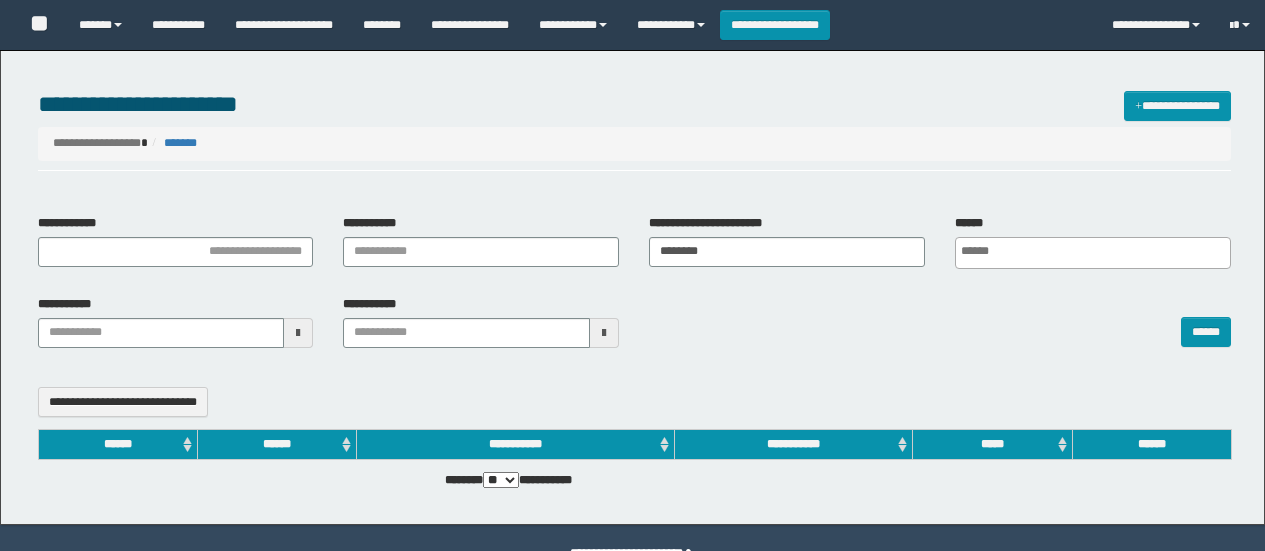 select 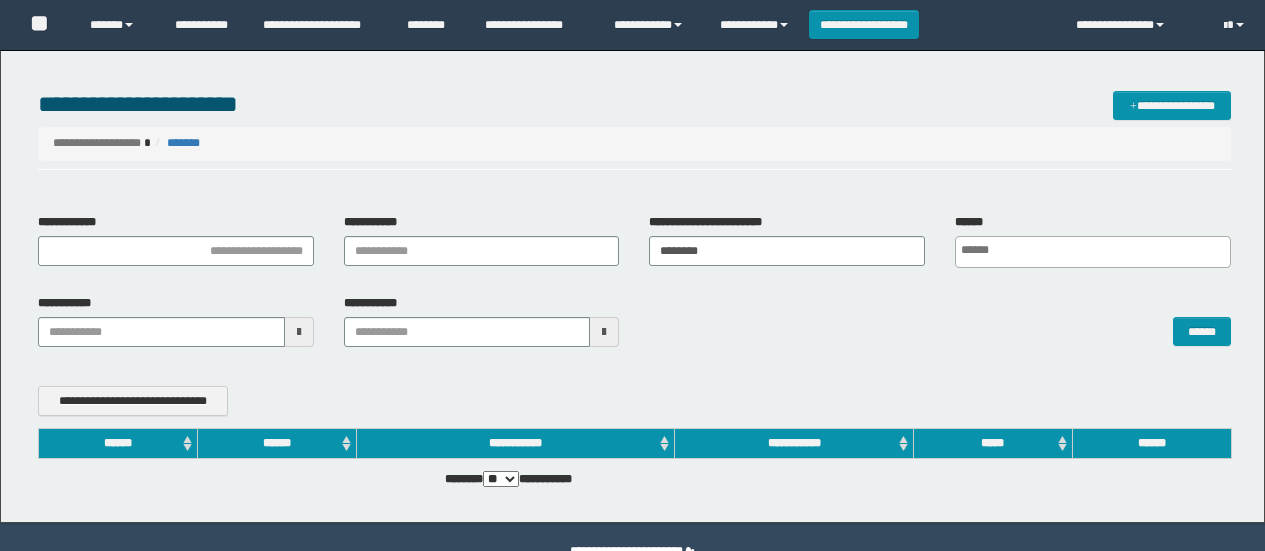 scroll, scrollTop: 0, scrollLeft: 0, axis: both 